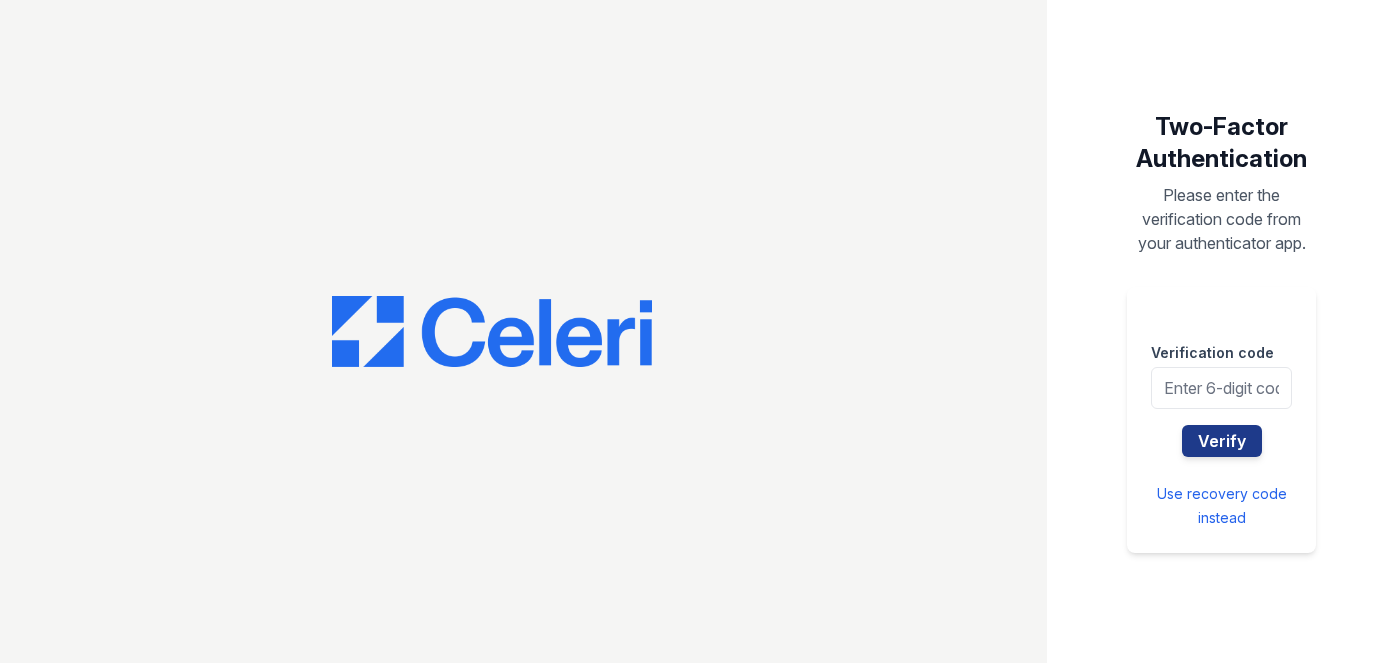 scroll, scrollTop: 0, scrollLeft: 0, axis: both 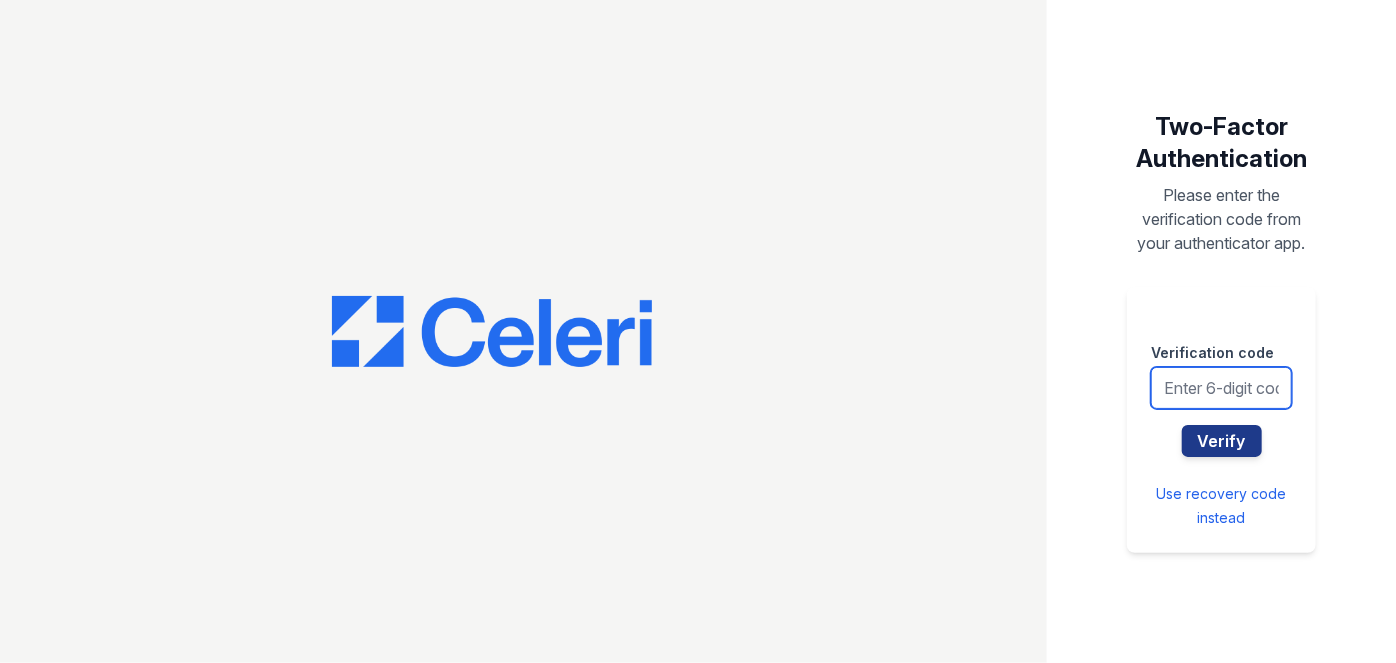 click at bounding box center (1221, 388) 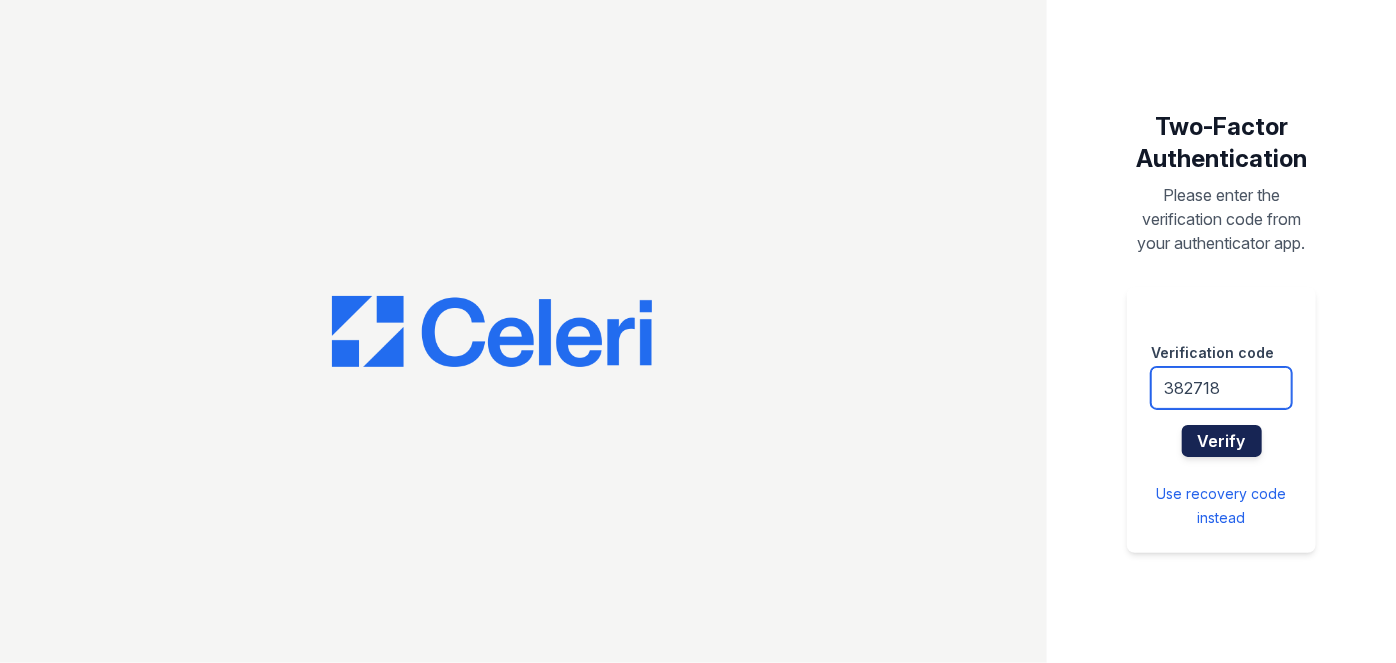 type on "382718" 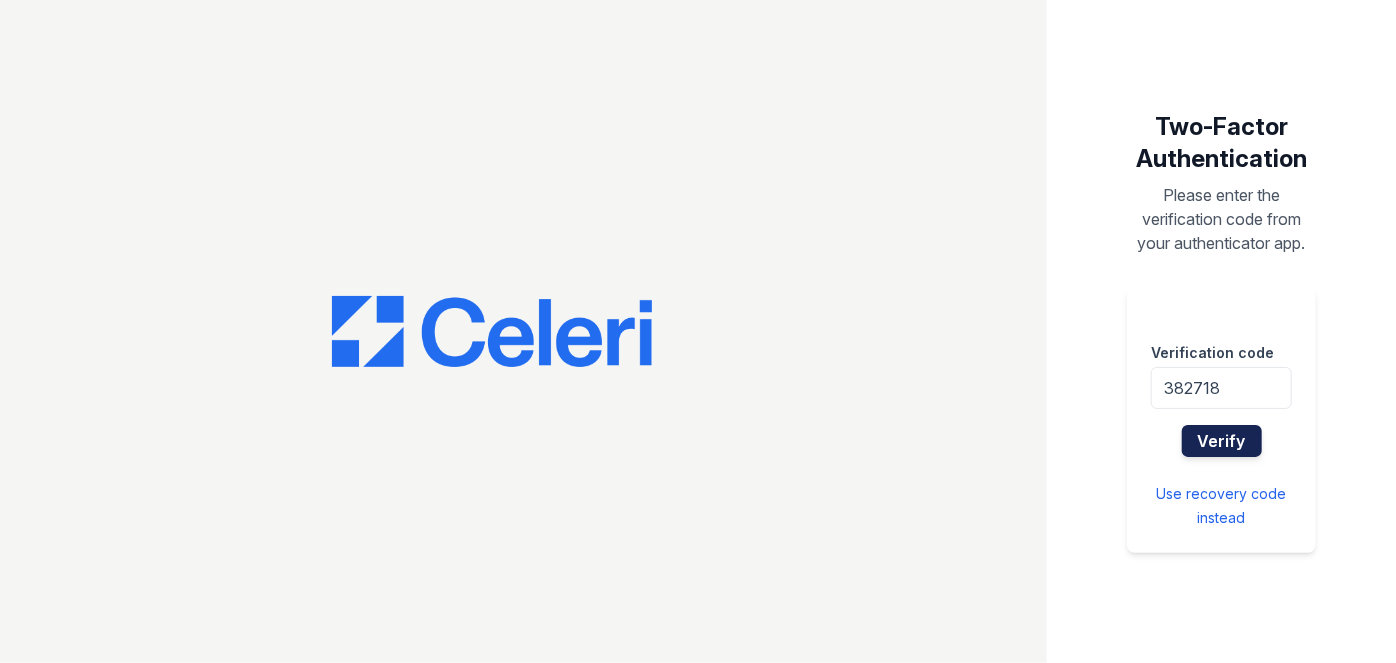 click on "Verify" at bounding box center [1222, 441] 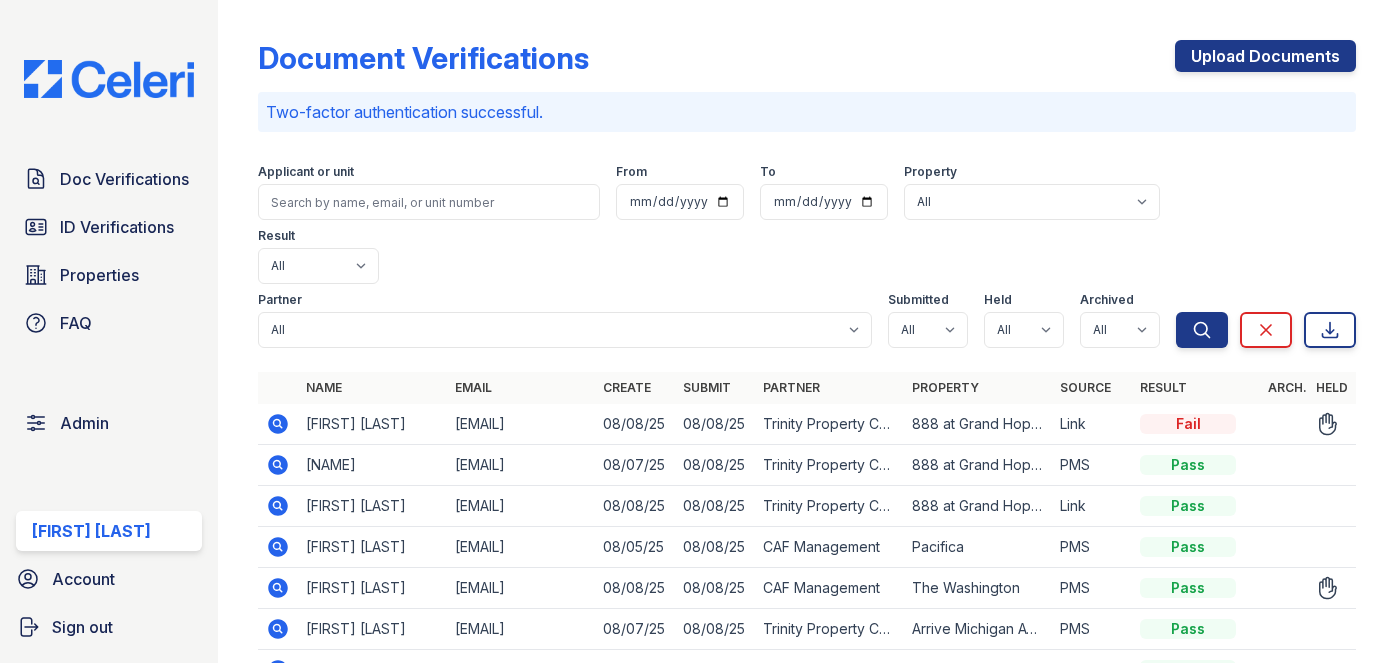 scroll, scrollTop: 0, scrollLeft: 0, axis: both 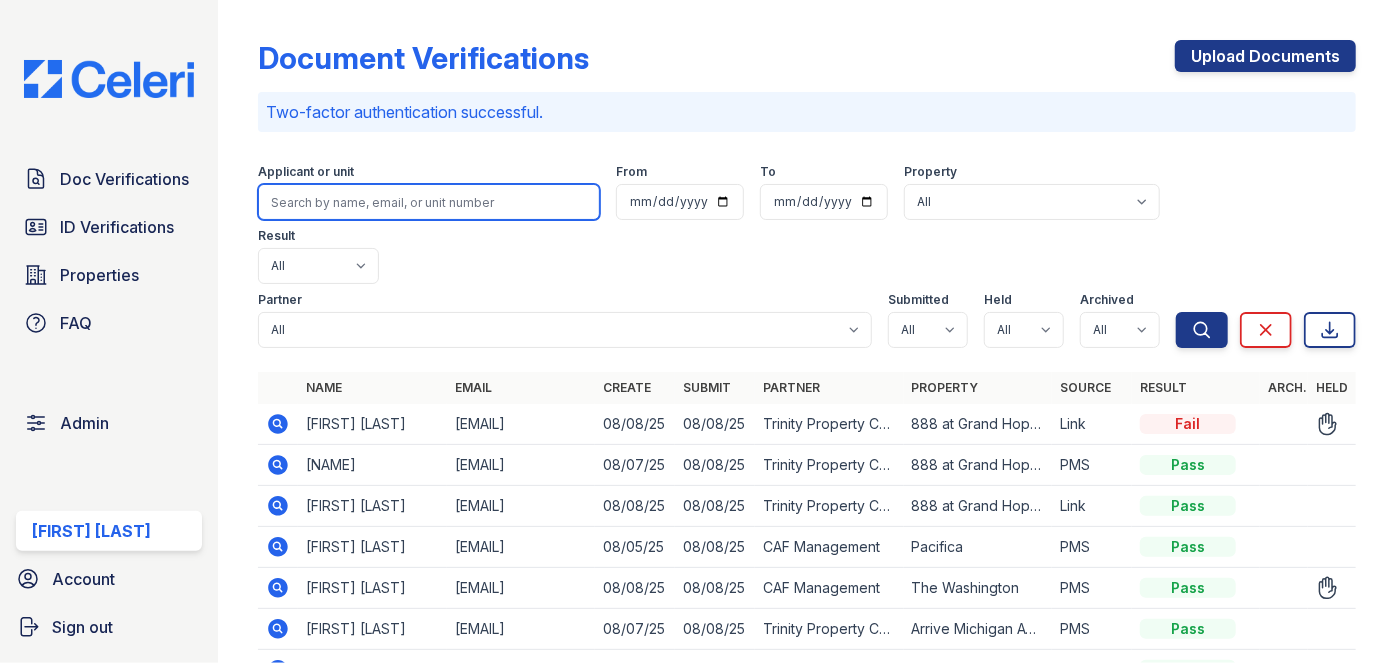 click at bounding box center [429, 202] 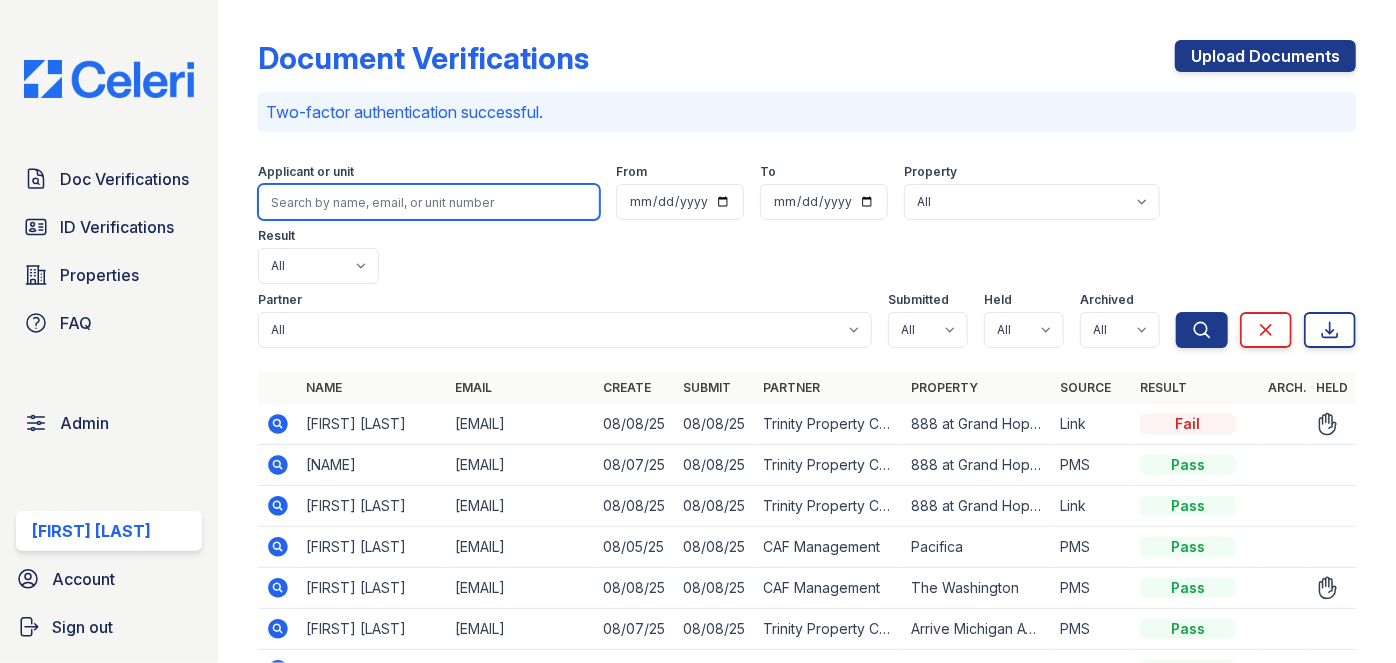 paste on "Christopher" 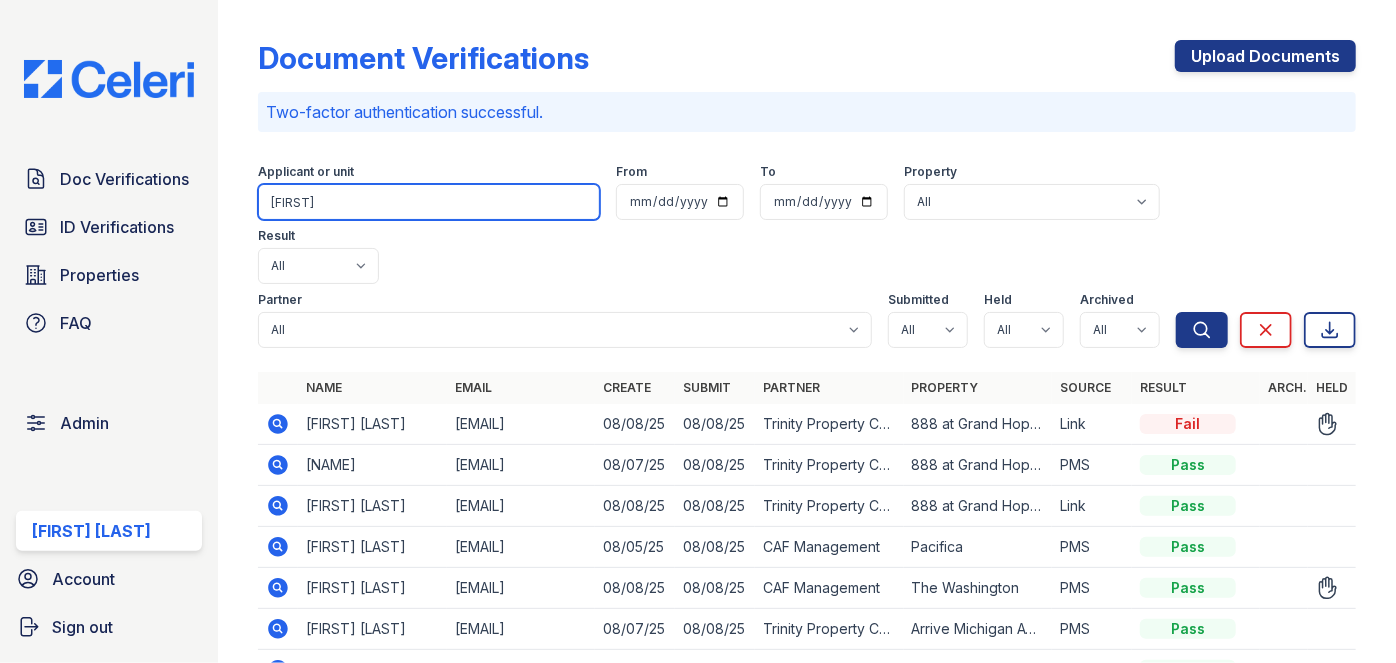 type on "Christopher Chung" 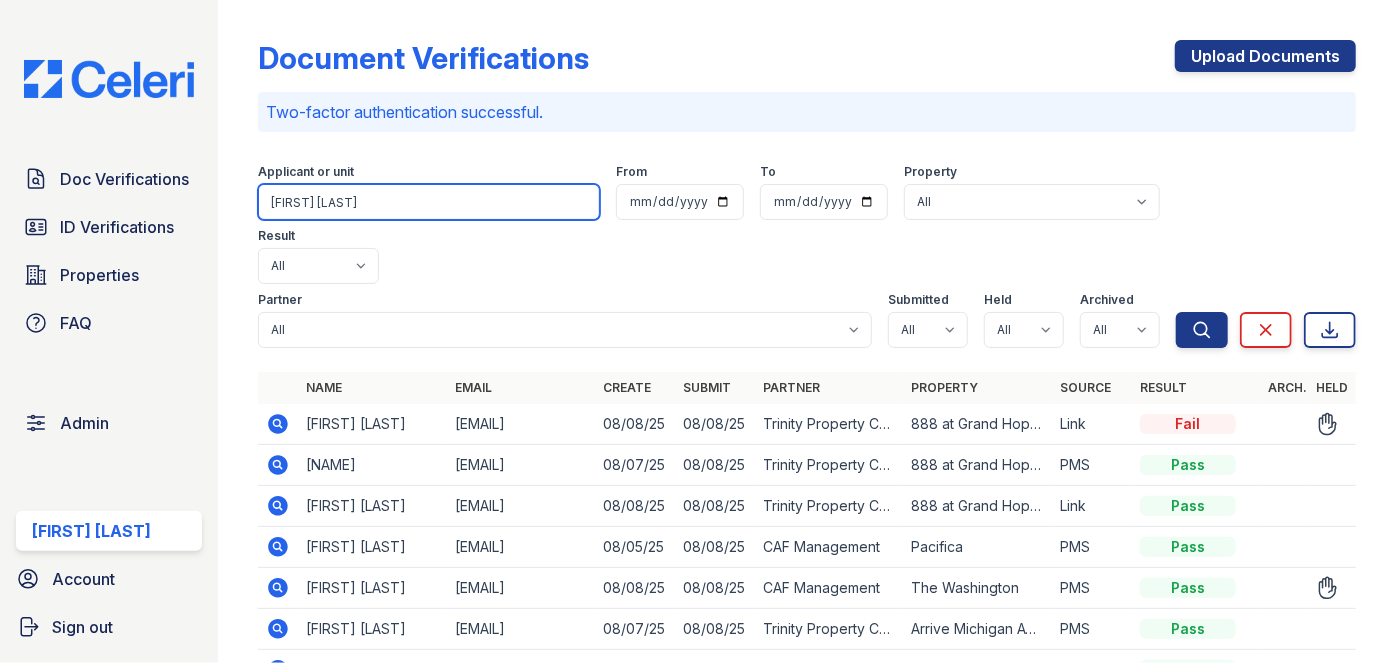 click on "Search" at bounding box center [1202, 330] 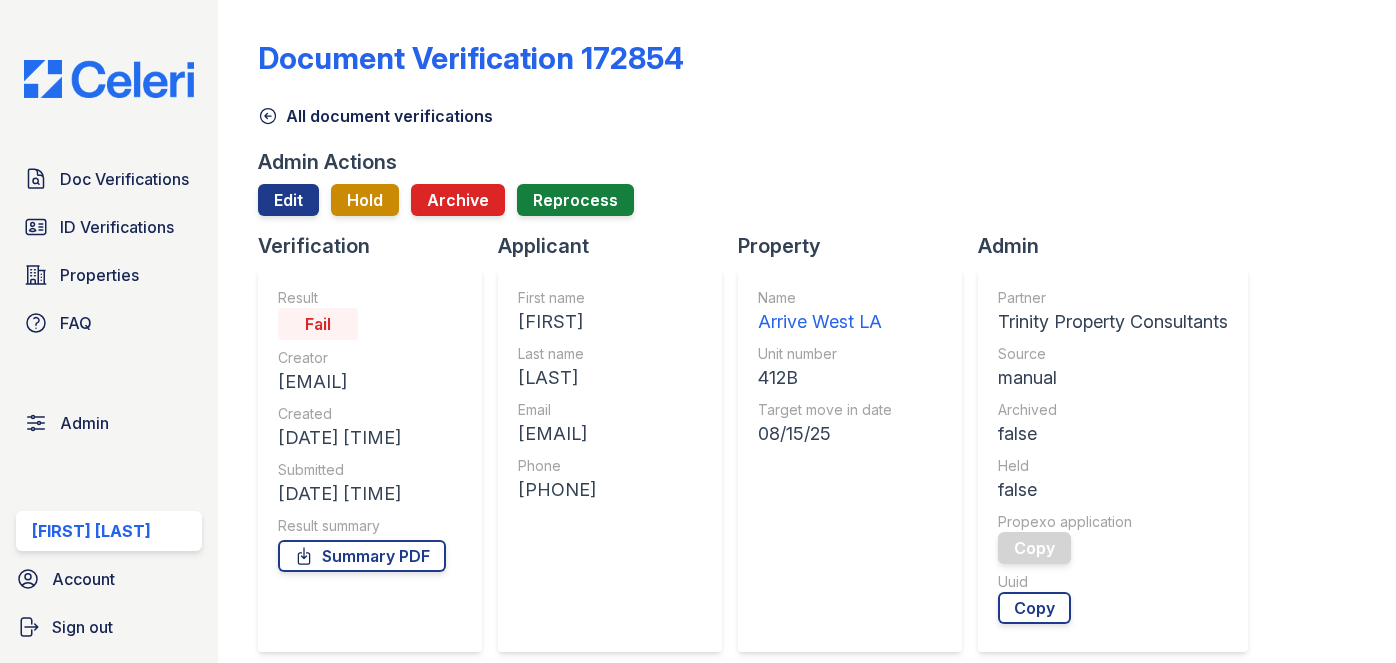 scroll, scrollTop: 0, scrollLeft: 0, axis: both 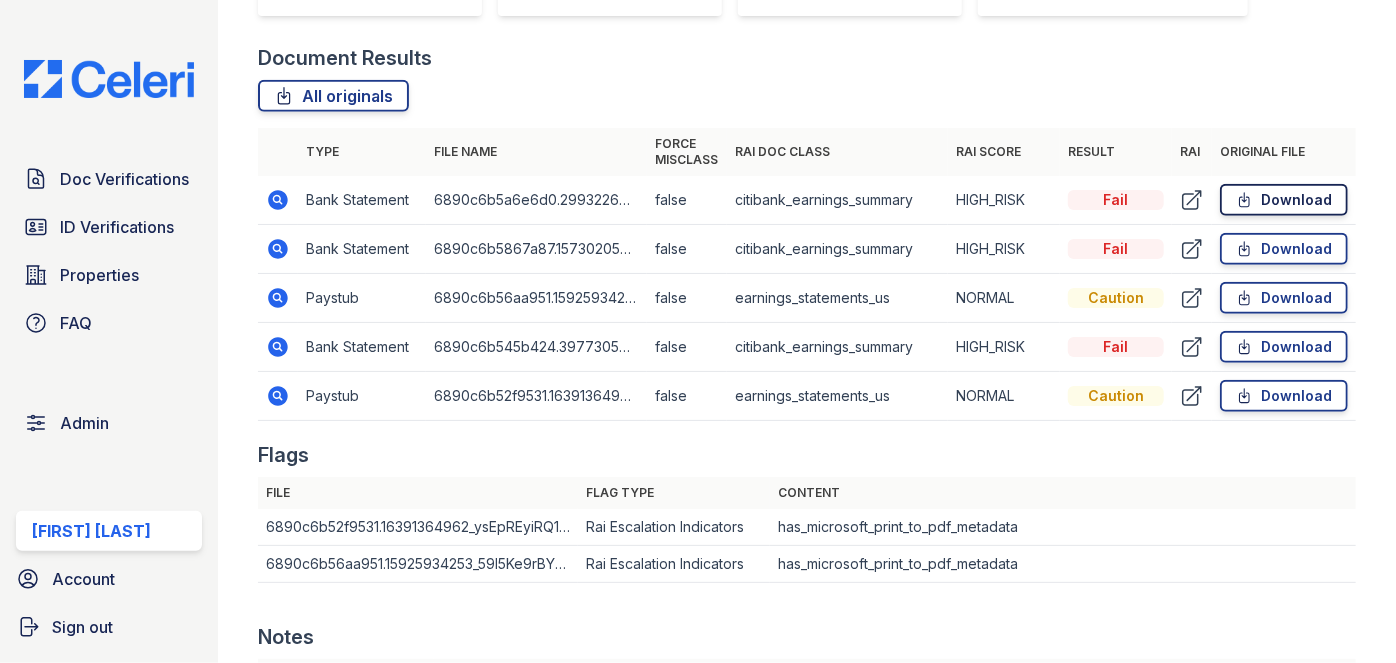 click on "Download" at bounding box center (1284, 200) 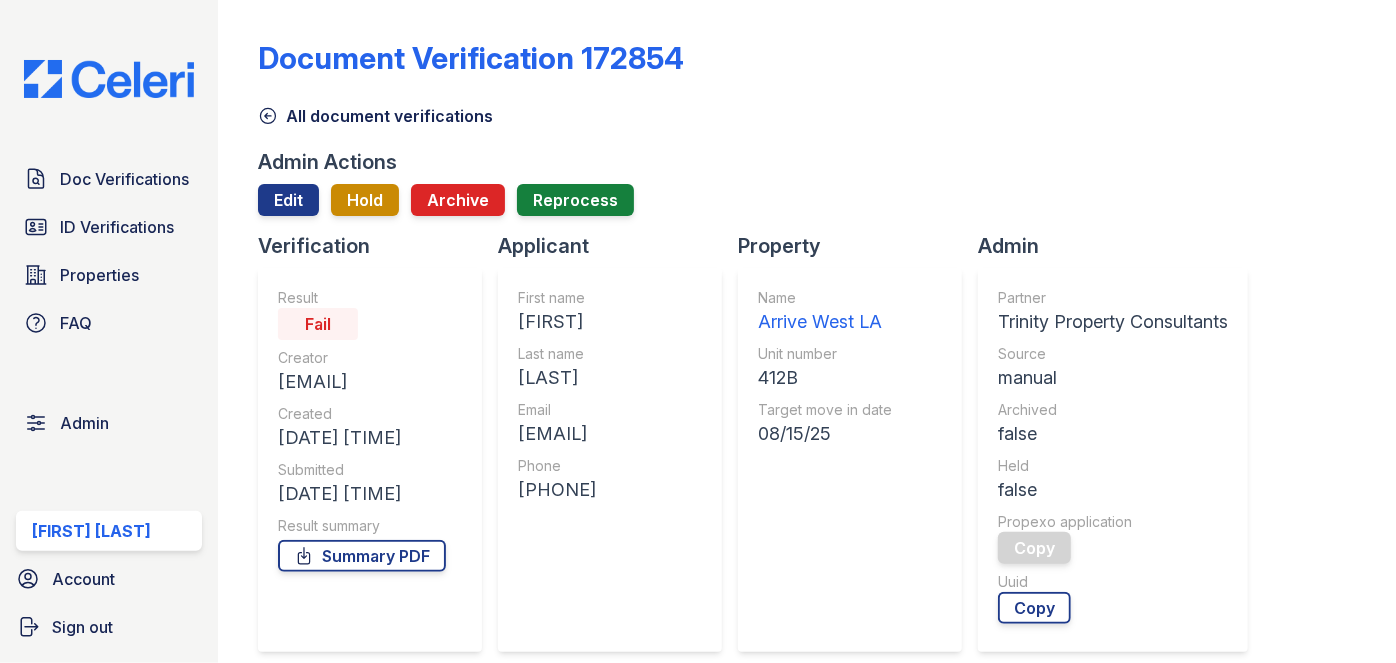 scroll, scrollTop: 0, scrollLeft: 0, axis: both 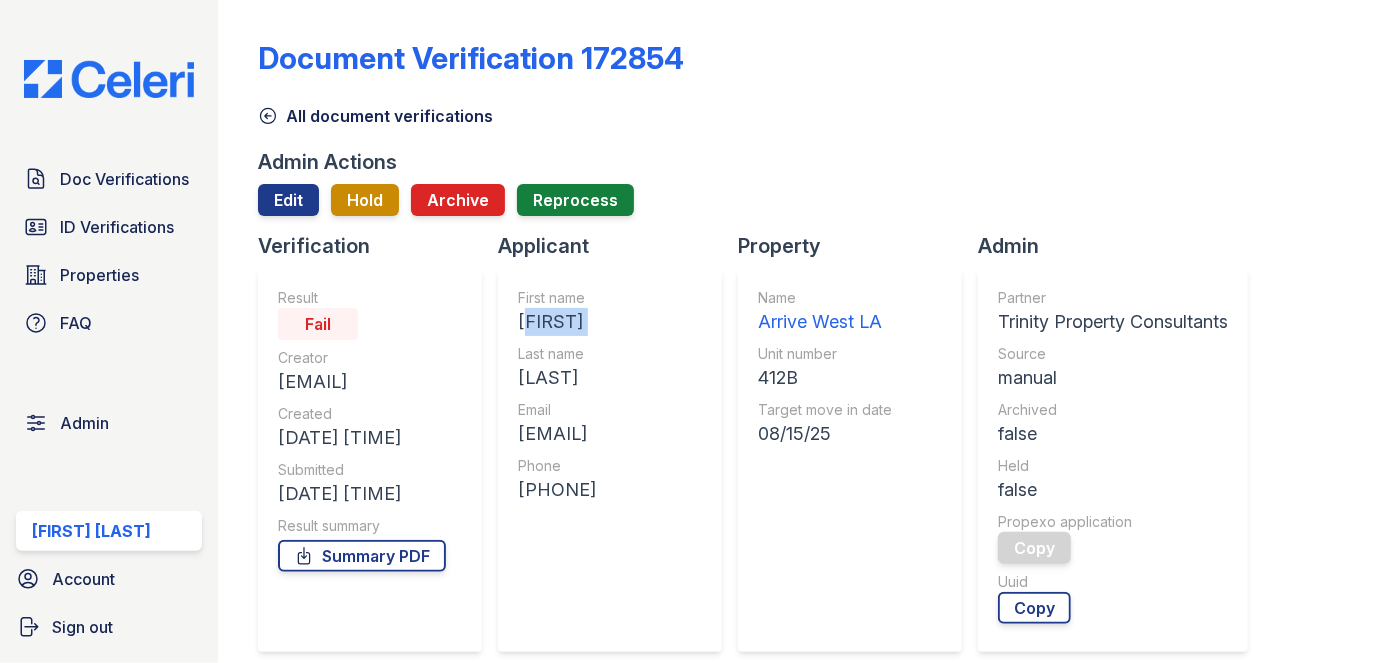 click on "Christopher" at bounding box center [557, 322] 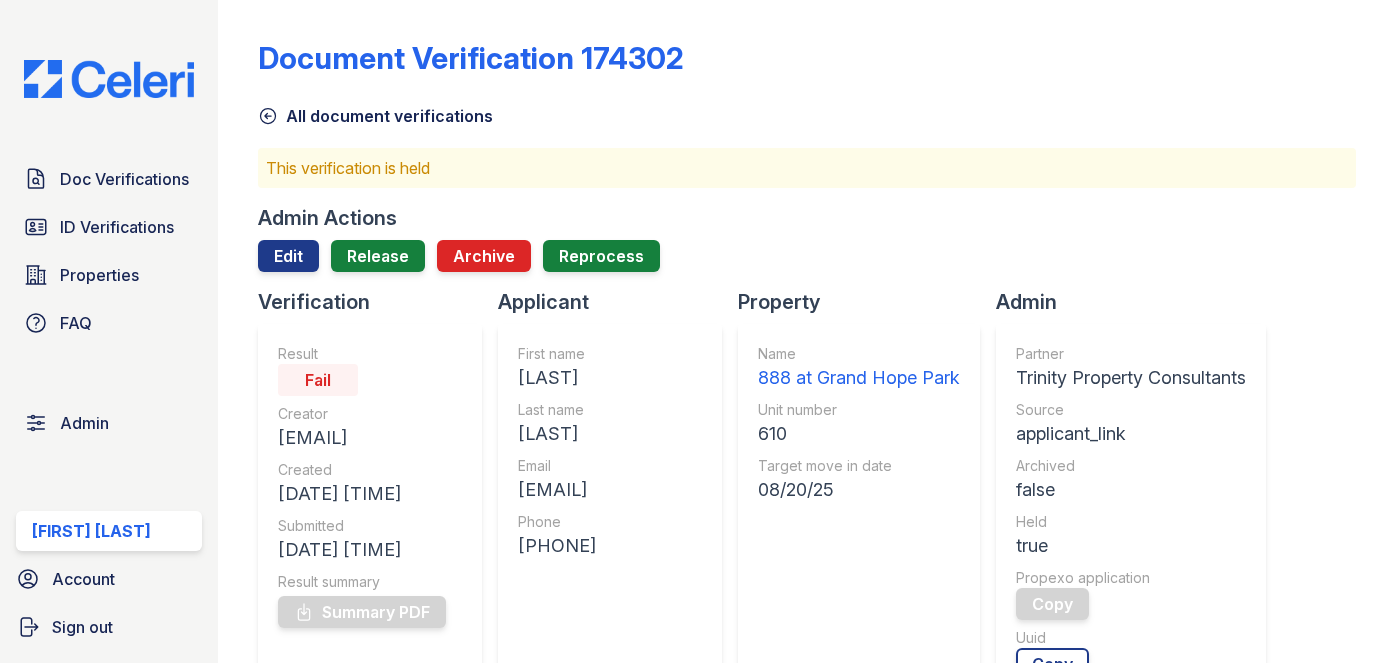 scroll, scrollTop: 0, scrollLeft: 0, axis: both 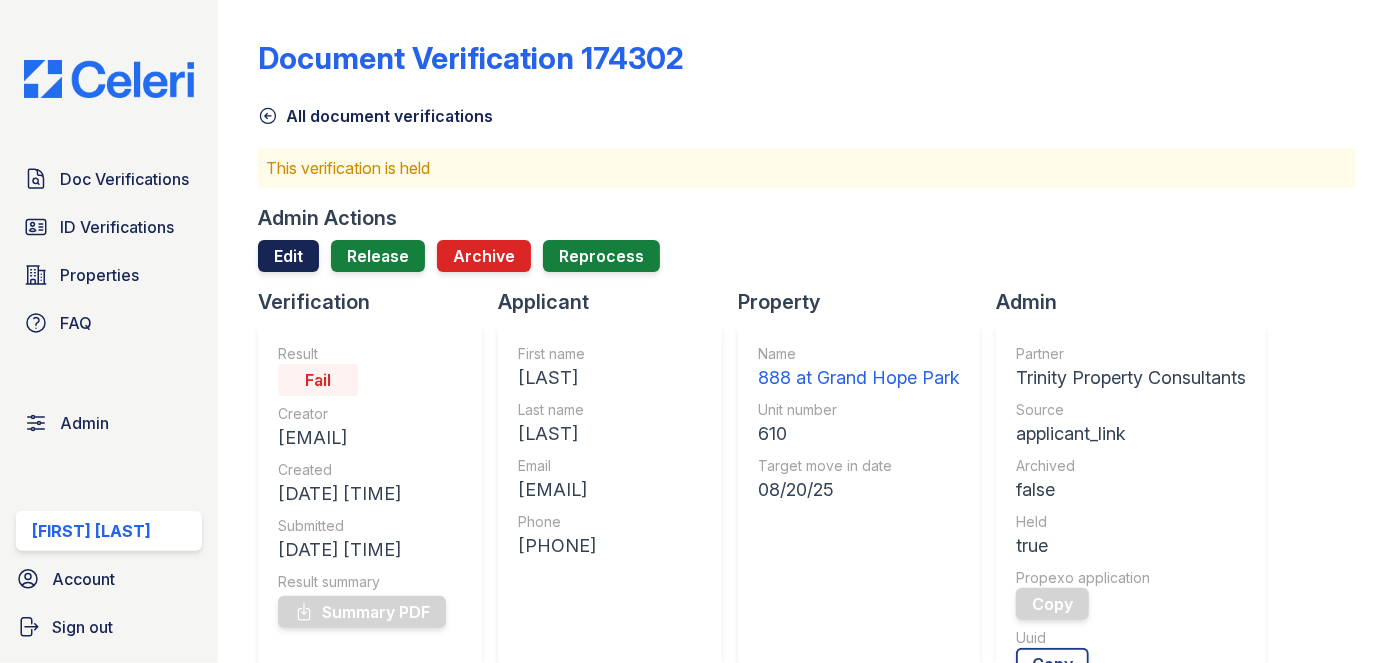 click on "Edit" at bounding box center [288, 256] 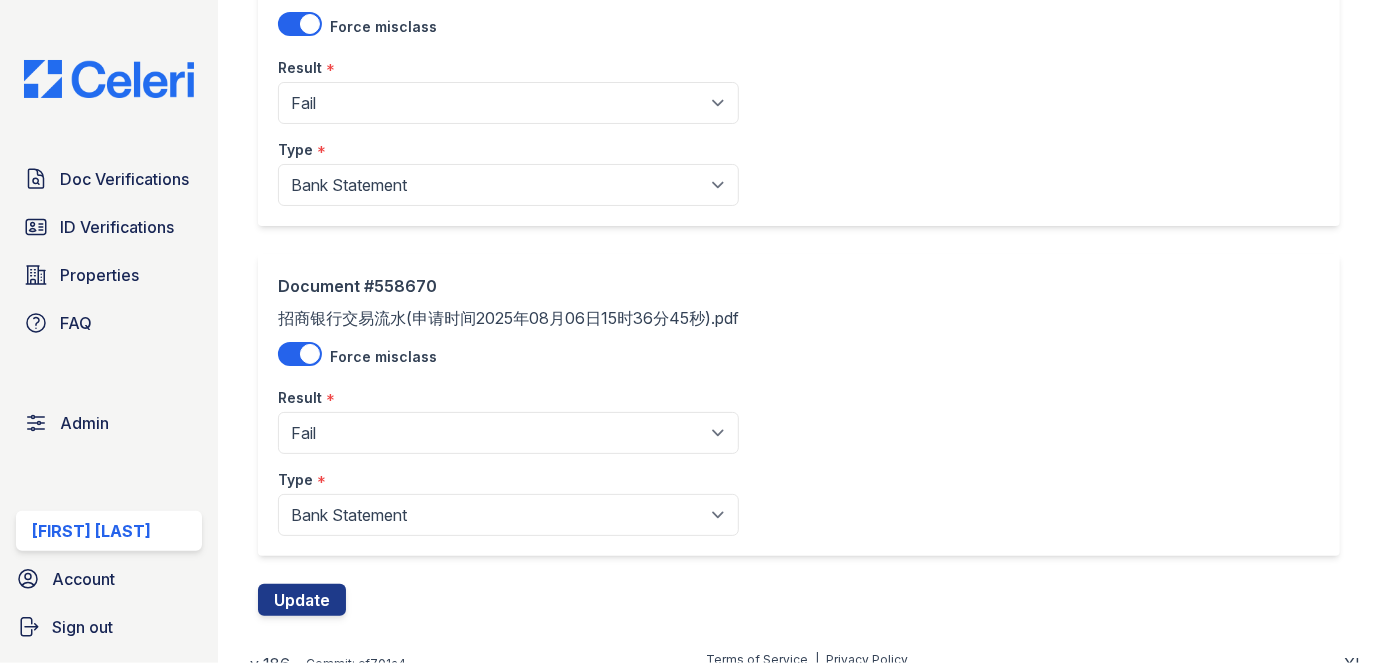 scroll, scrollTop: 573, scrollLeft: 0, axis: vertical 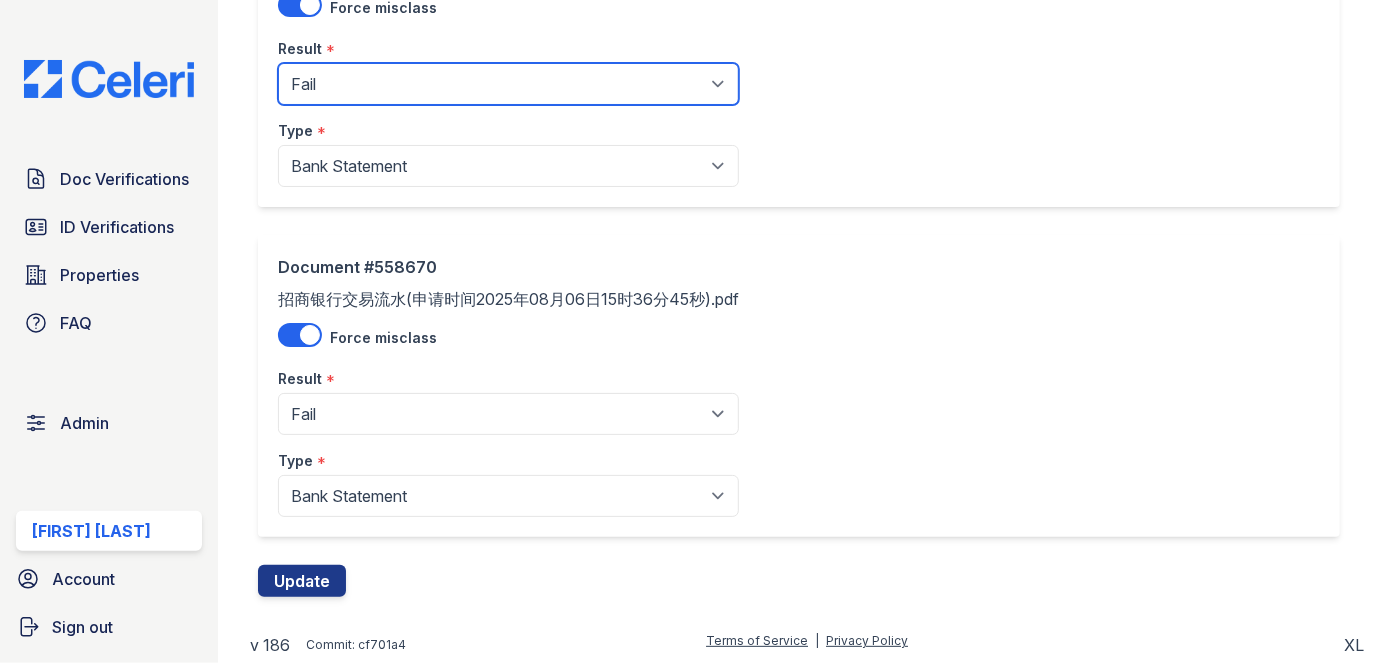 click on "Pending
Sent
Started
Processing
Pass
Fail
Caution
Error
N/A" at bounding box center (508, 84) 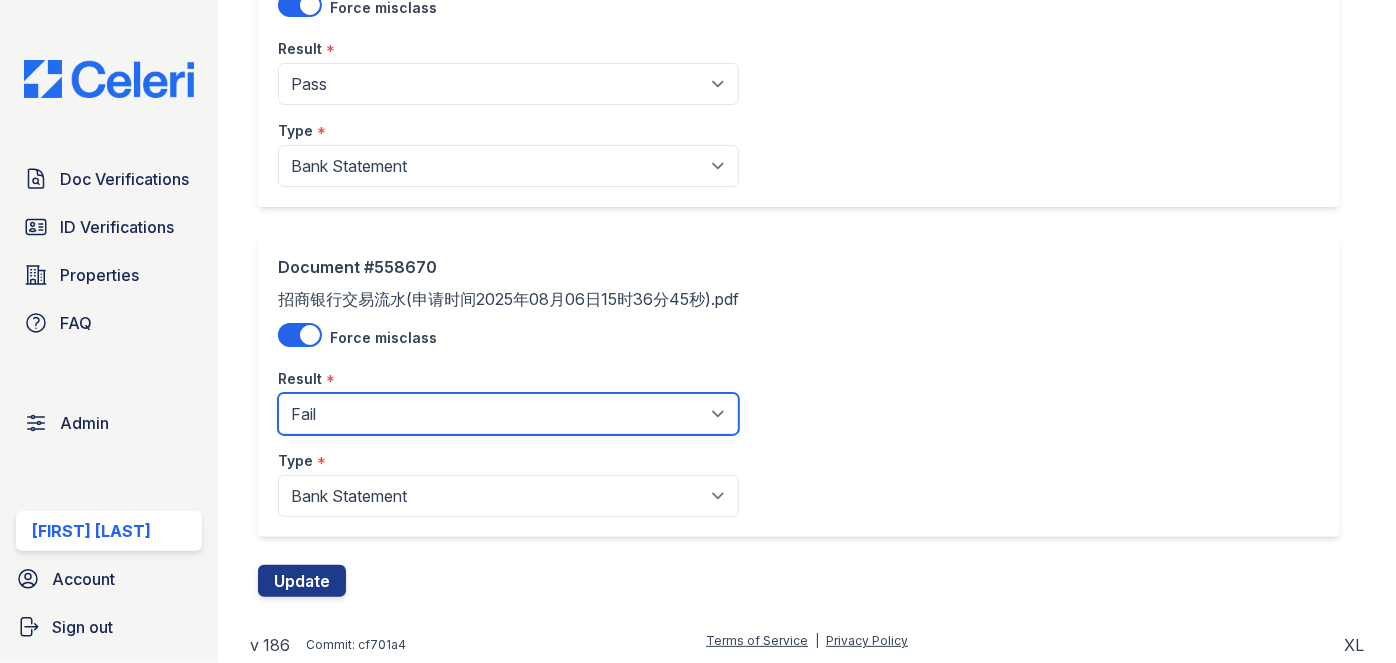 drag, startPoint x: 369, startPoint y: 413, endPoint x: 366, endPoint y: 397, distance: 16.27882 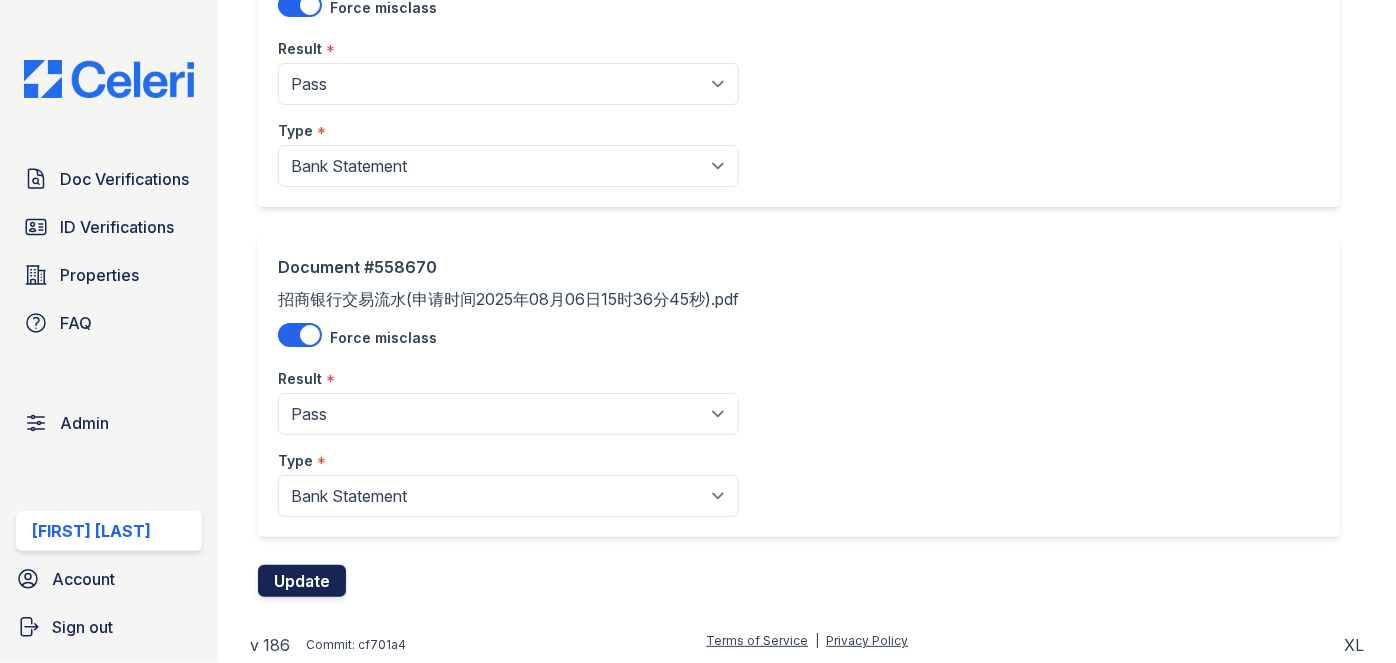 click on "Update" at bounding box center [302, 581] 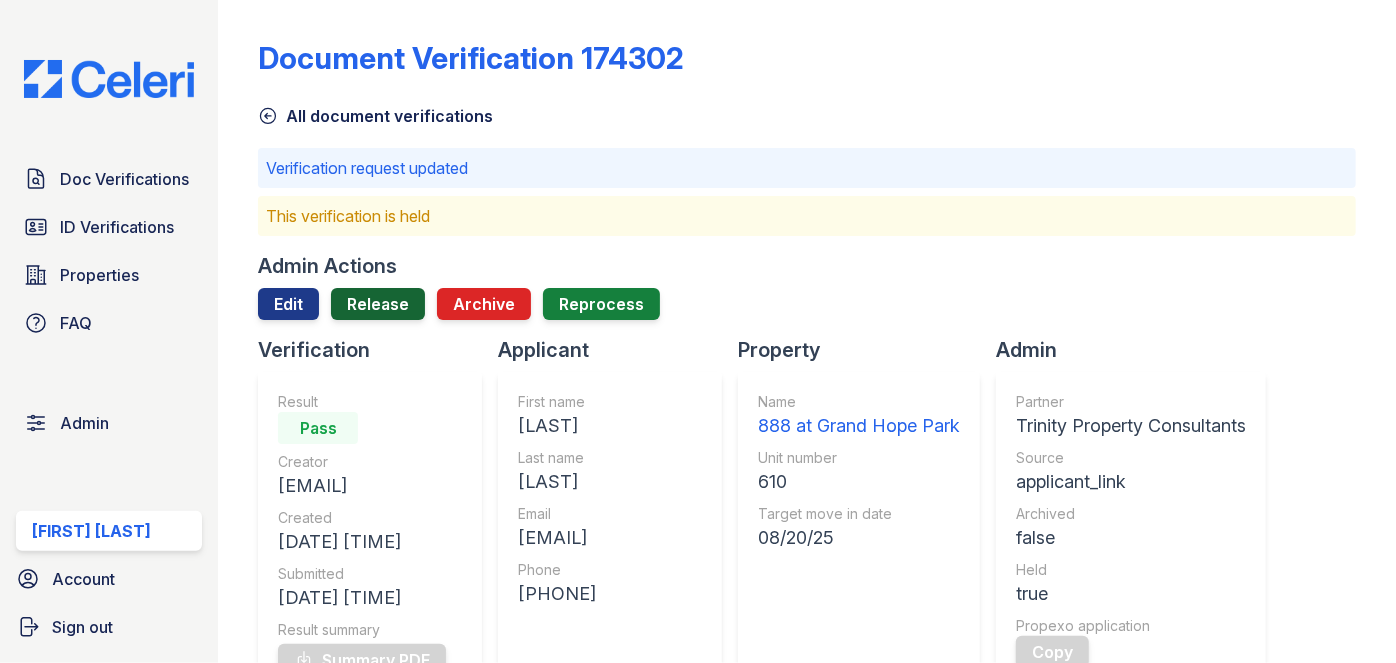 click on "Release" at bounding box center [378, 304] 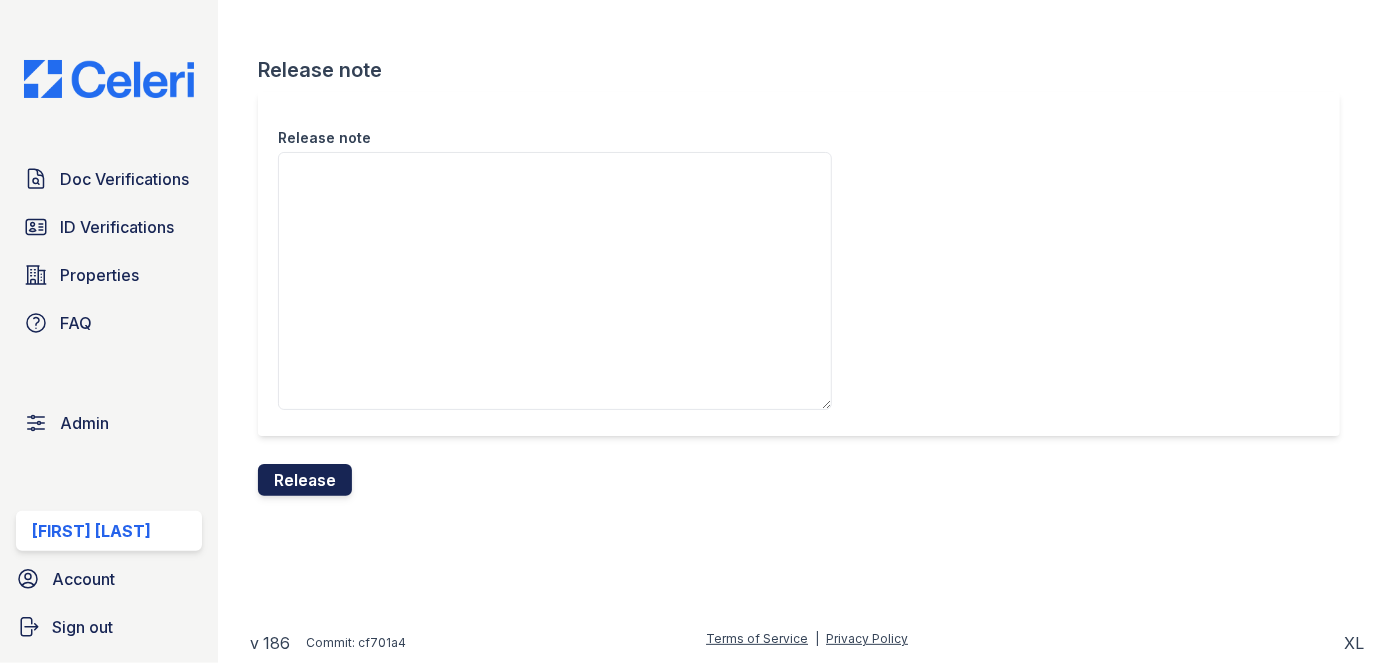 click on "Release" at bounding box center [305, 480] 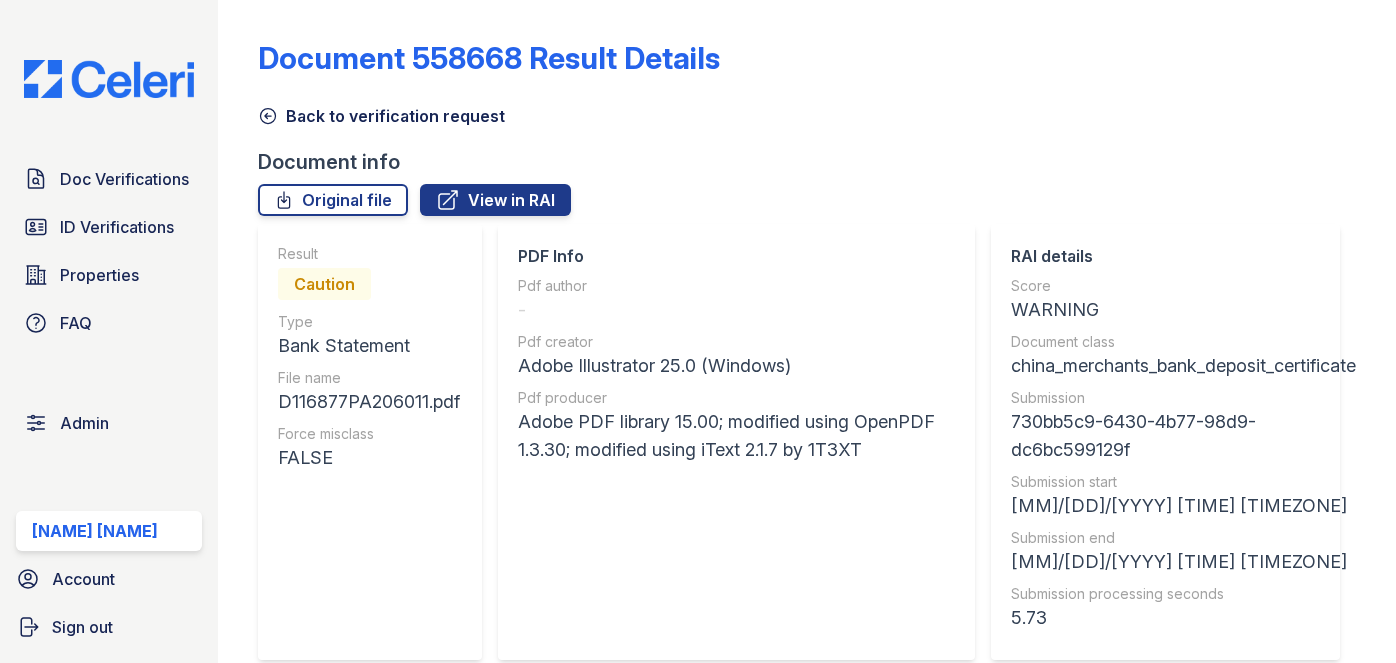 scroll, scrollTop: 0, scrollLeft: 0, axis: both 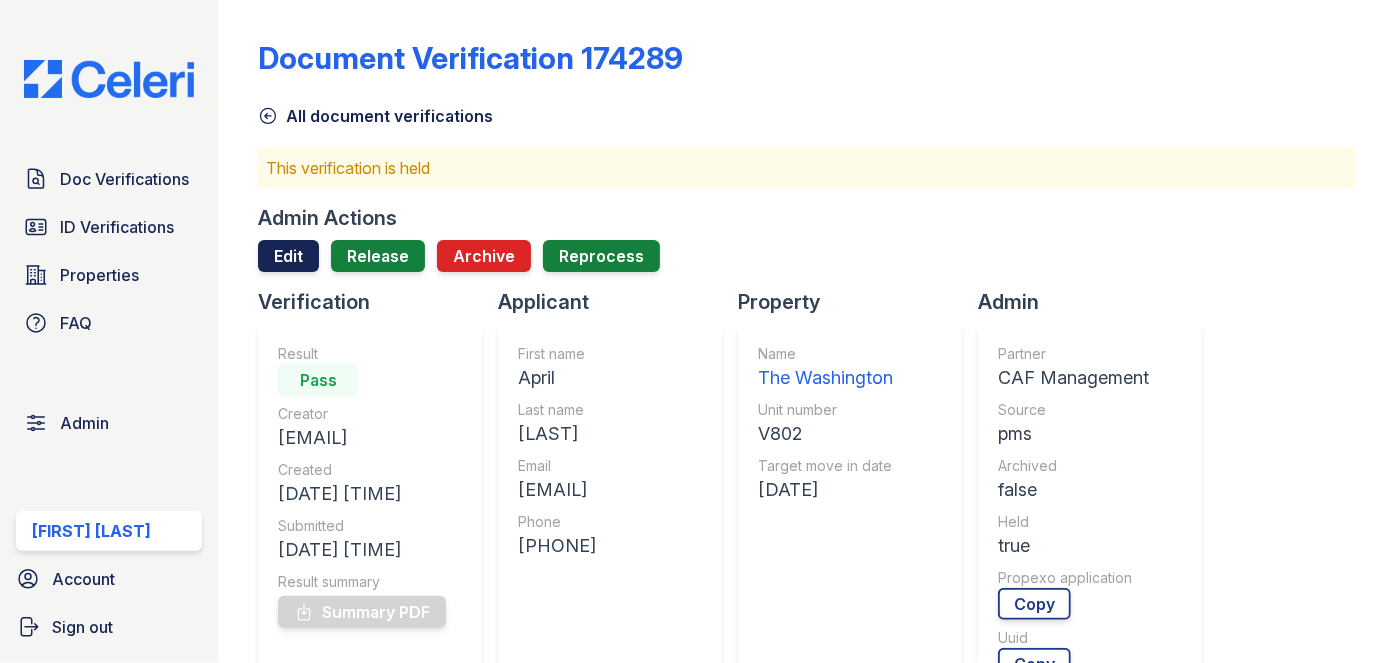 click on "Edit" at bounding box center (288, 256) 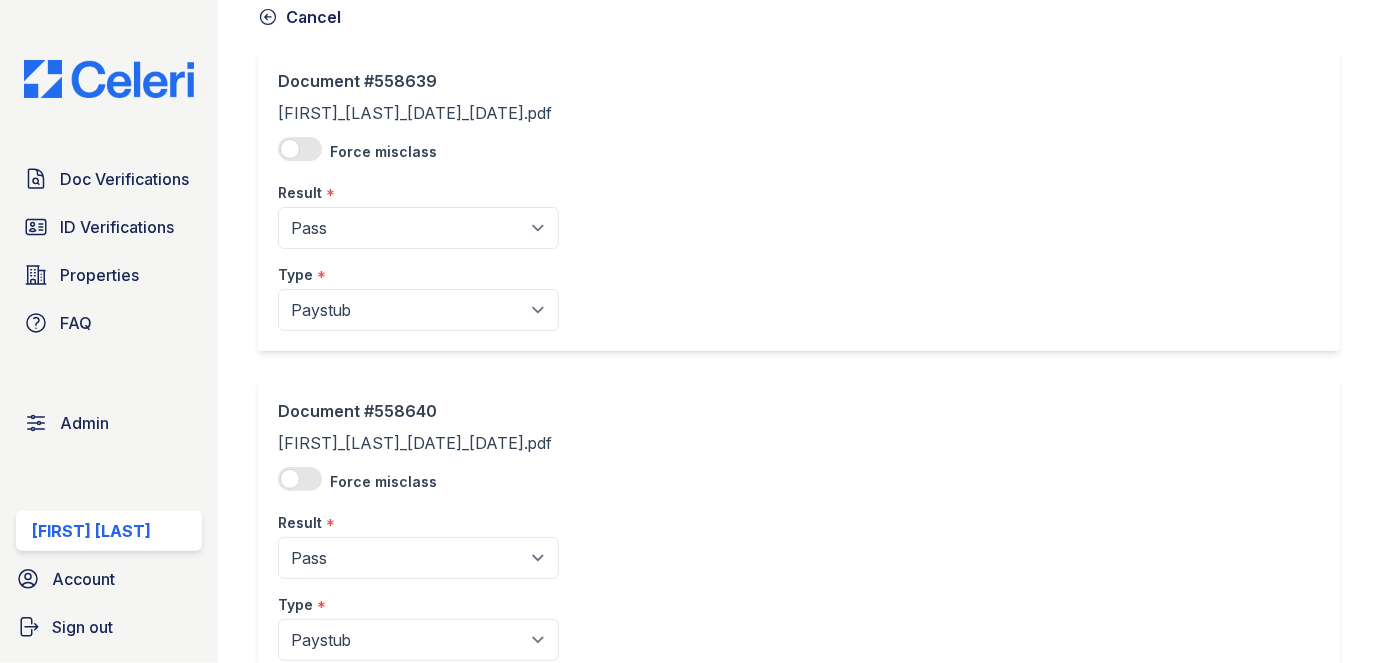 scroll, scrollTop: 272, scrollLeft: 0, axis: vertical 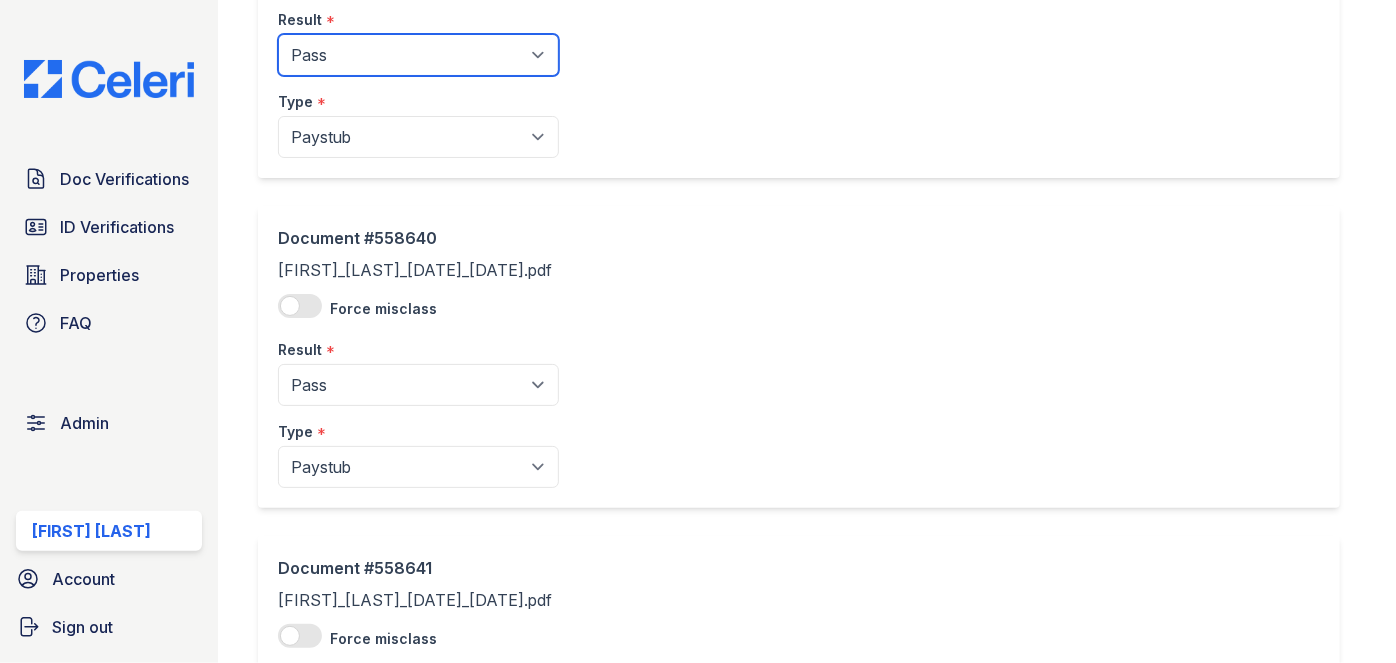 click on "Pending
Sent
Started
Processing
Pass
Fail
Caution
Error
N/A" at bounding box center [418, 55] 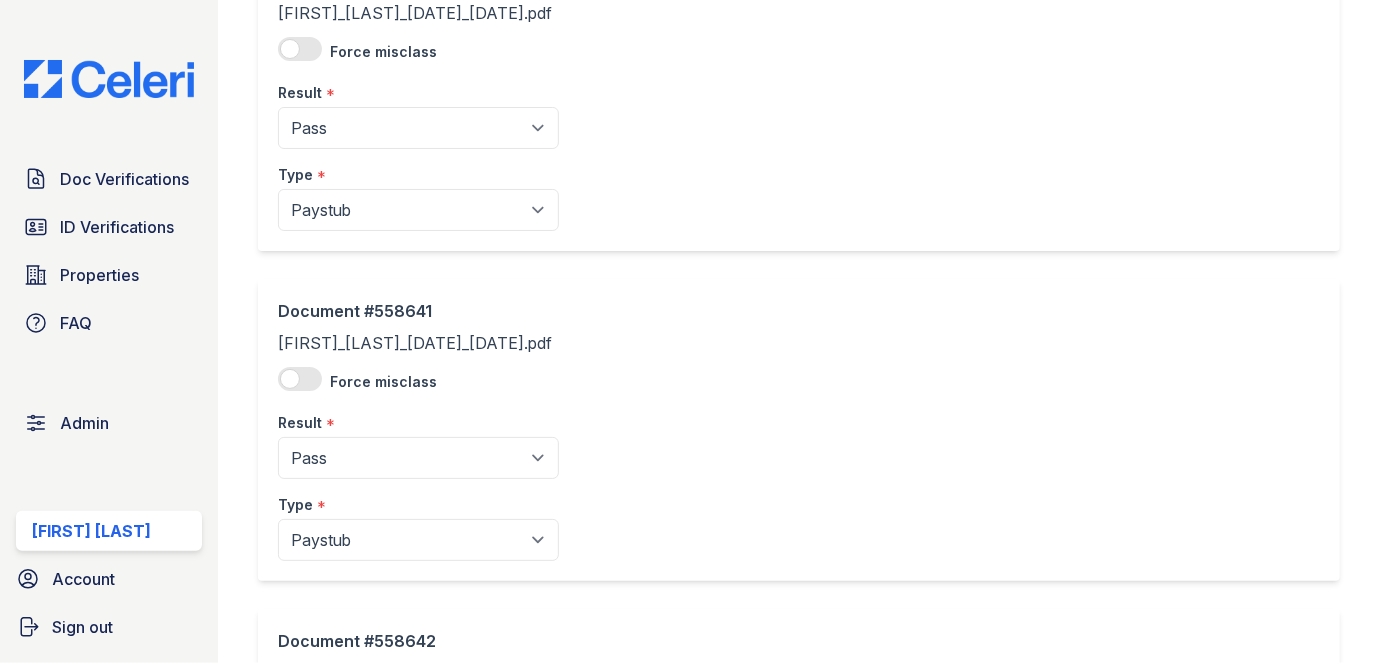 scroll, scrollTop: 545, scrollLeft: 0, axis: vertical 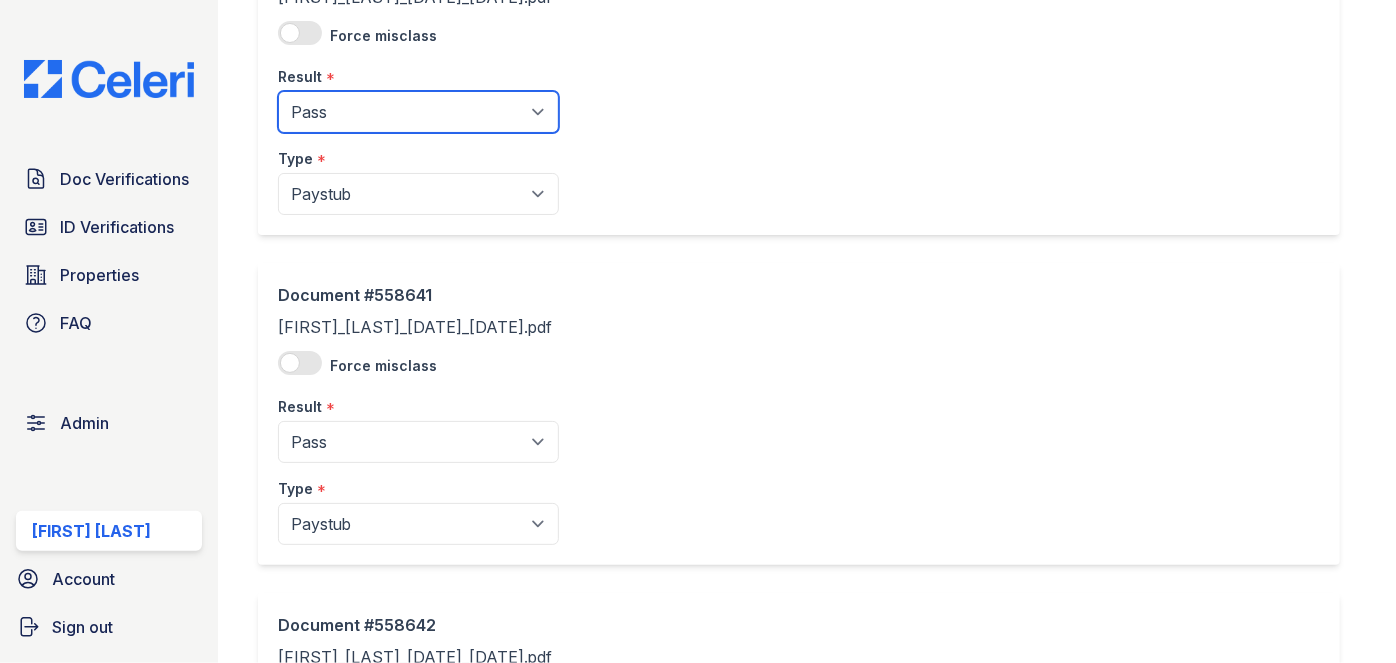 click on "Pending
Sent
Started
Processing
Pass
Fail
Caution
Error
N/A" at bounding box center [418, 112] 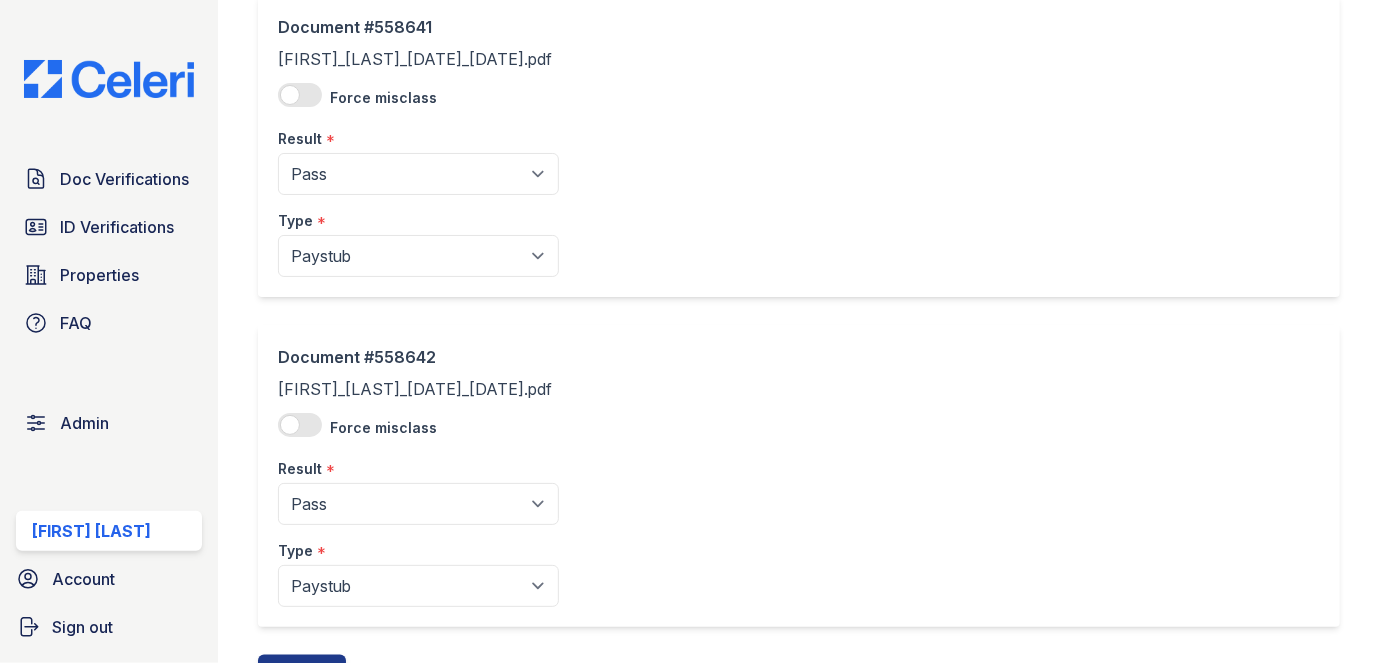 scroll, scrollTop: 902, scrollLeft: 0, axis: vertical 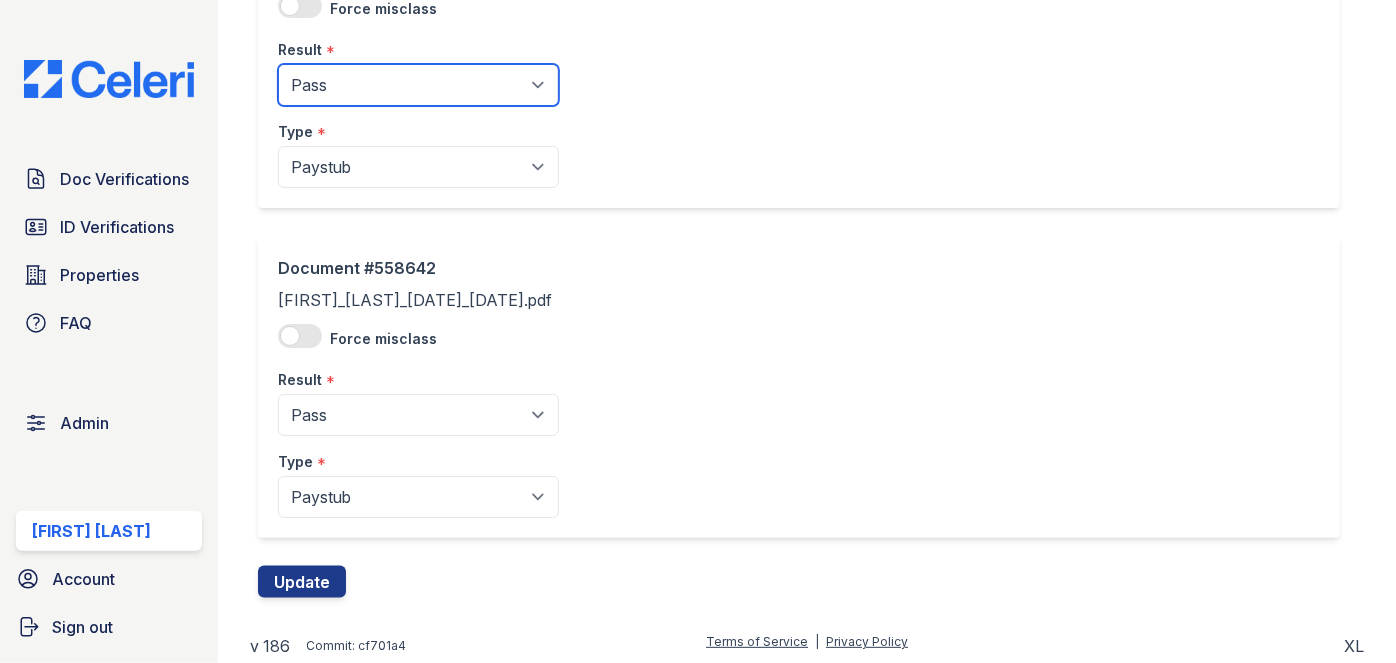 click on "Pending
Sent
Started
Processing
Pass
Fail
Caution
Error
N/A" at bounding box center [418, 85] 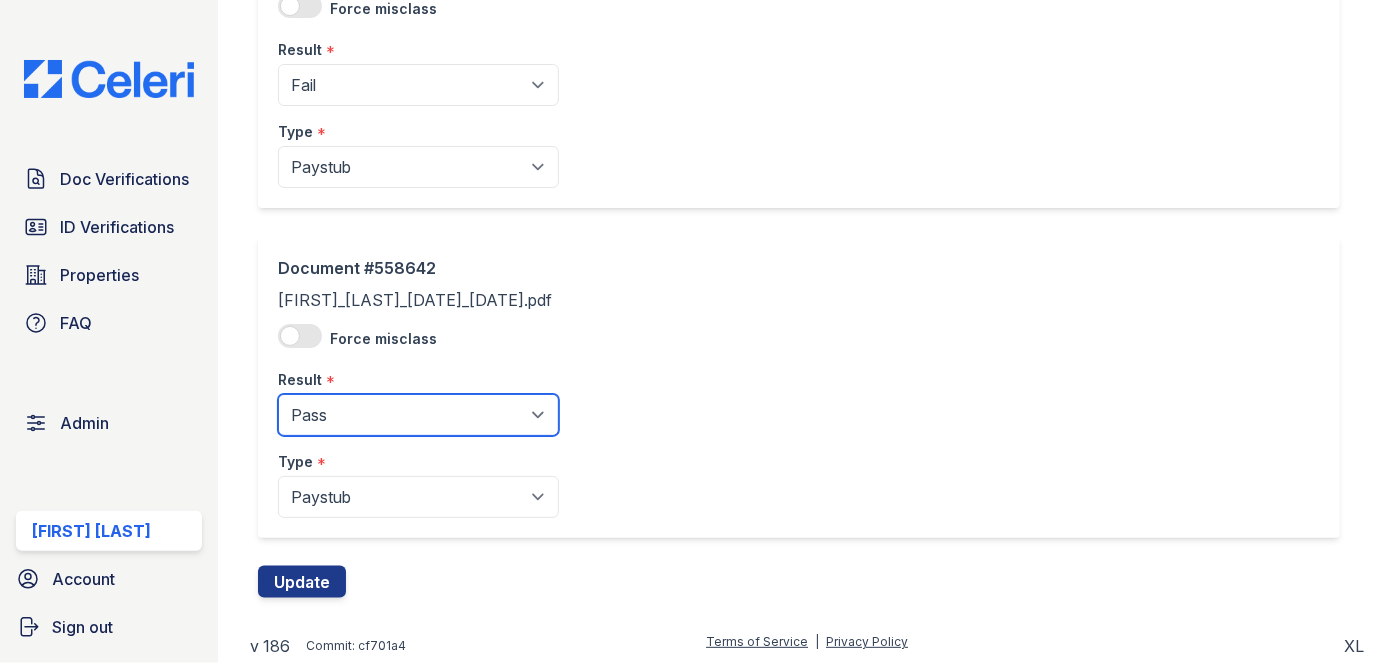 drag, startPoint x: 341, startPoint y: 415, endPoint x: 343, endPoint y: 393, distance: 22.090721 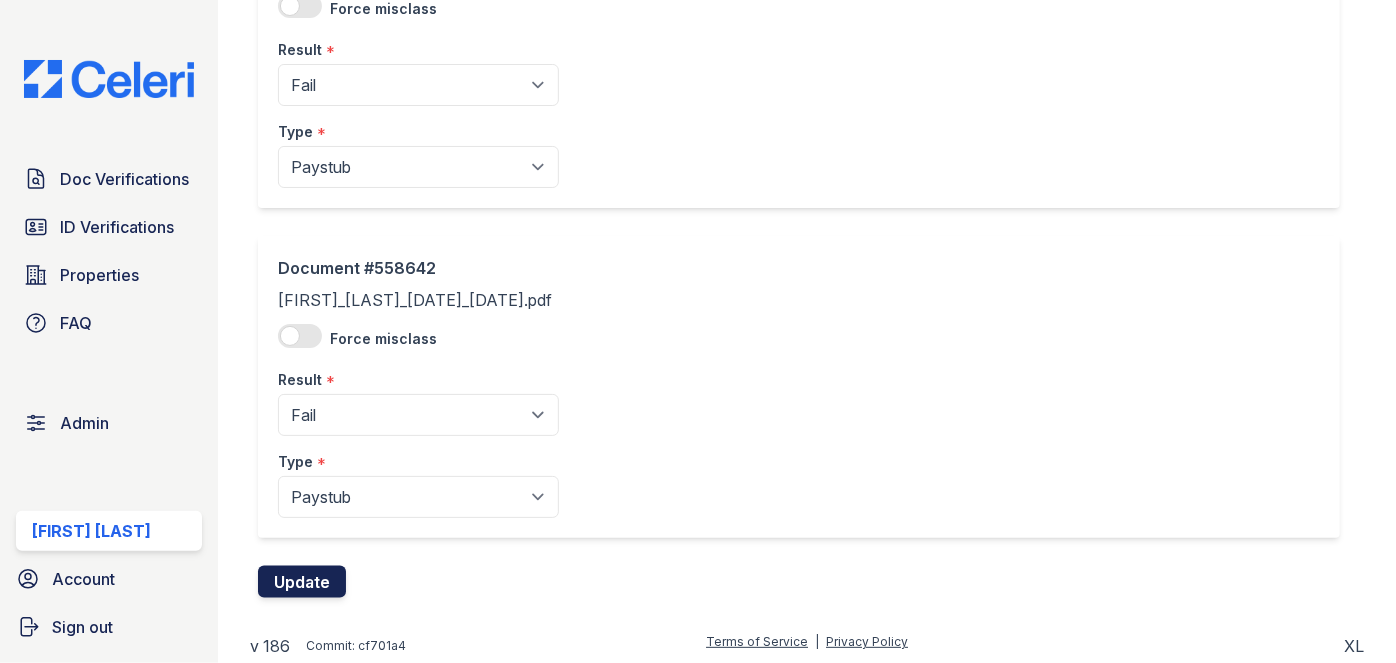click on "Update" at bounding box center [302, 582] 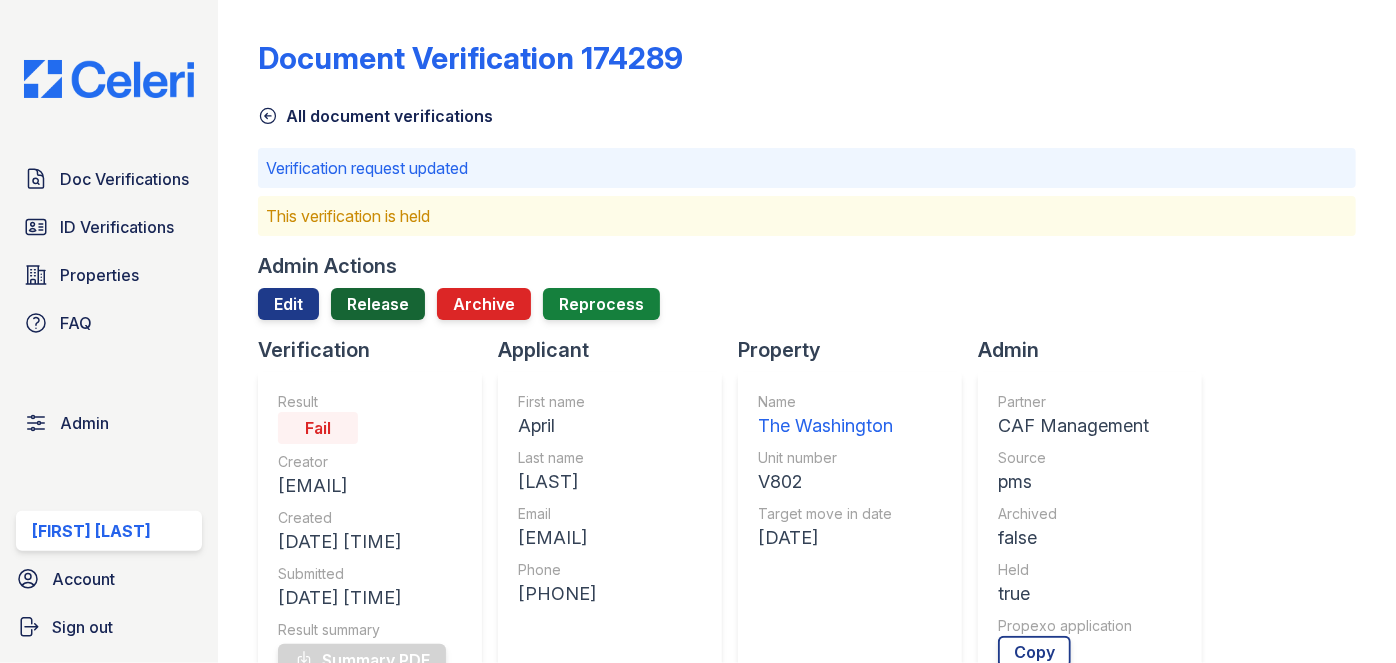click on "Release" at bounding box center [378, 304] 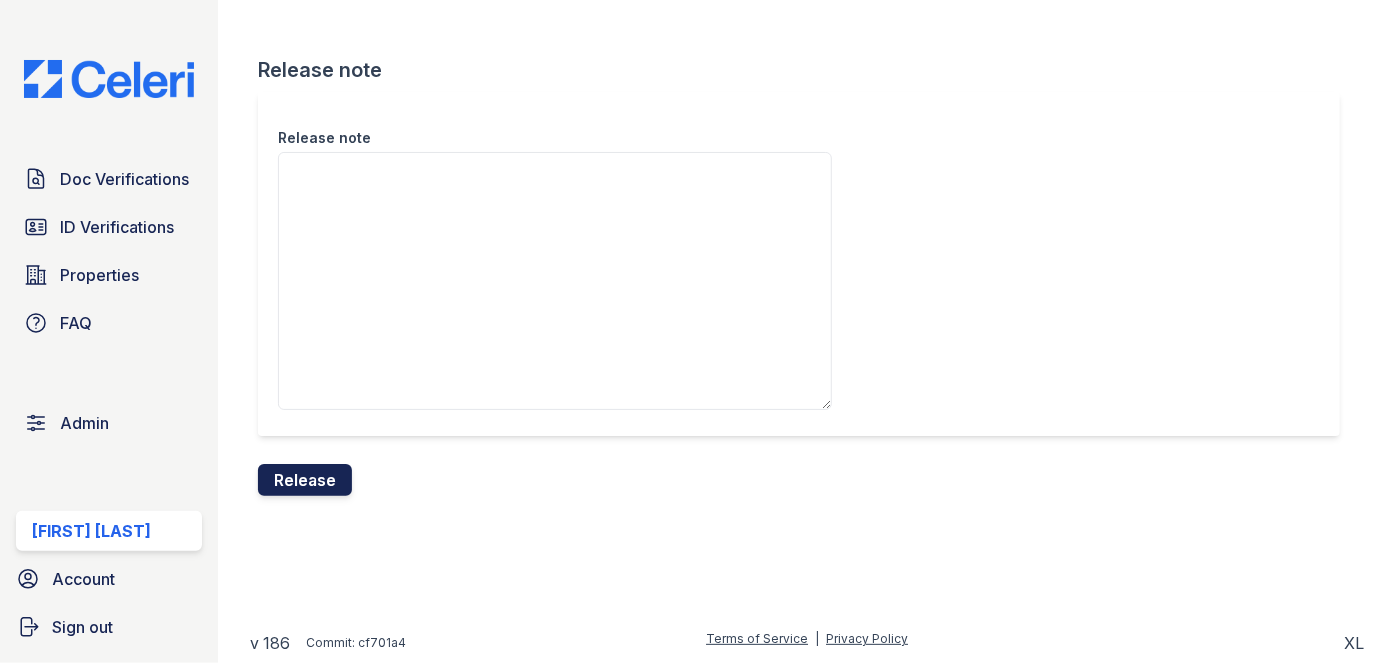 click on "Release" at bounding box center [305, 480] 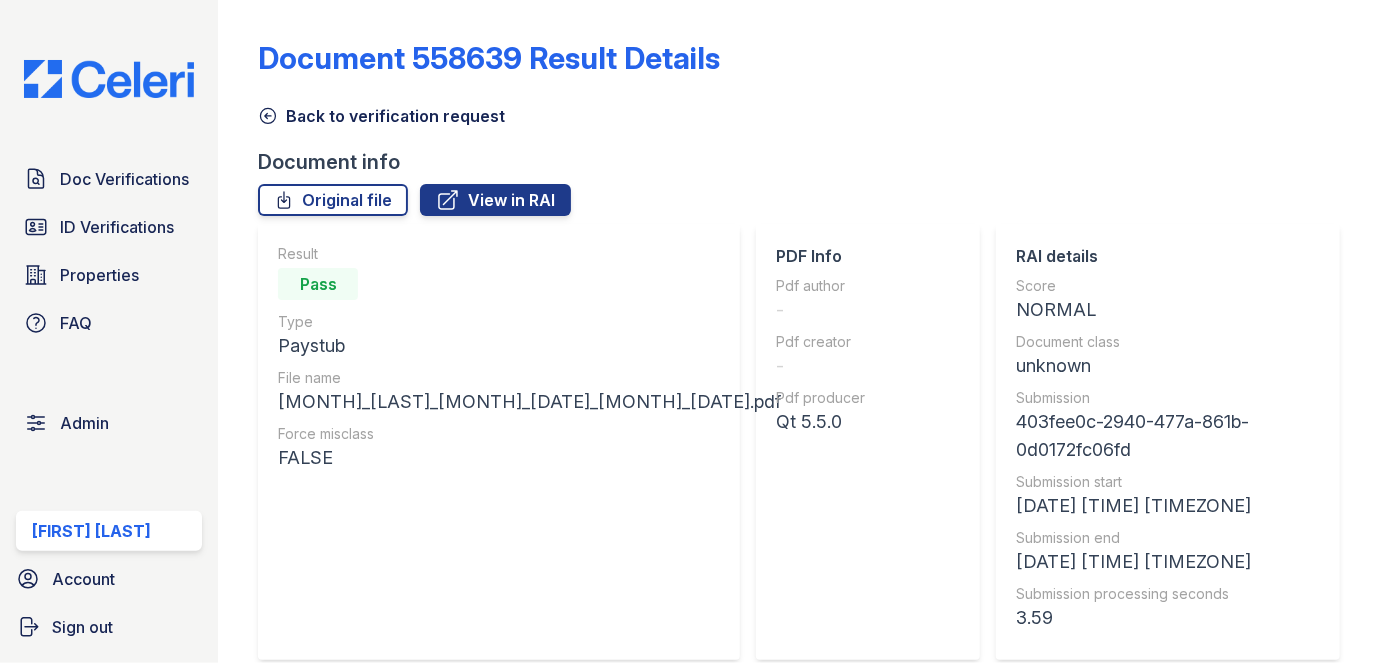 scroll, scrollTop: 0, scrollLeft: 0, axis: both 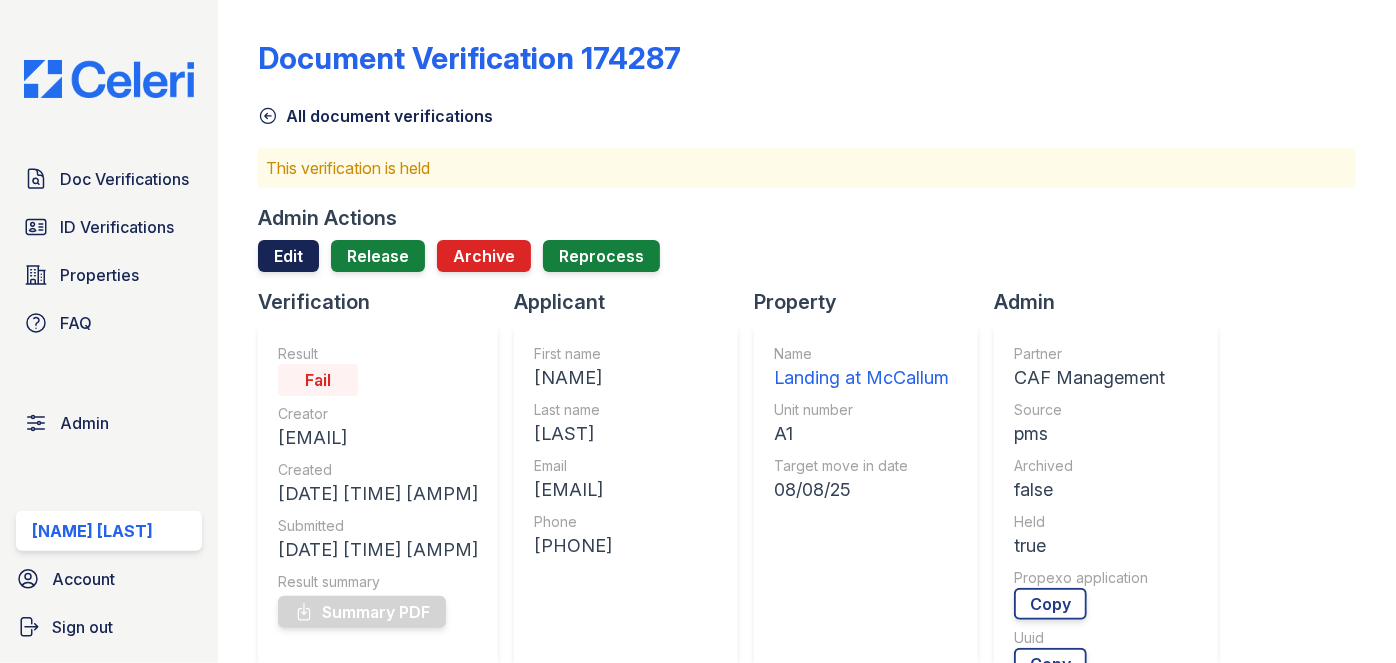 click on "Edit" at bounding box center [288, 256] 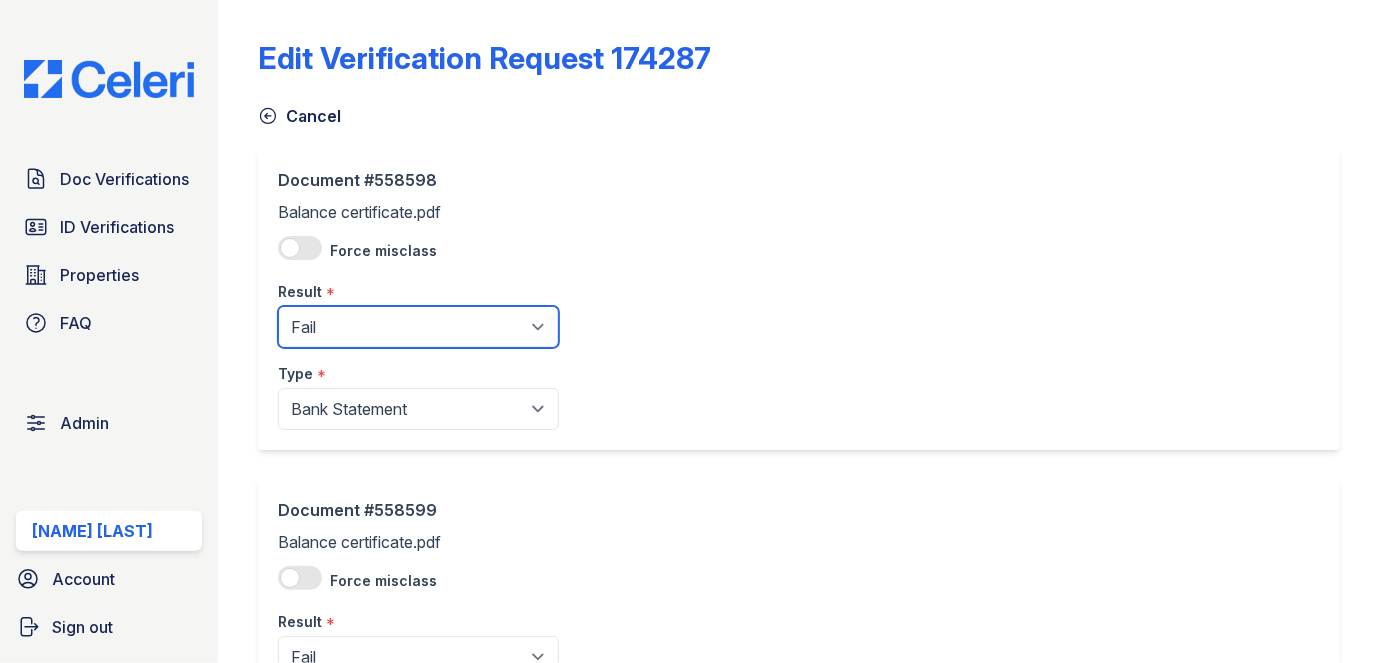 click on "Pending
Sent
Started
Processing
Pass
Fail
Caution
Error
N/A" at bounding box center [418, 327] 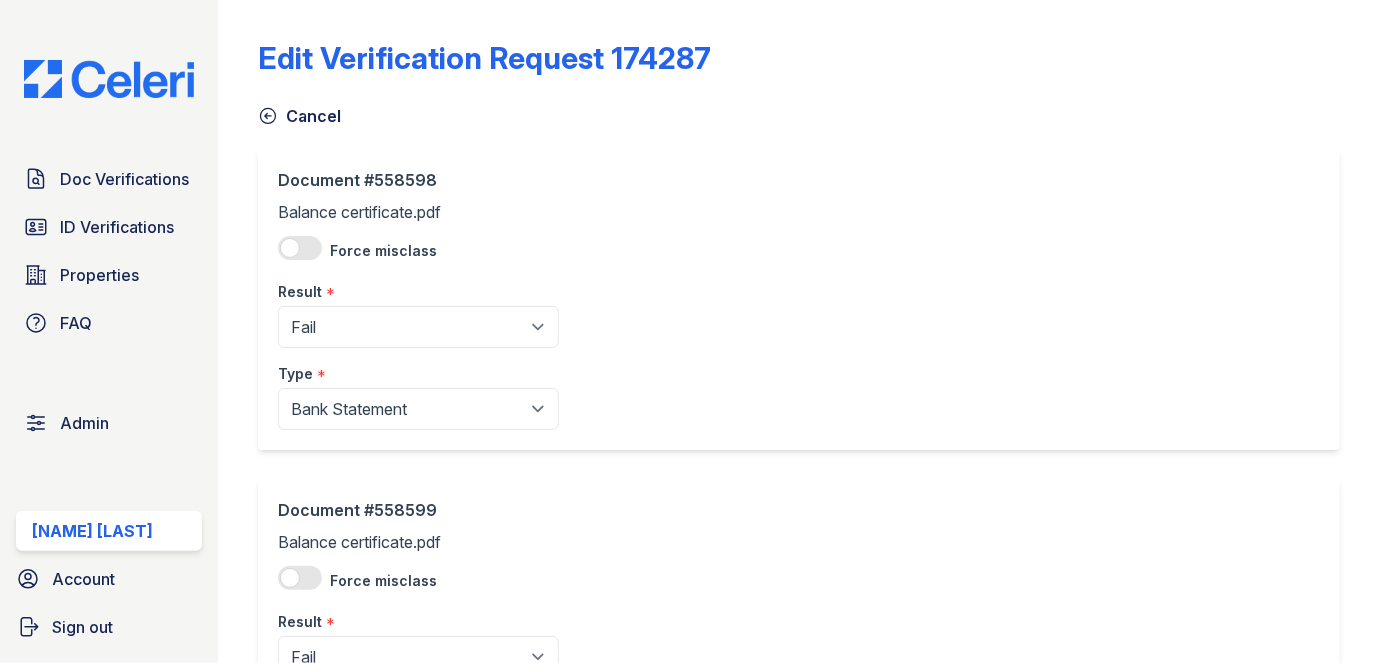 click on "Document #558598
Balance certificate.pdf
Force misclass
Result
*
Pending
Sent
Started
Processing
Pass
Fail
Caution
Error
N/A
Type
*
Paystub
Bank Statement
Offer Letter
Tax Documents
Benefit Award Letter
Investment Account Statement
Other" at bounding box center [799, 299] 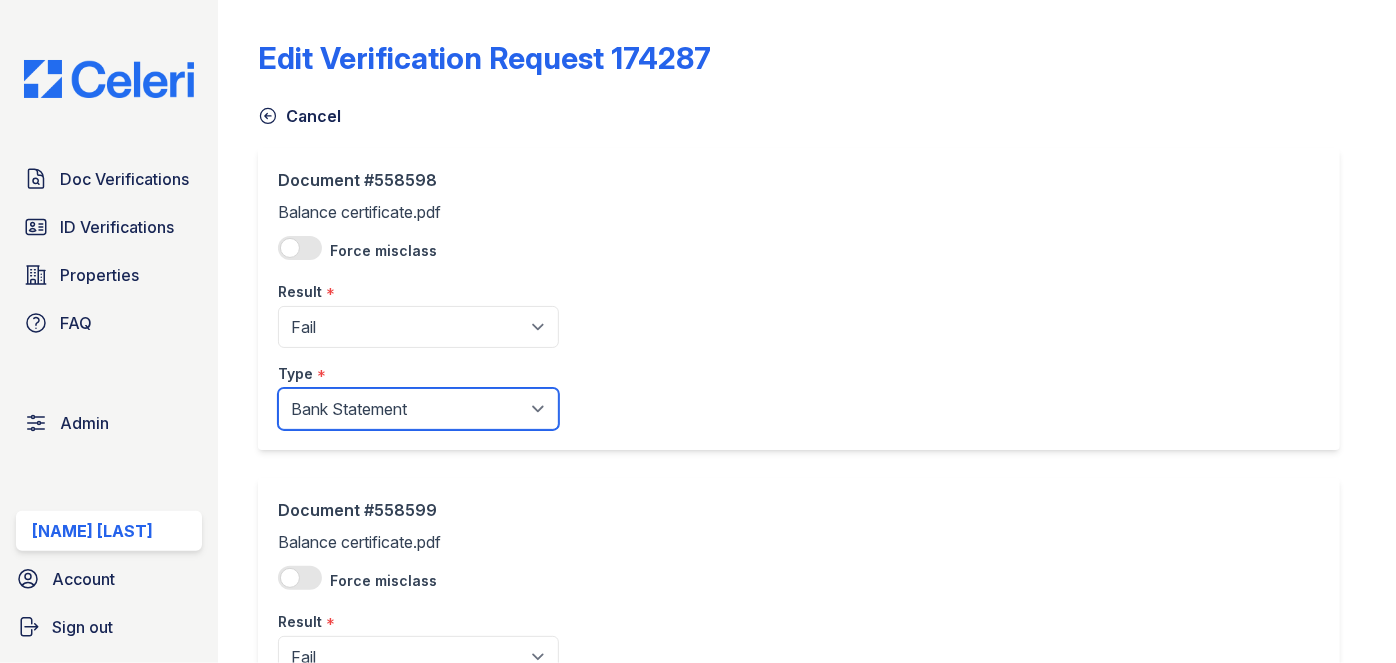 click on "Paystub
Bank Statement
Offer Letter
Tax Documents
Benefit Award Letter
Investment Account Statement
Other" at bounding box center [418, 409] 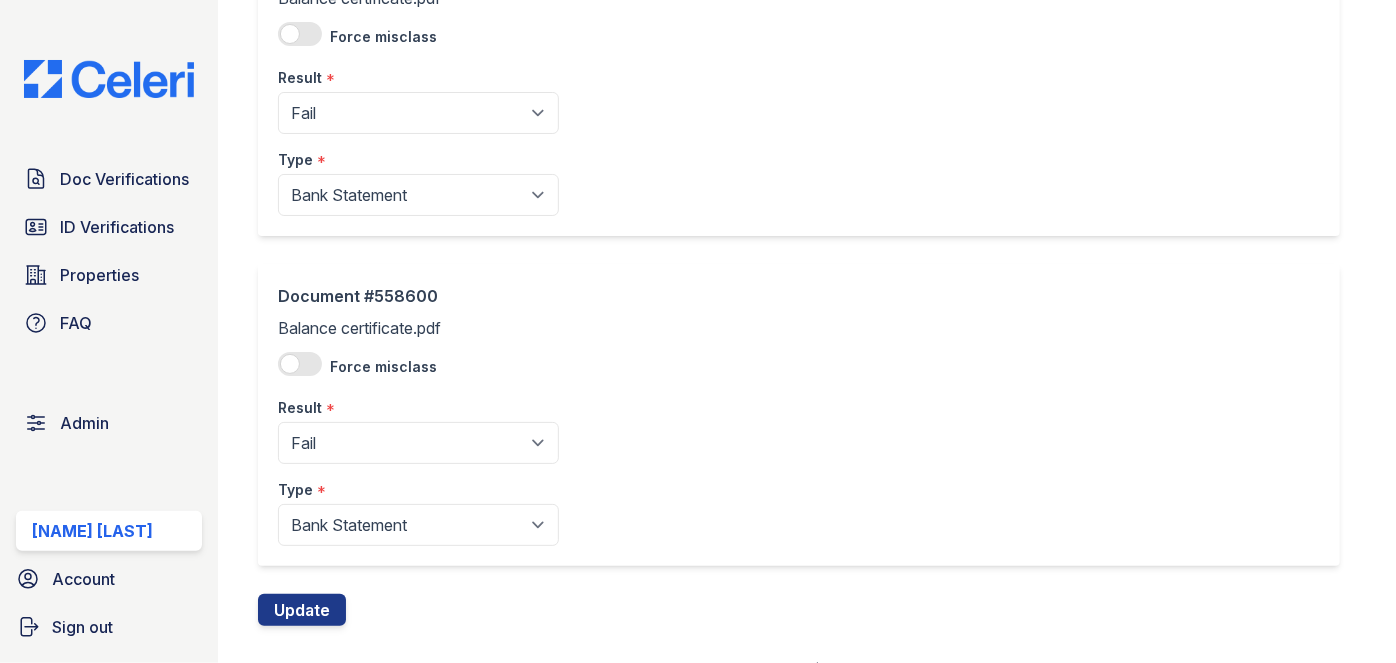scroll, scrollTop: 545, scrollLeft: 0, axis: vertical 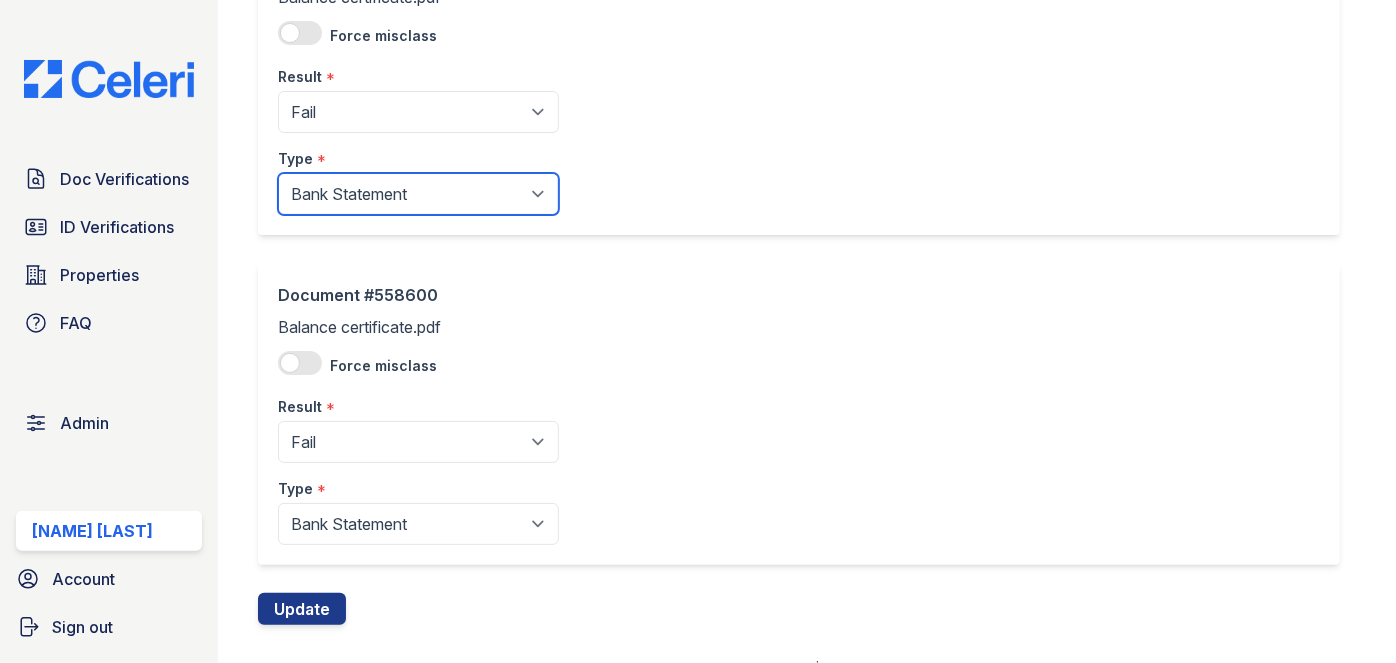 click on "Paystub
Bank Statement
Offer Letter
Tax Documents
Benefit Award Letter
Investment Account Statement
Other" at bounding box center [418, 194] 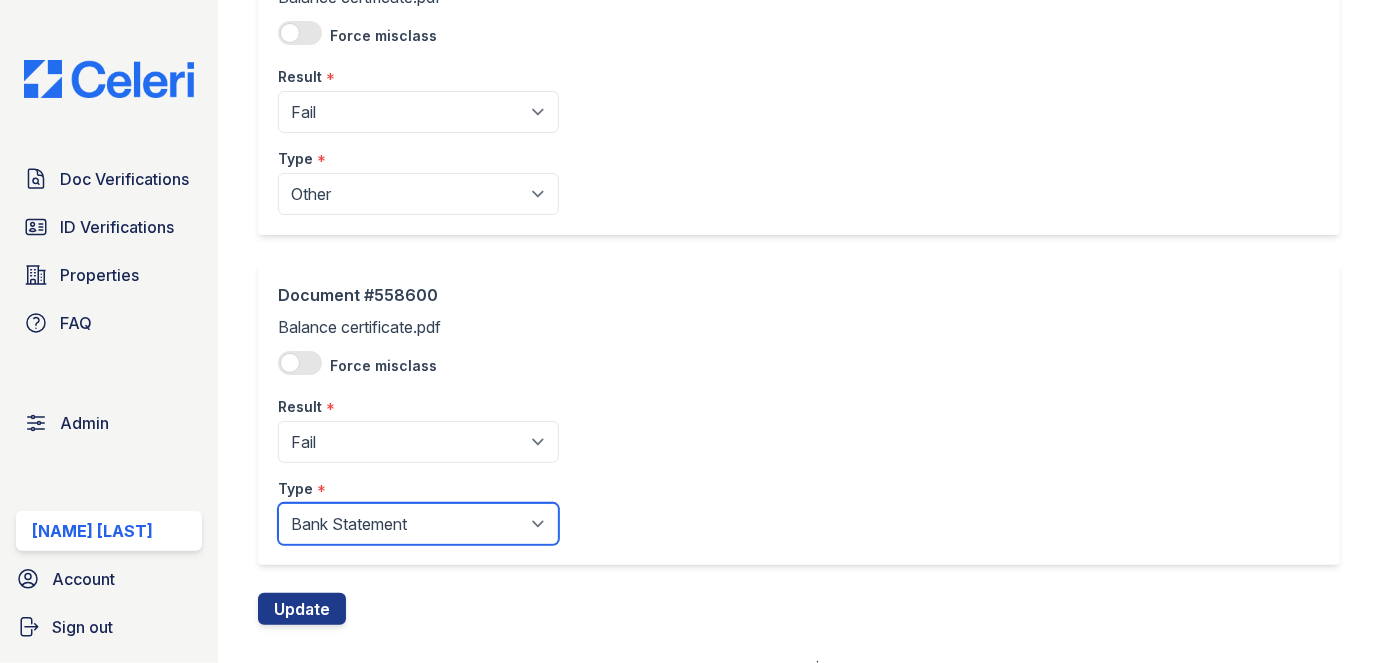 click on "Paystub
Bank Statement
Offer Letter
Tax Documents
Benefit Award Letter
Investment Account Statement
Other" at bounding box center (418, 524) 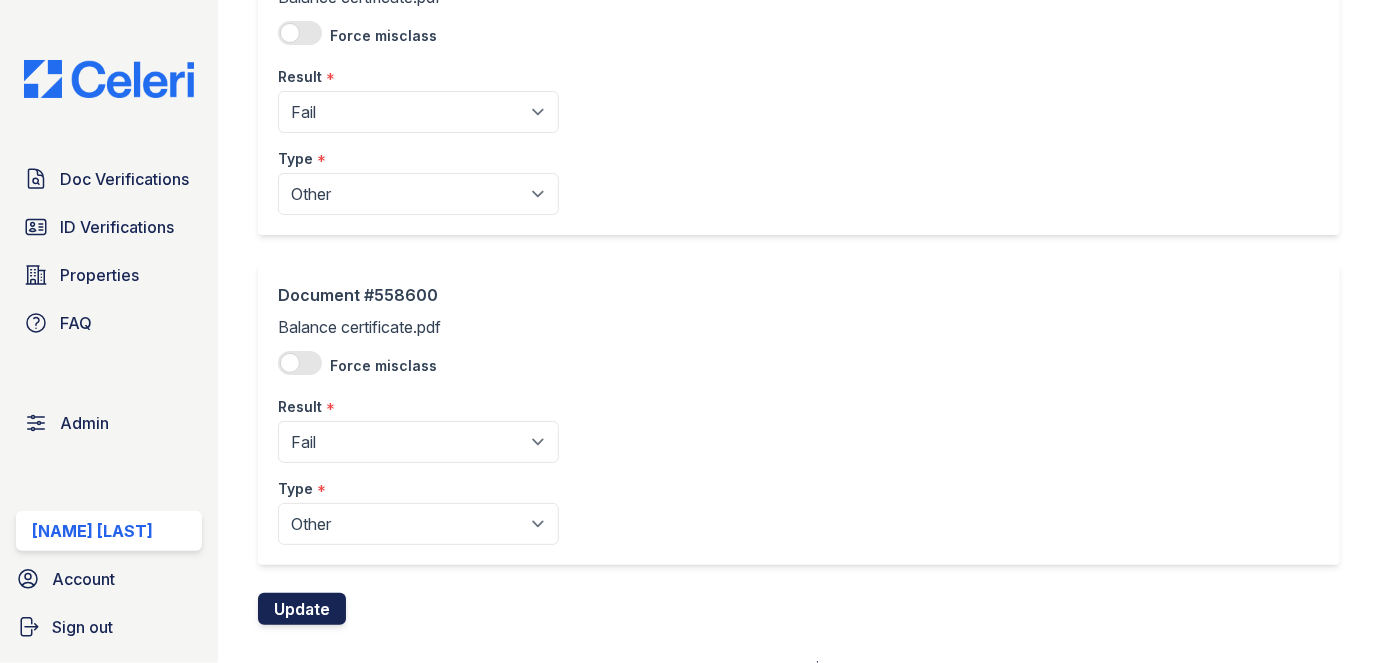 click on "Update" at bounding box center (302, 609) 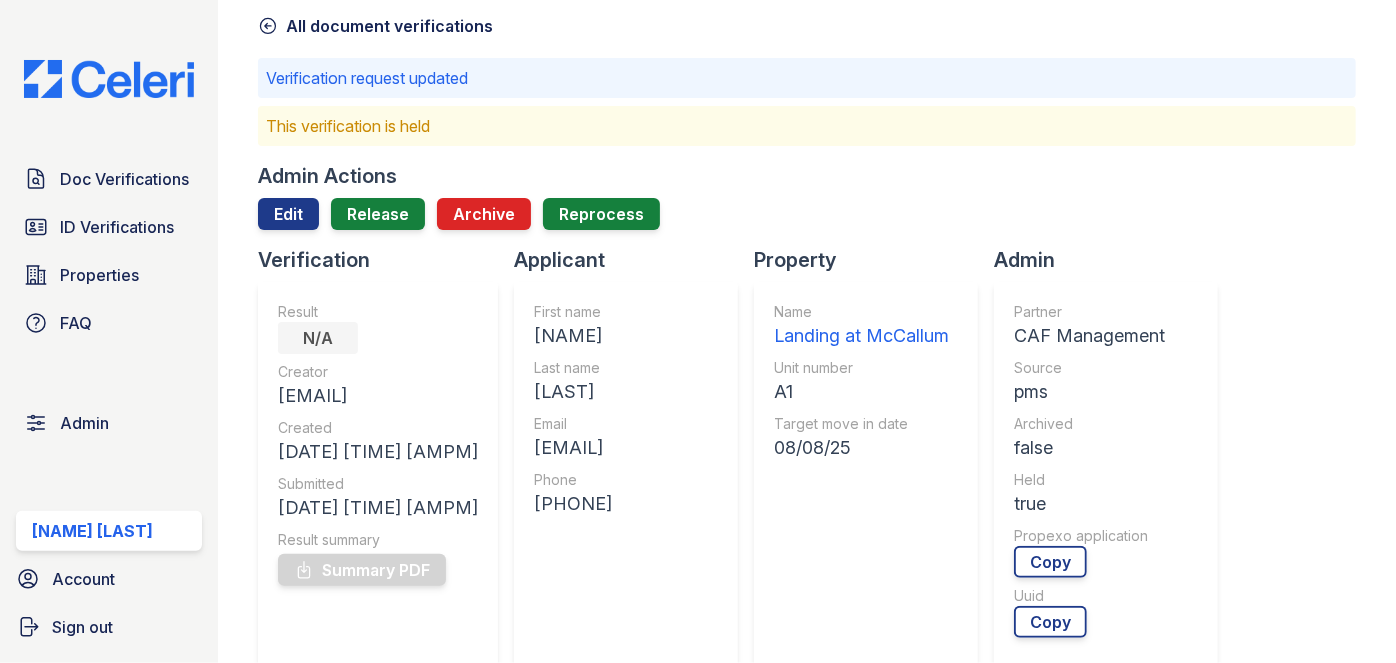 scroll, scrollTop: 0, scrollLeft: 0, axis: both 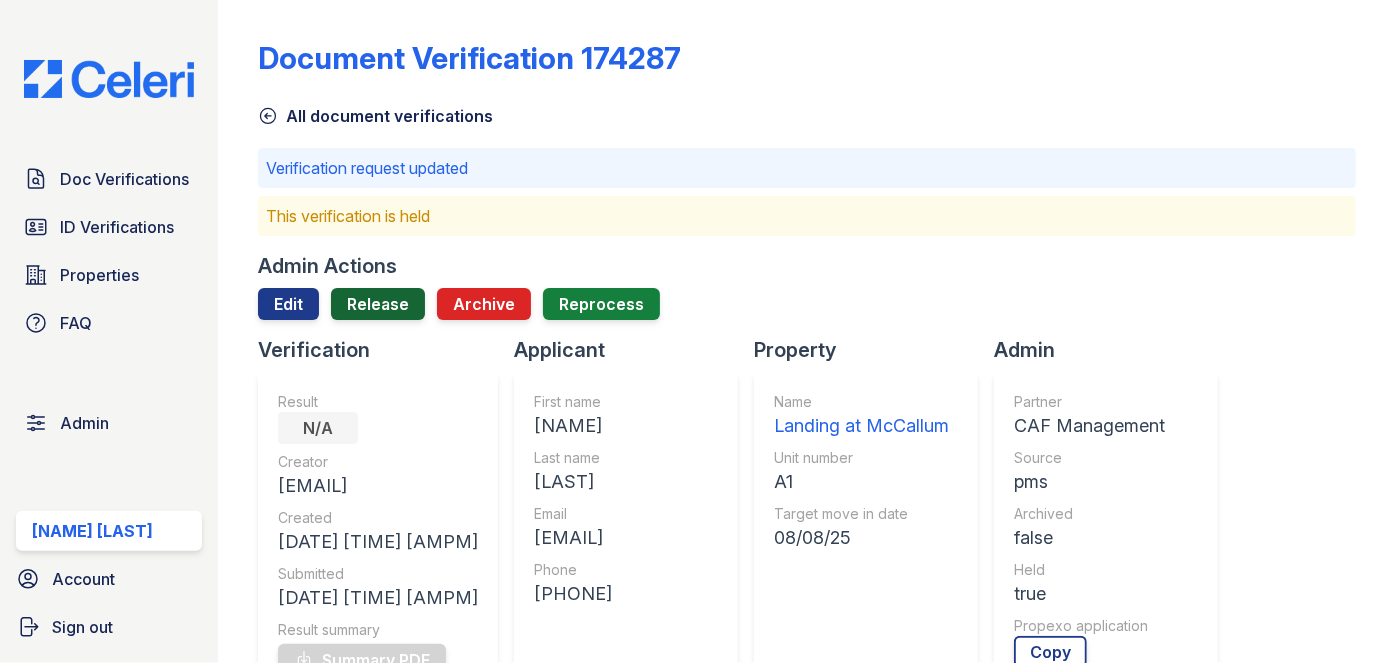 click on "Release" at bounding box center [378, 304] 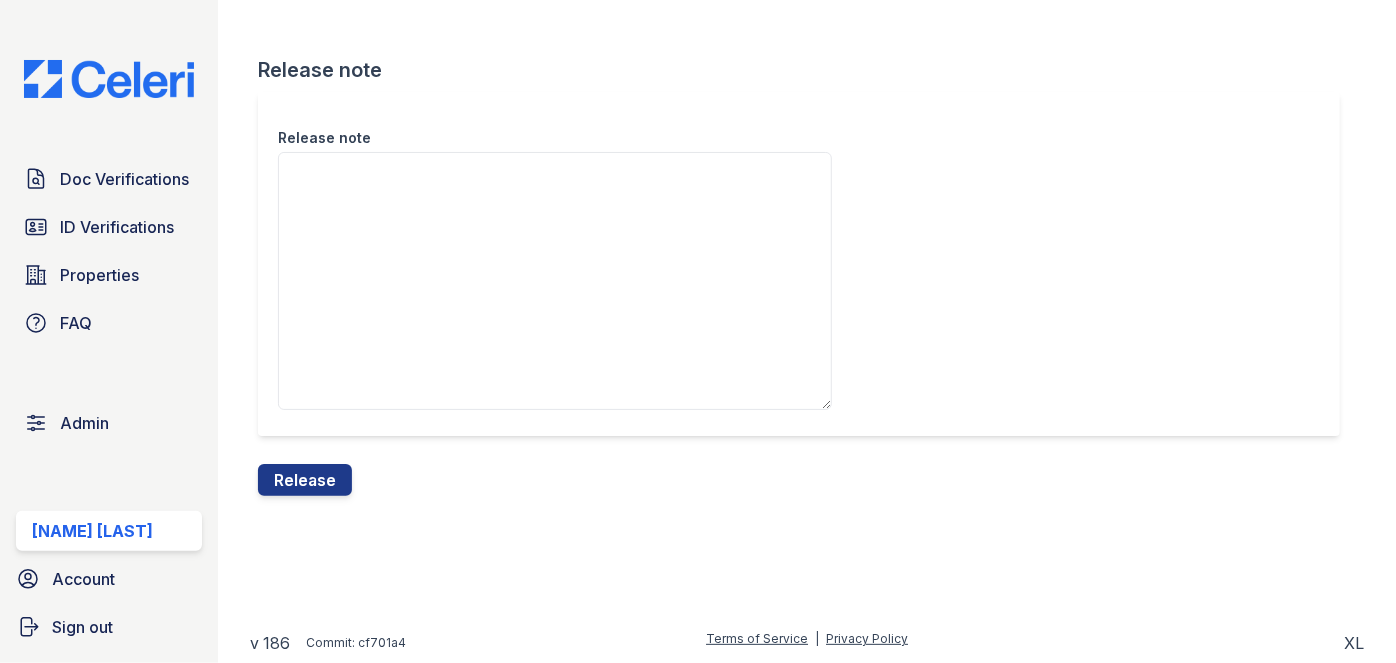 click on "Release note
Release note
Release" at bounding box center (807, 264) 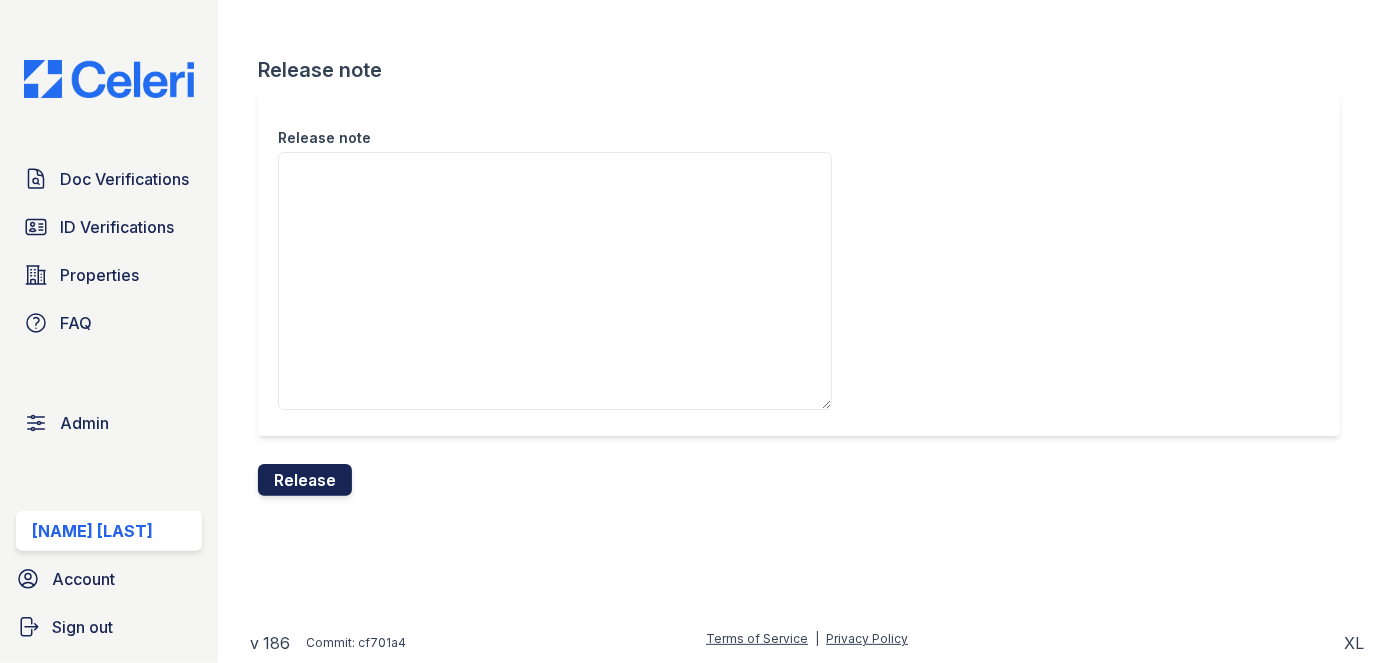 click on "Release" at bounding box center (305, 480) 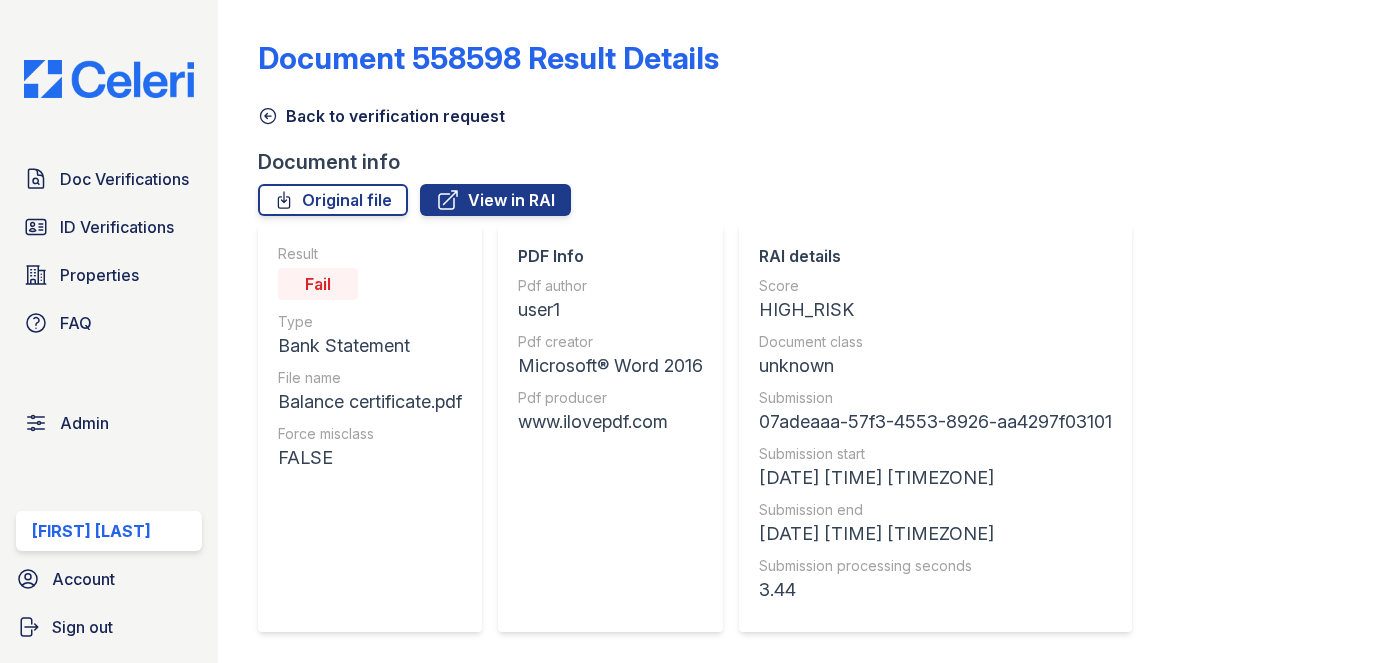 scroll, scrollTop: 0, scrollLeft: 0, axis: both 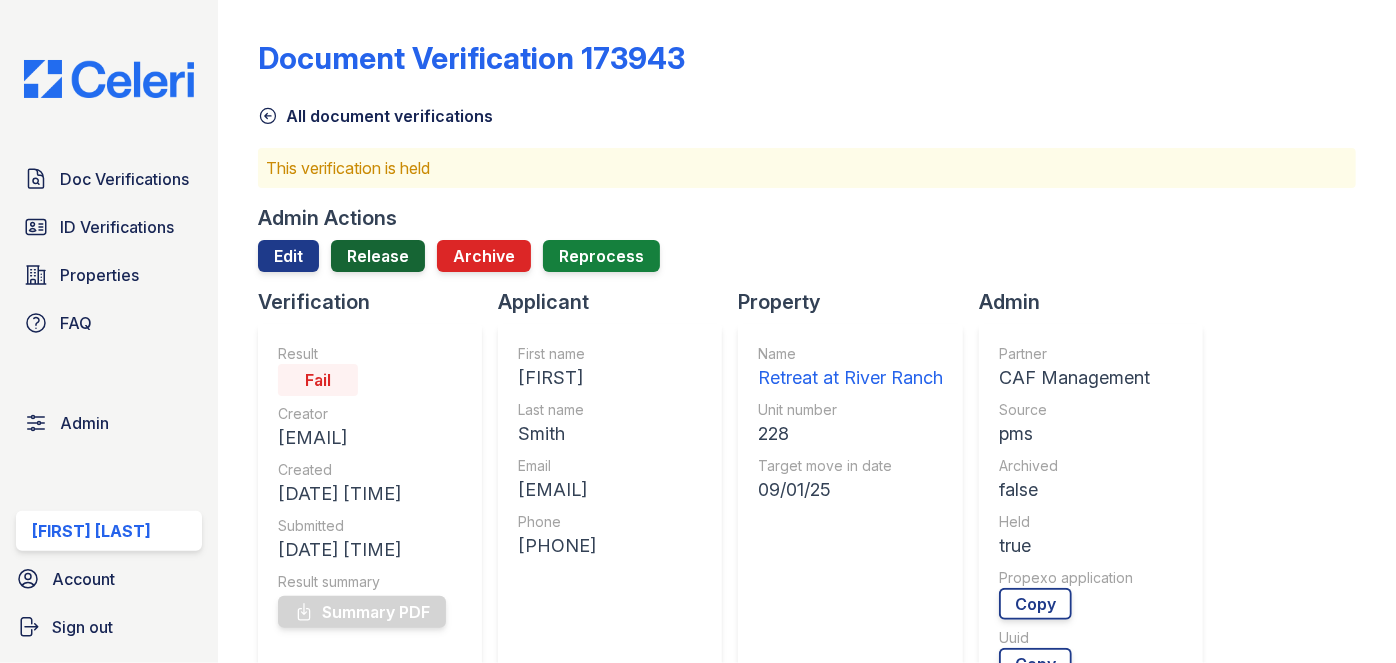 click on "Release" at bounding box center [378, 256] 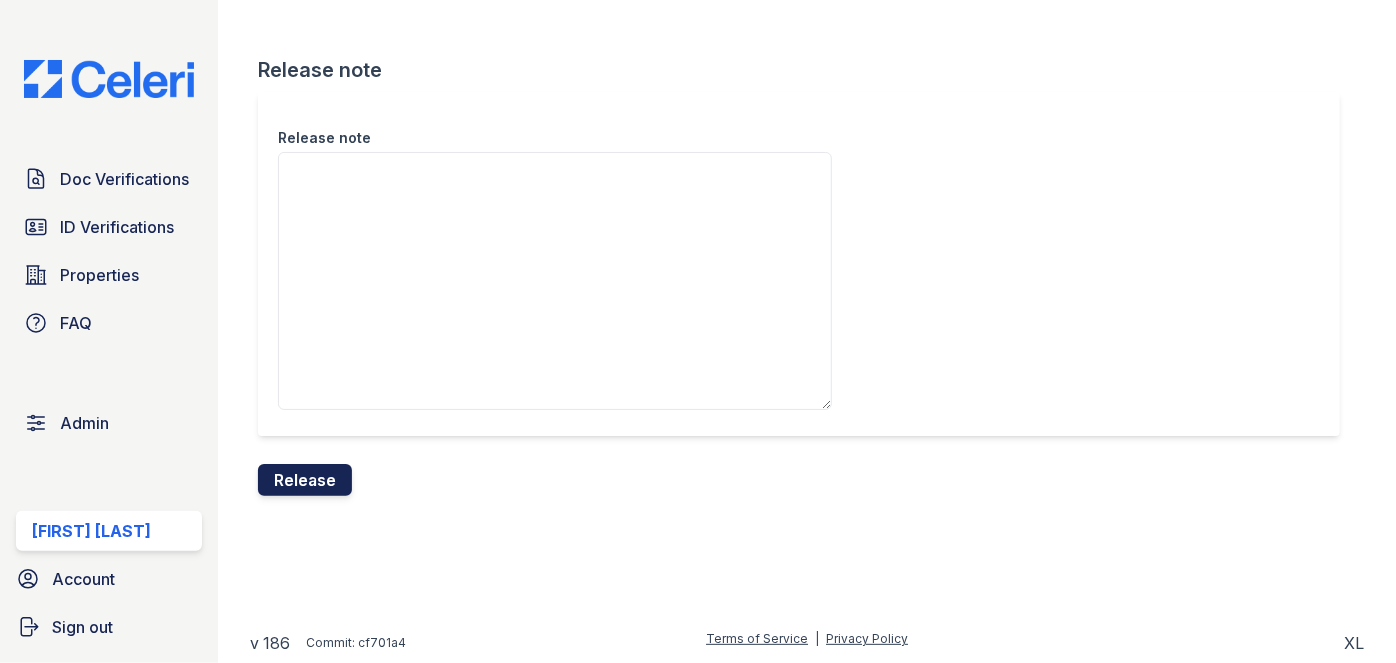 click on "Release" at bounding box center [305, 480] 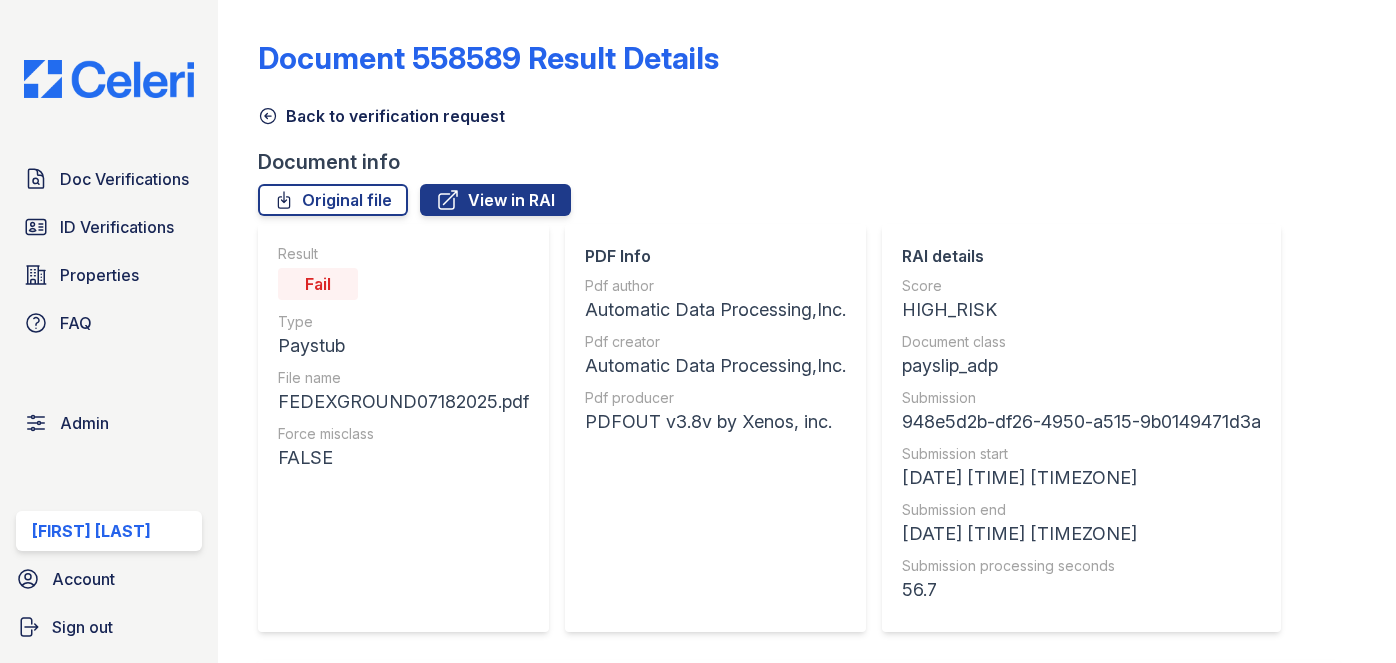 scroll, scrollTop: 0, scrollLeft: 0, axis: both 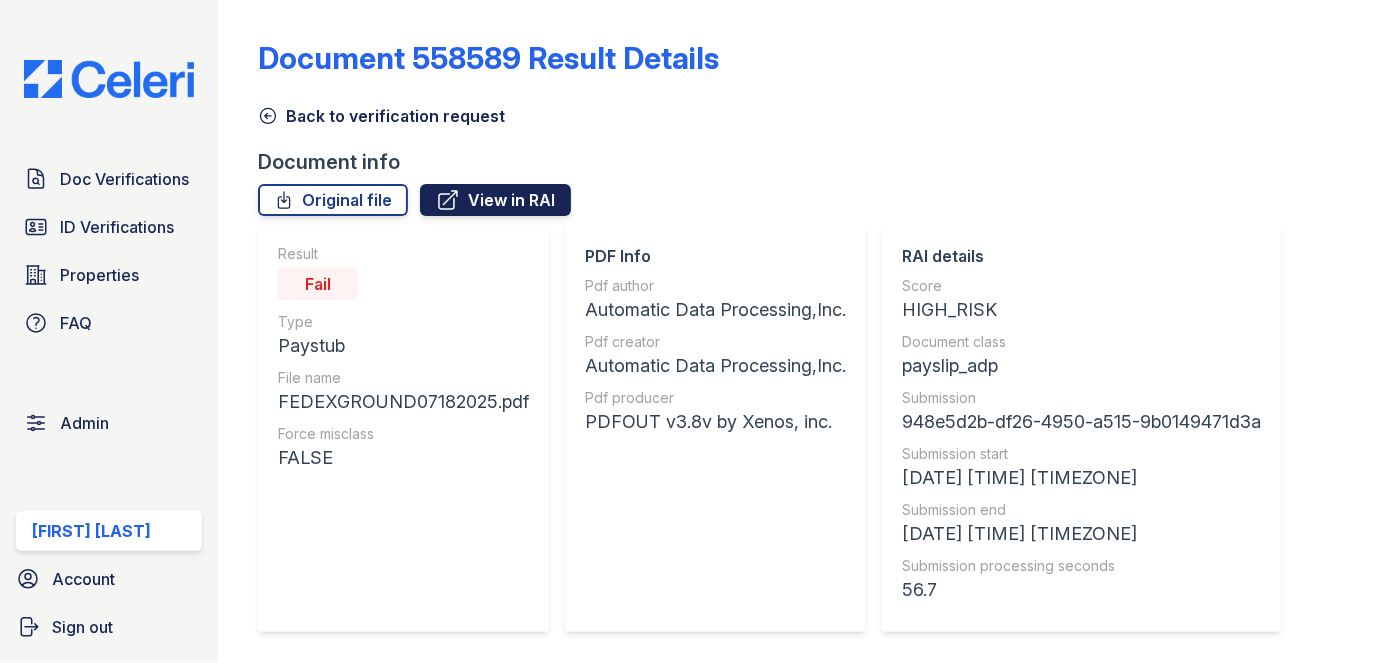 click on "View in RAI" at bounding box center [495, 200] 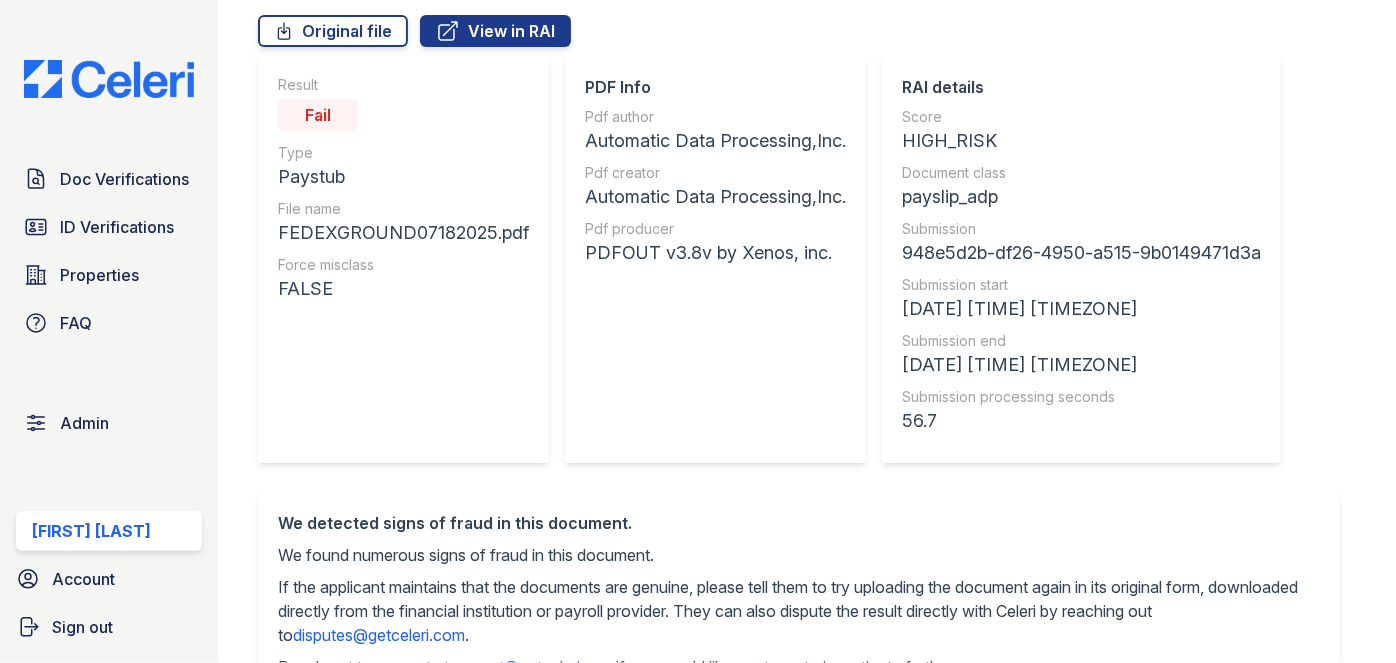 scroll, scrollTop: 363, scrollLeft: 0, axis: vertical 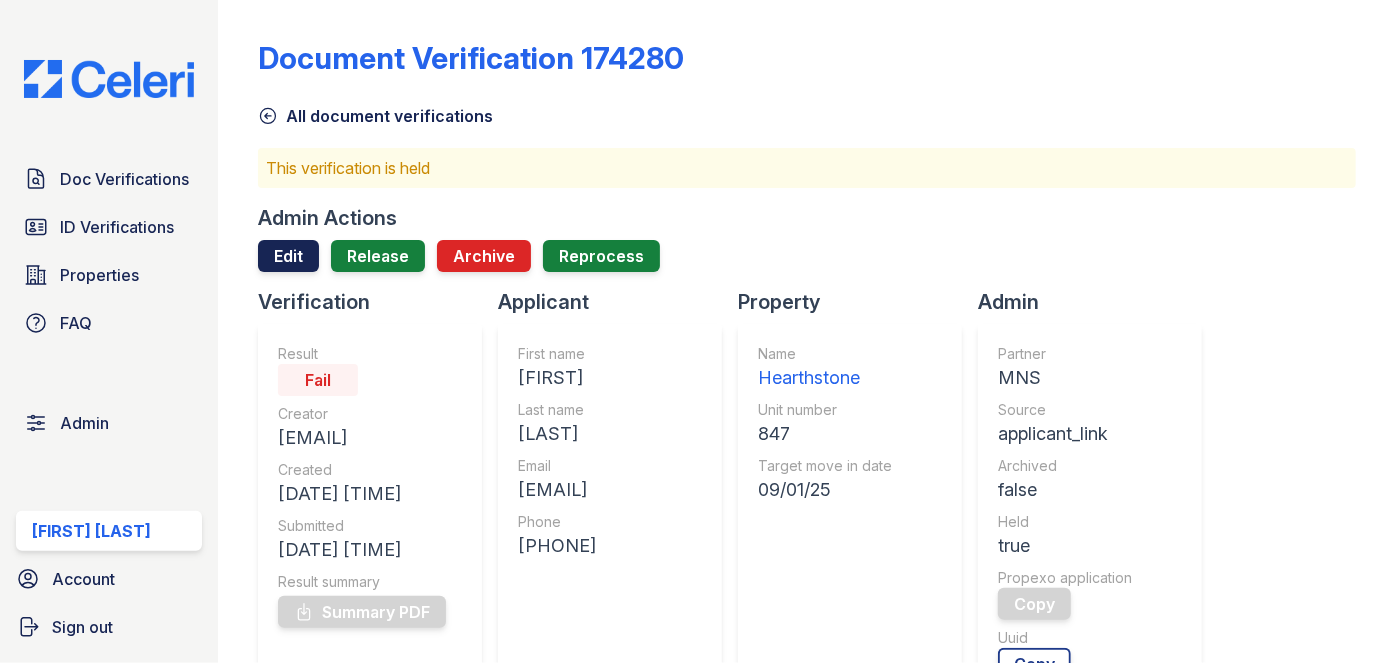 click on "Edit" at bounding box center [288, 256] 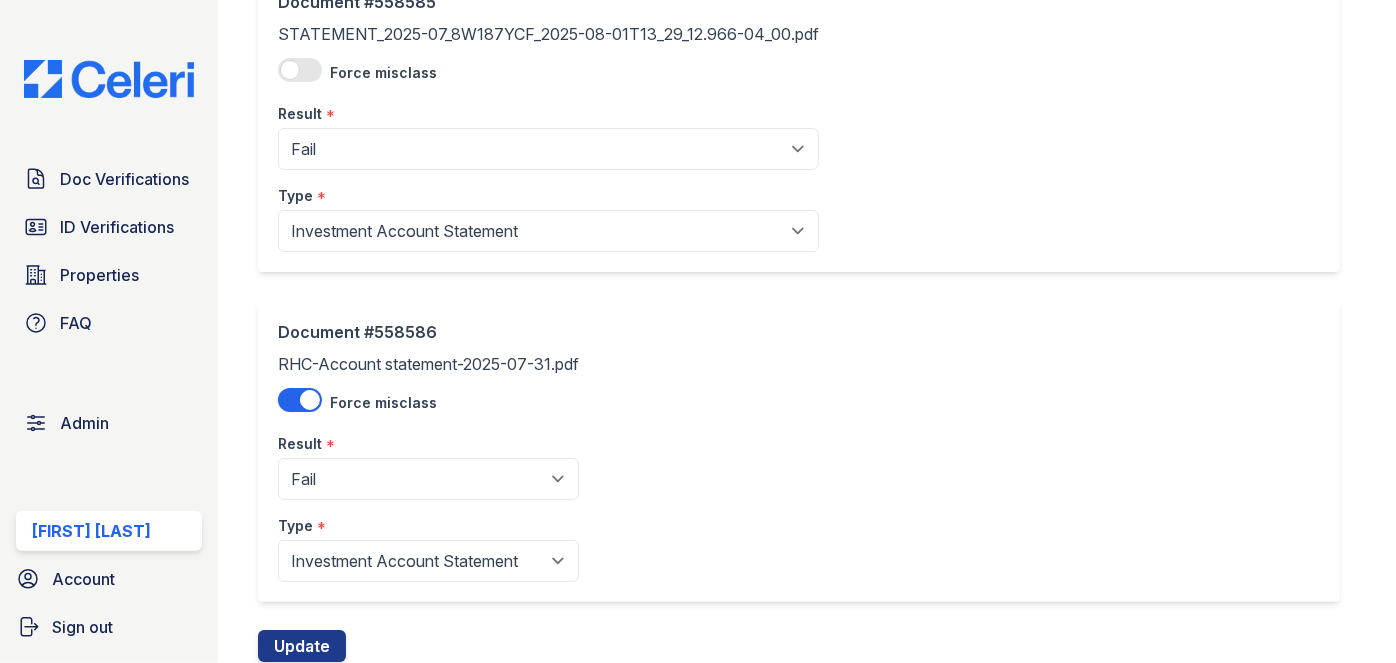 scroll, scrollTop: 2879, scrollLeft: 0, axis: vertical 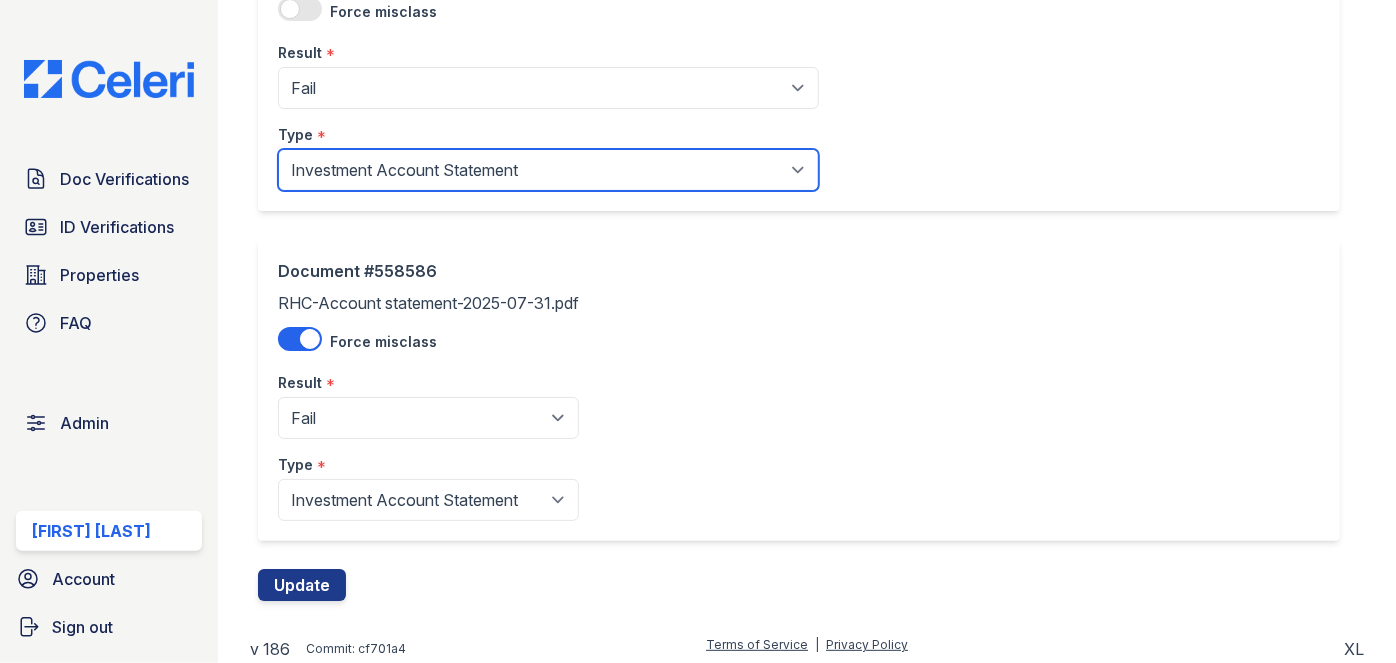 click on "Paystub
Bank Statement
Offer Letter
Tax Documents
Benefit Award Letter
Investment Account Statement
Other" at bounding box center (548, 170) 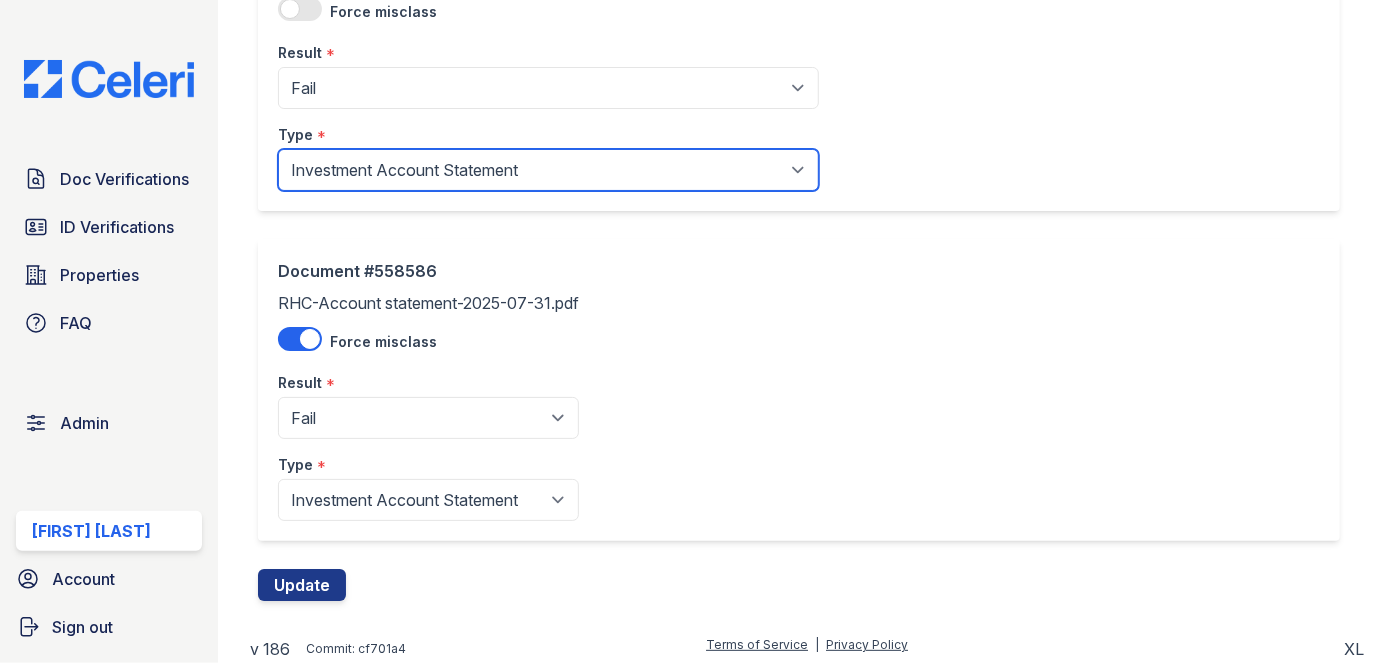 select on "other" 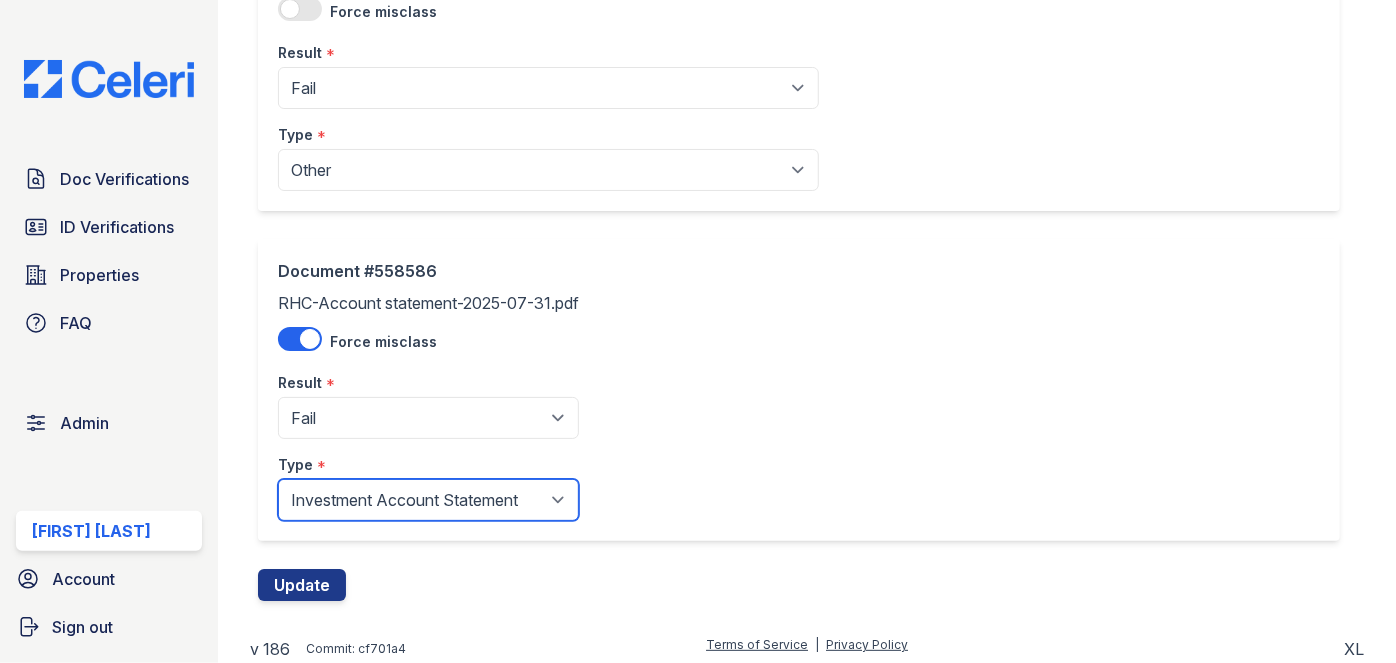 click on "Paystub
Bank Statement
Offer Letter
Tax Documents
Benefit Award Letter
Investment Account Statement
Other" at bounding box center [428, 500] 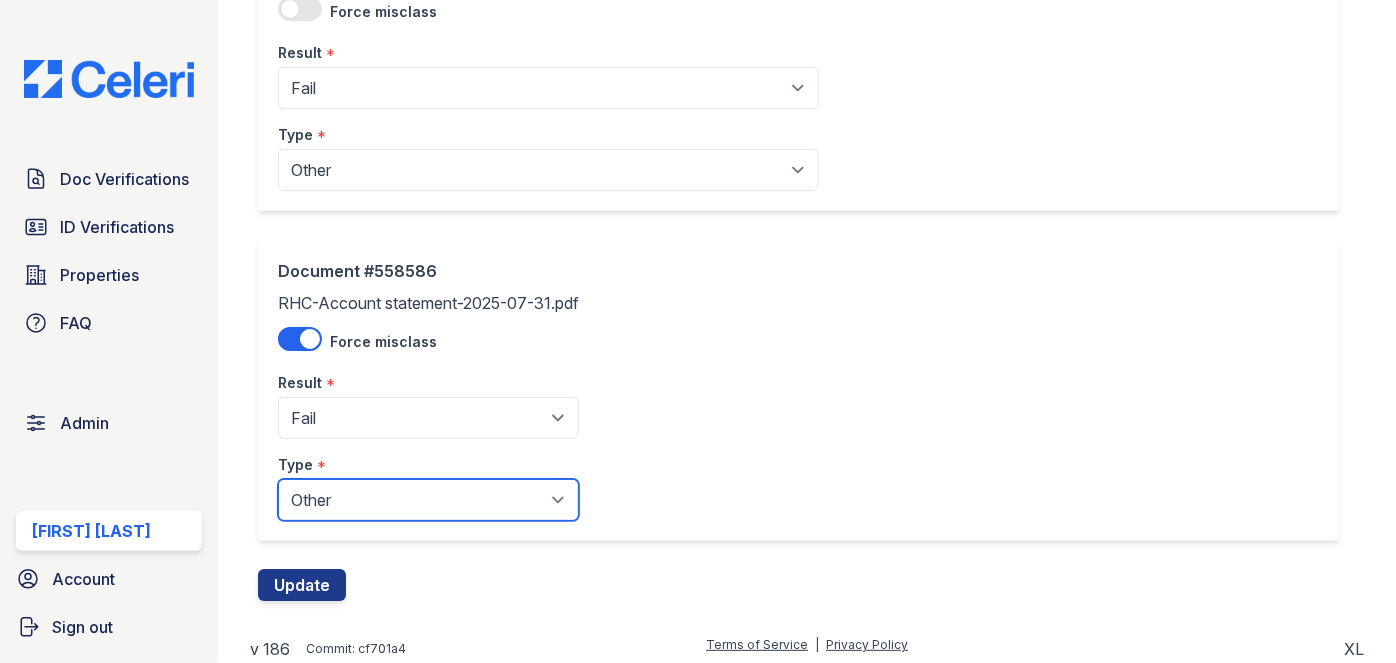 click on "Paystub
Bank Statement
Offer Letter
Tax Documents
Benefit Award Letter
Investment Account Statement
Other" at bounding box center (428, 500) 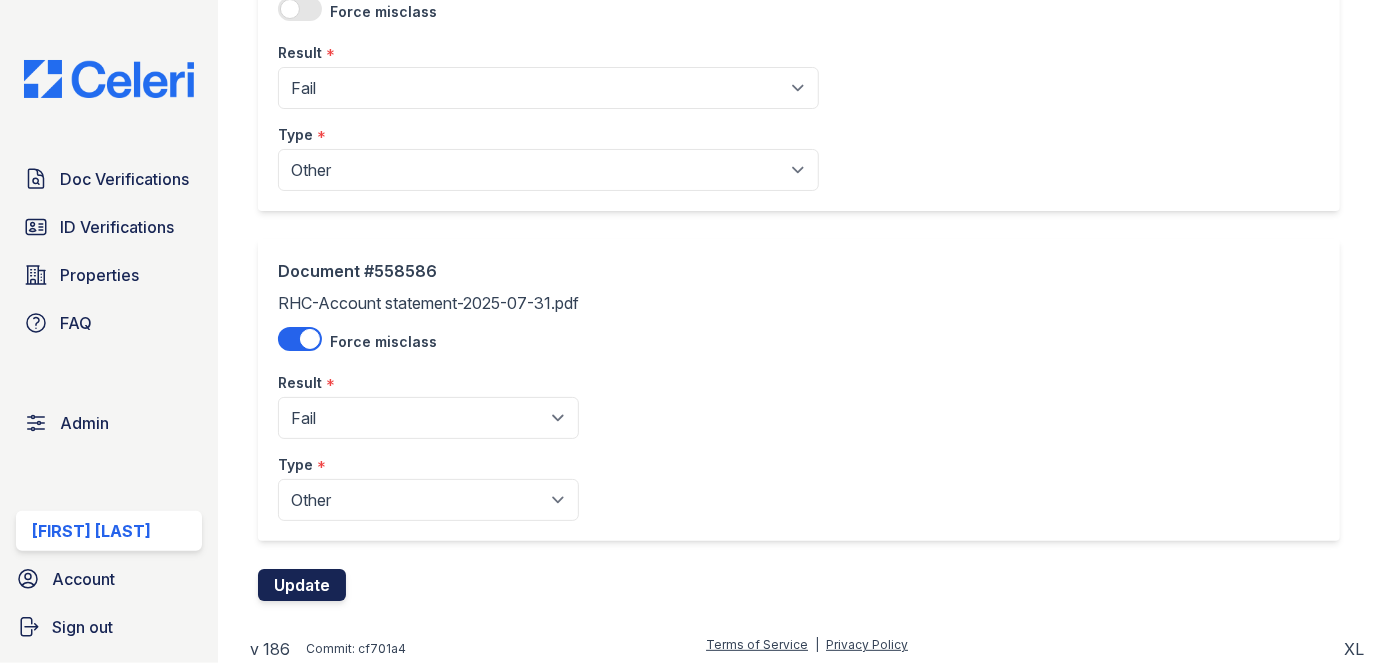 click on "Update" at bounding box center (302, 585) 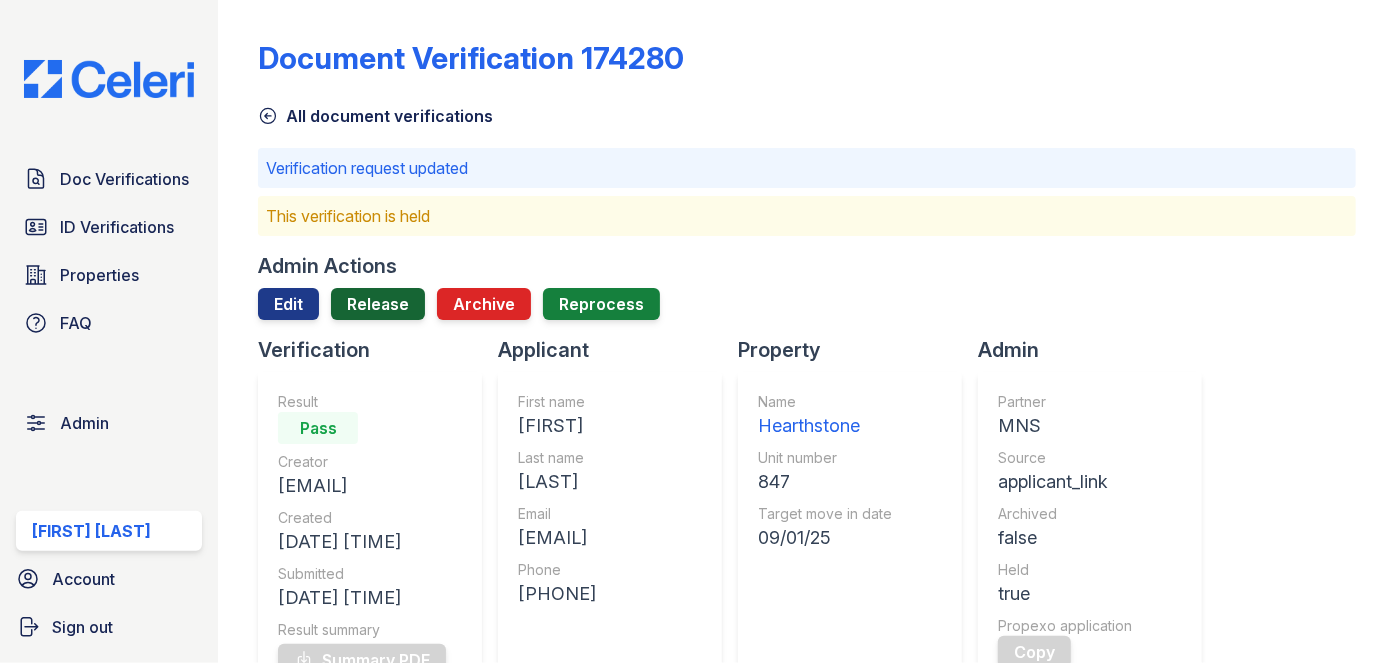 click on "Release" at bounding box center [378, 304] 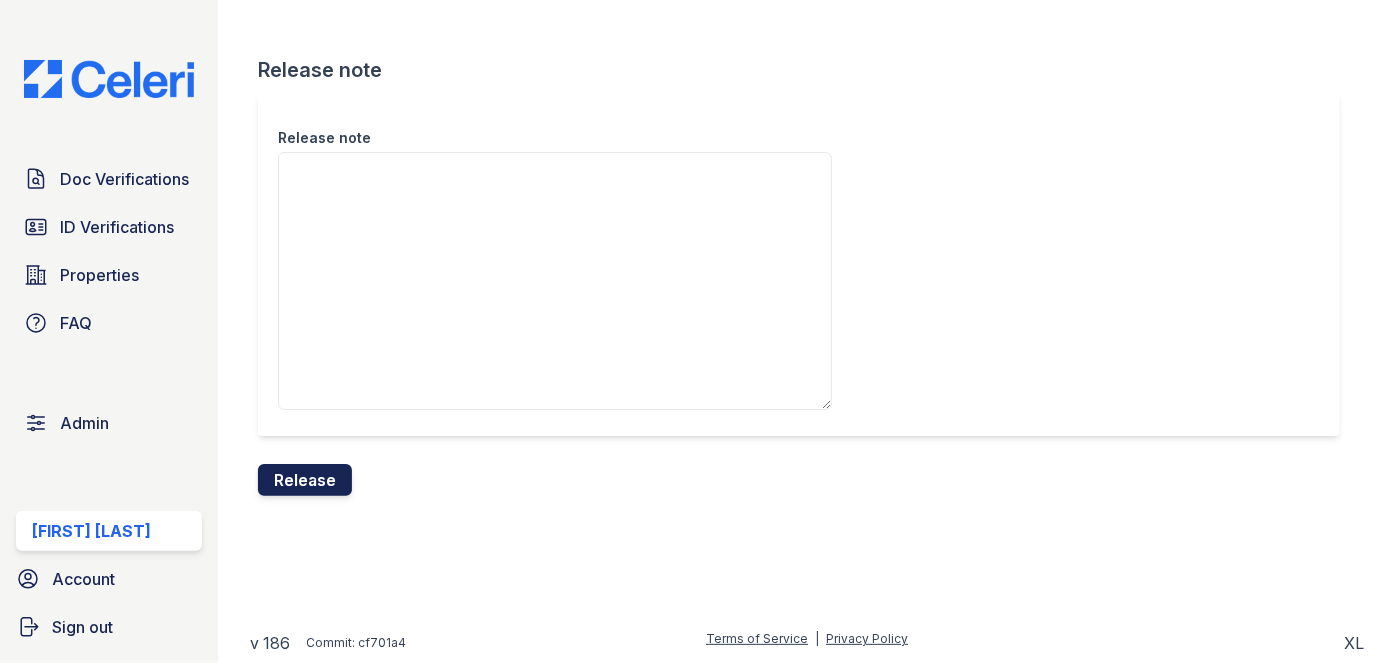 click on "Release" at bounding box center [305, 480] 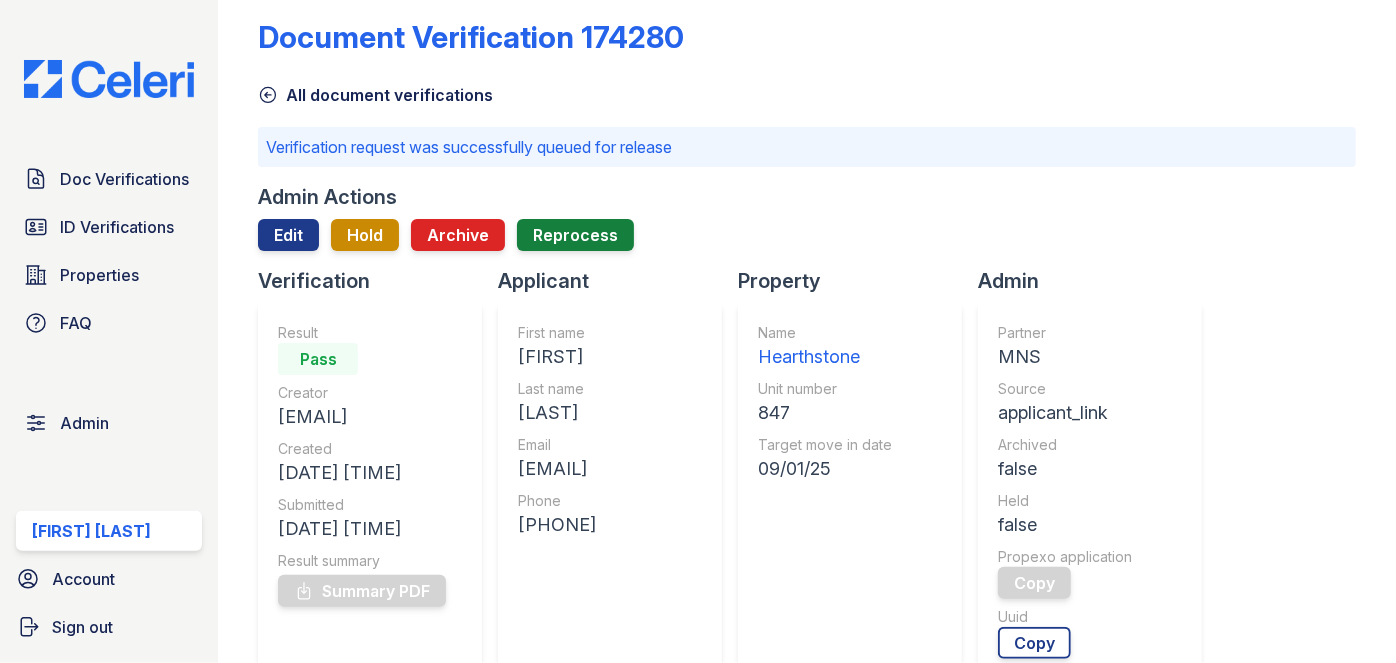 scroll, scrollTop: 0, scrollLeft: 0, axis: both 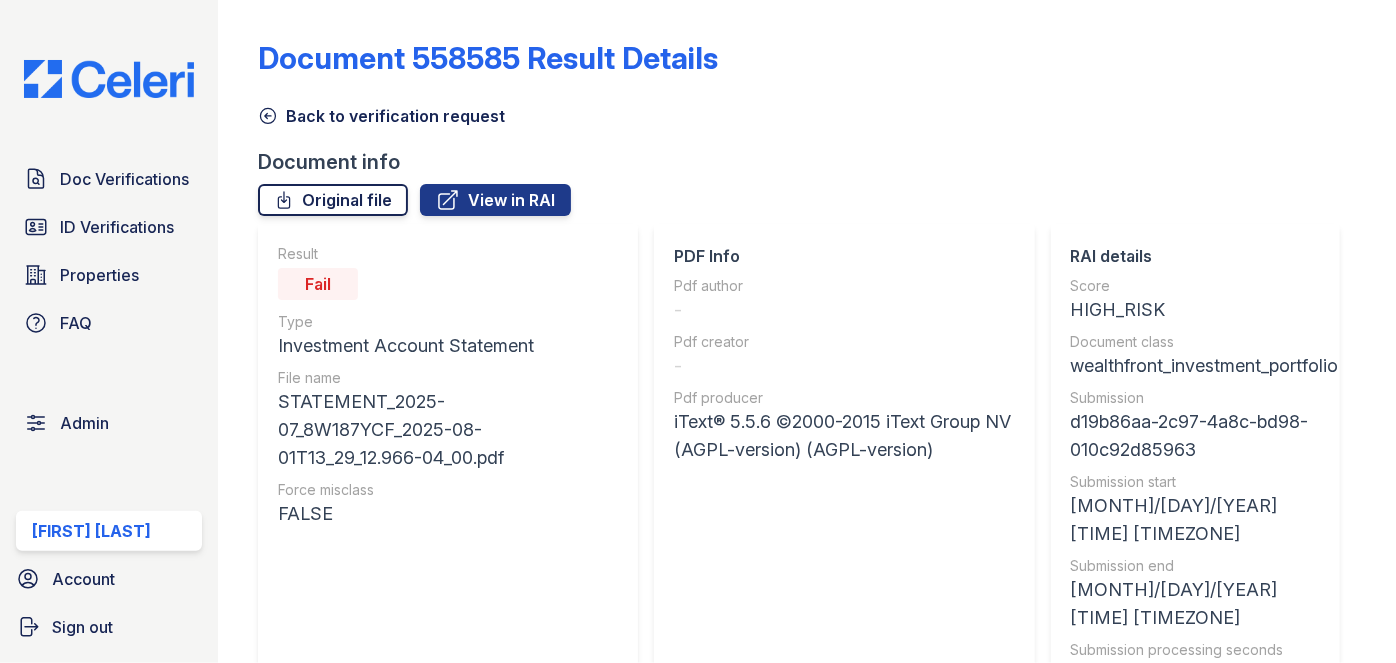 click on "Original file" at bounding box center [333, 200] 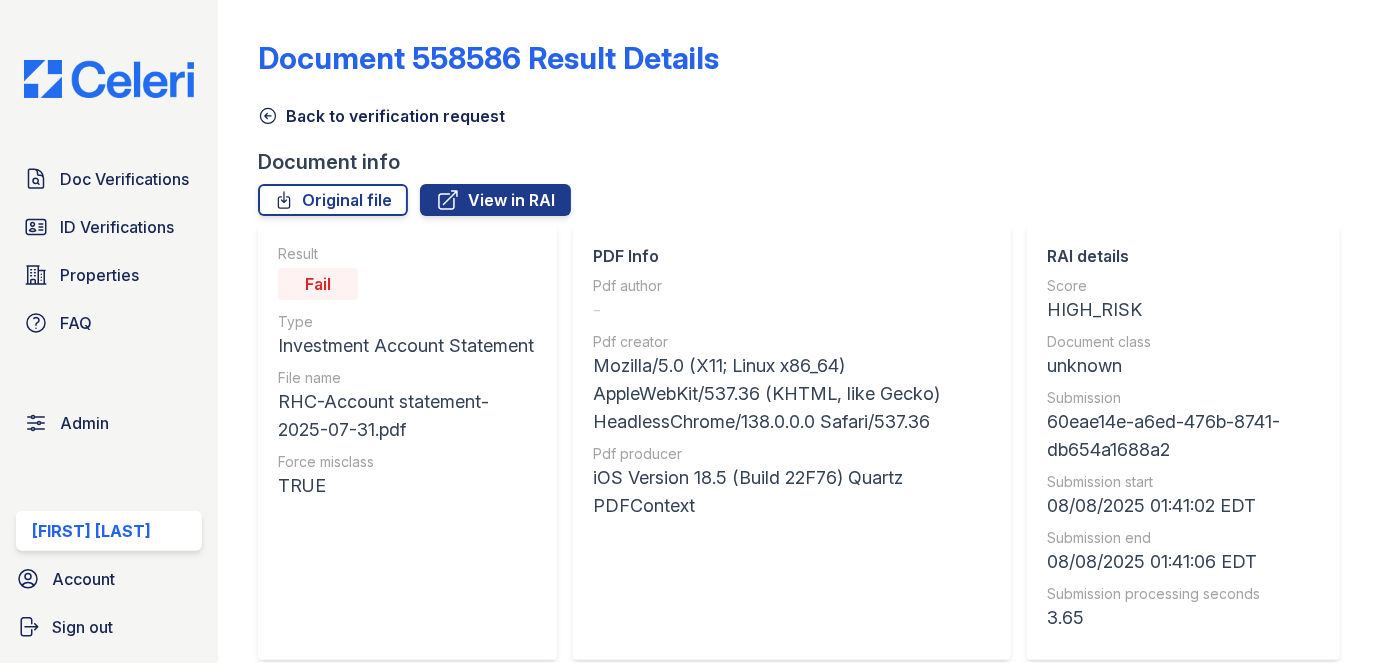 scroll, scrollTop: 0, scrollLeft: 0, axis: both 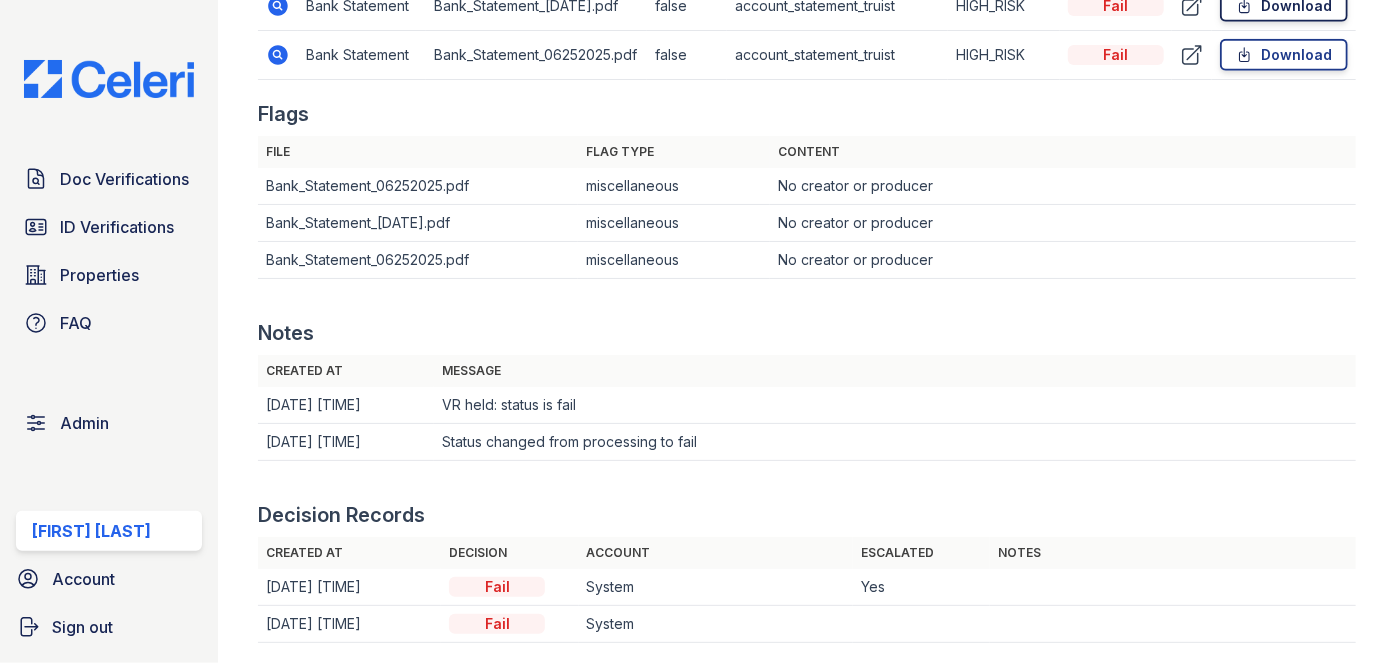 click 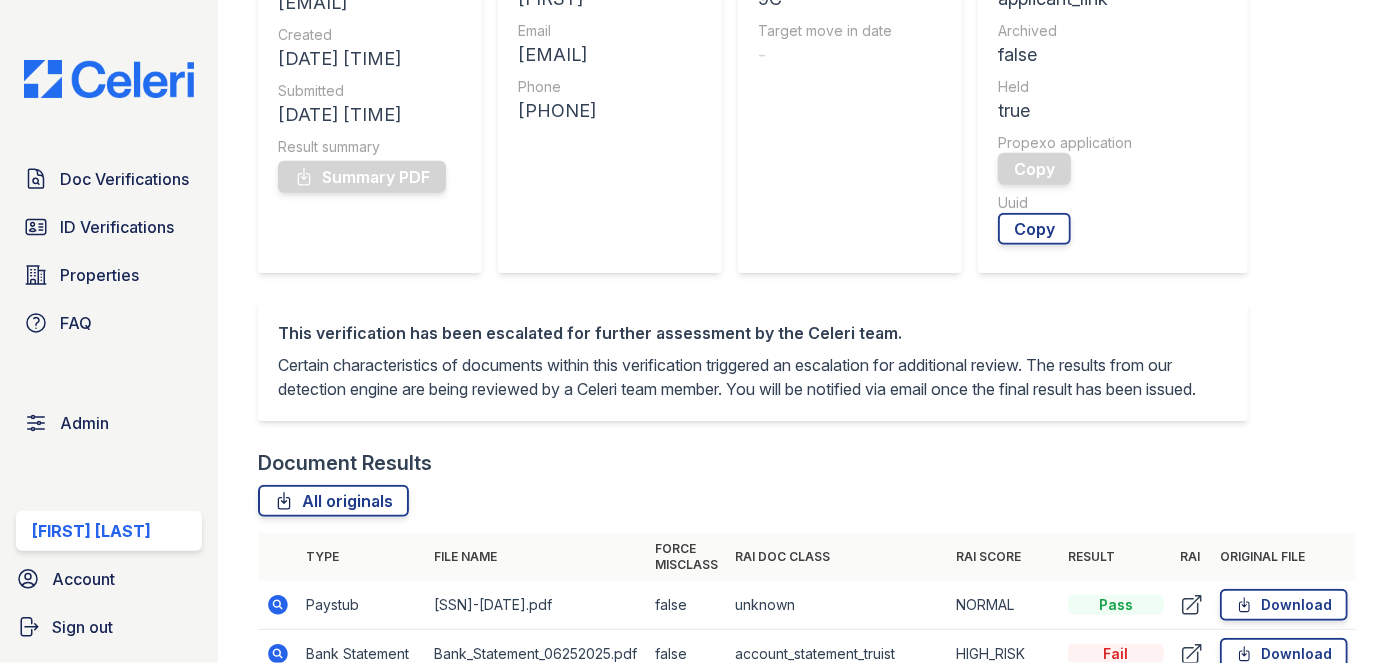 scroll, scrollTop: 272, scrollLeft: 0, axis: vertical 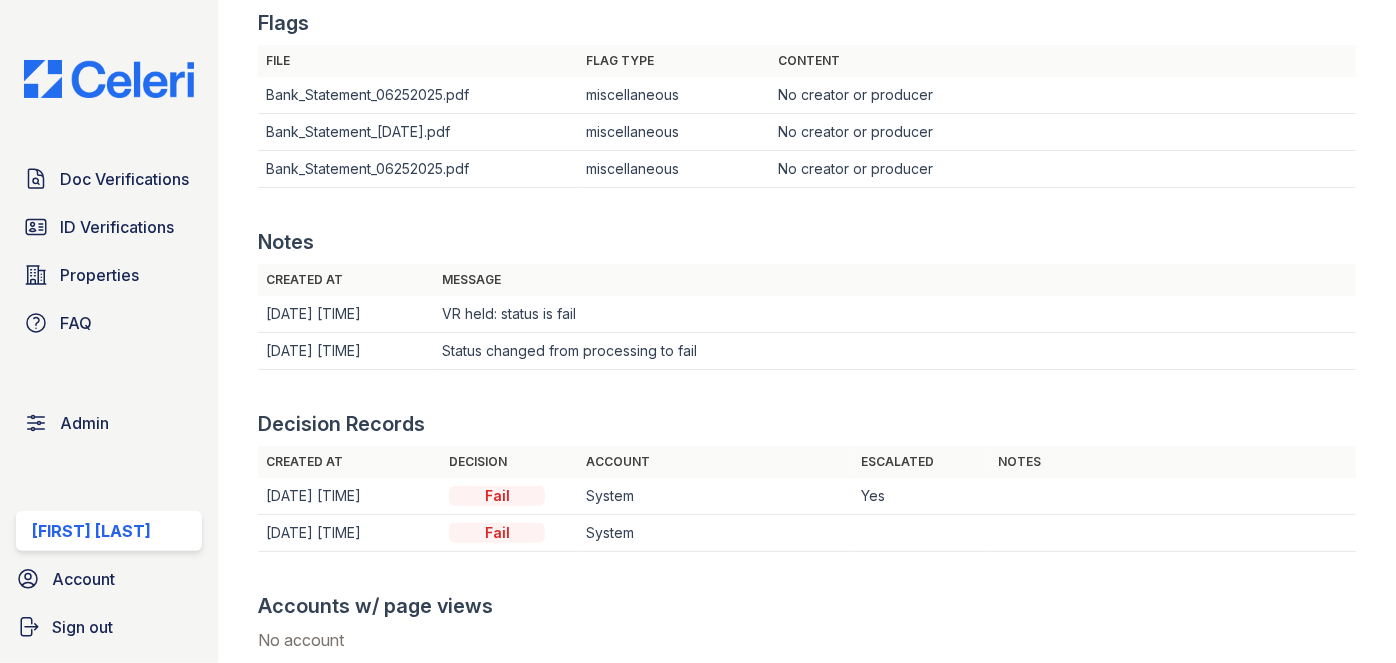 click on "Download" at bounding box center [1284, -85] 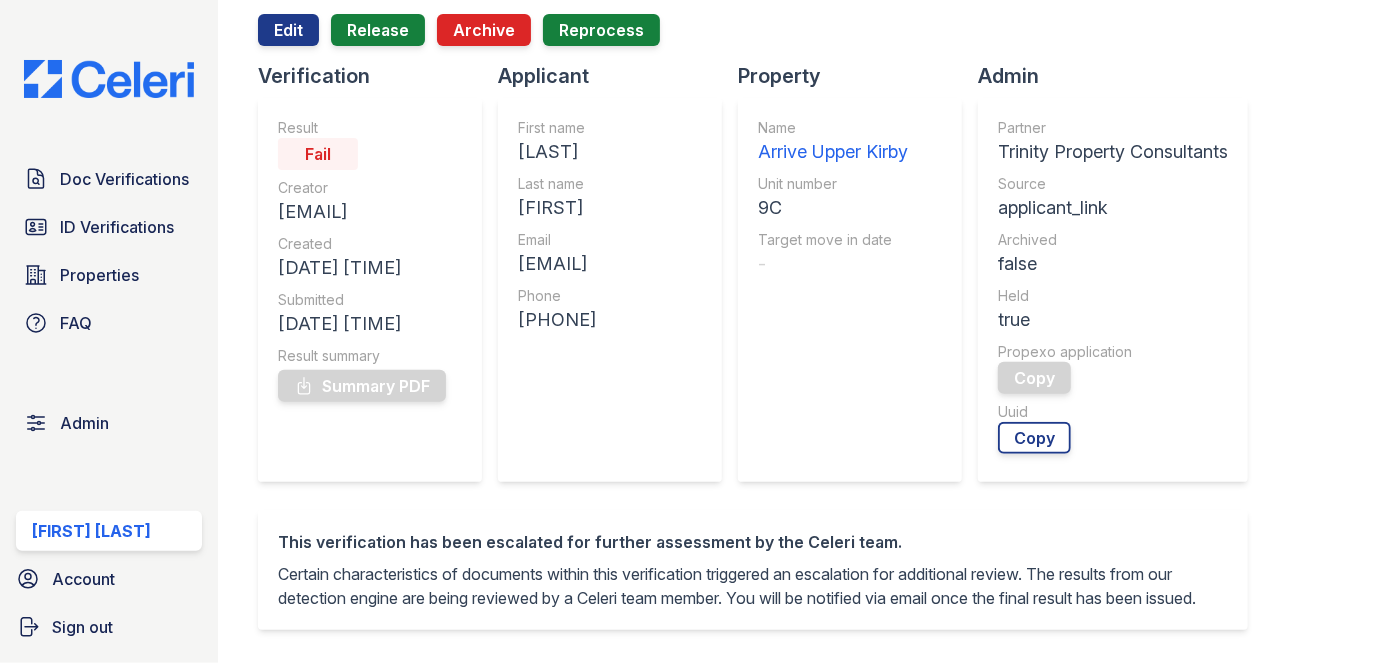 scroll, scrollTop: 90, scrollLeft: 0, axis: vertical 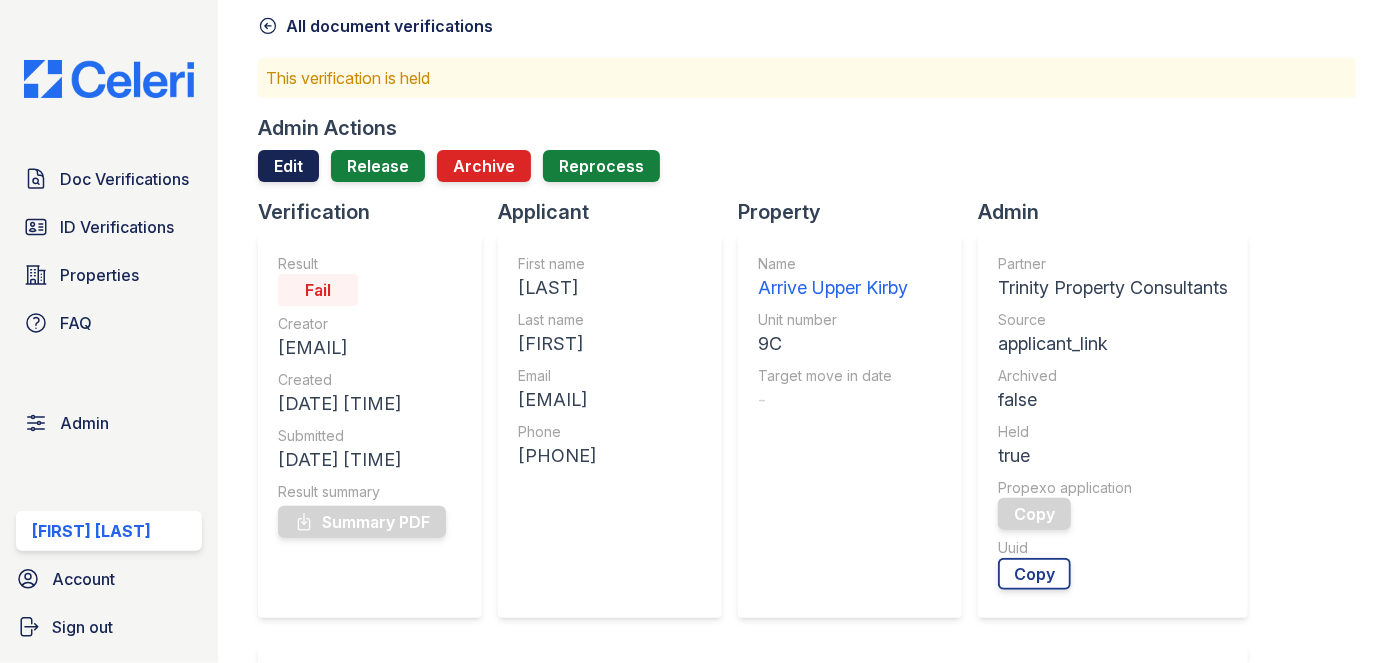 click on "Edit" at bounding box center [288, 166] 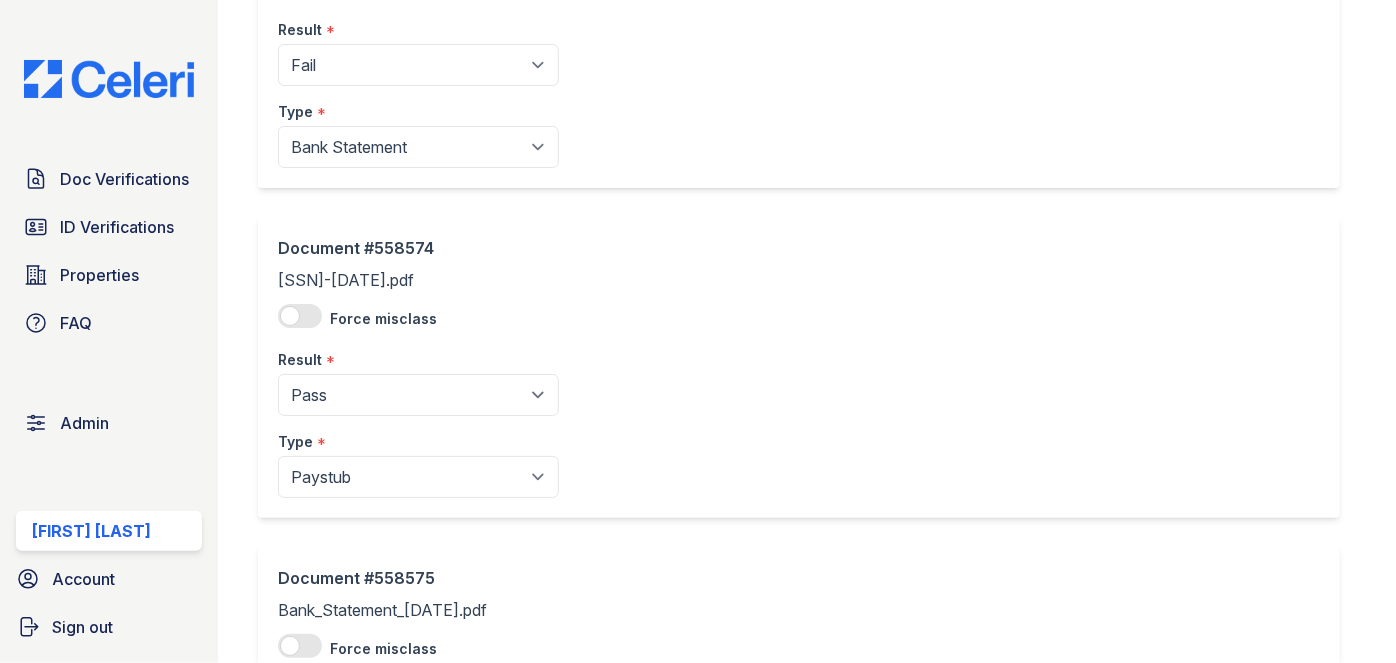 scroll, scrollTop: 636, scrollLeft: 0, axis: vertical 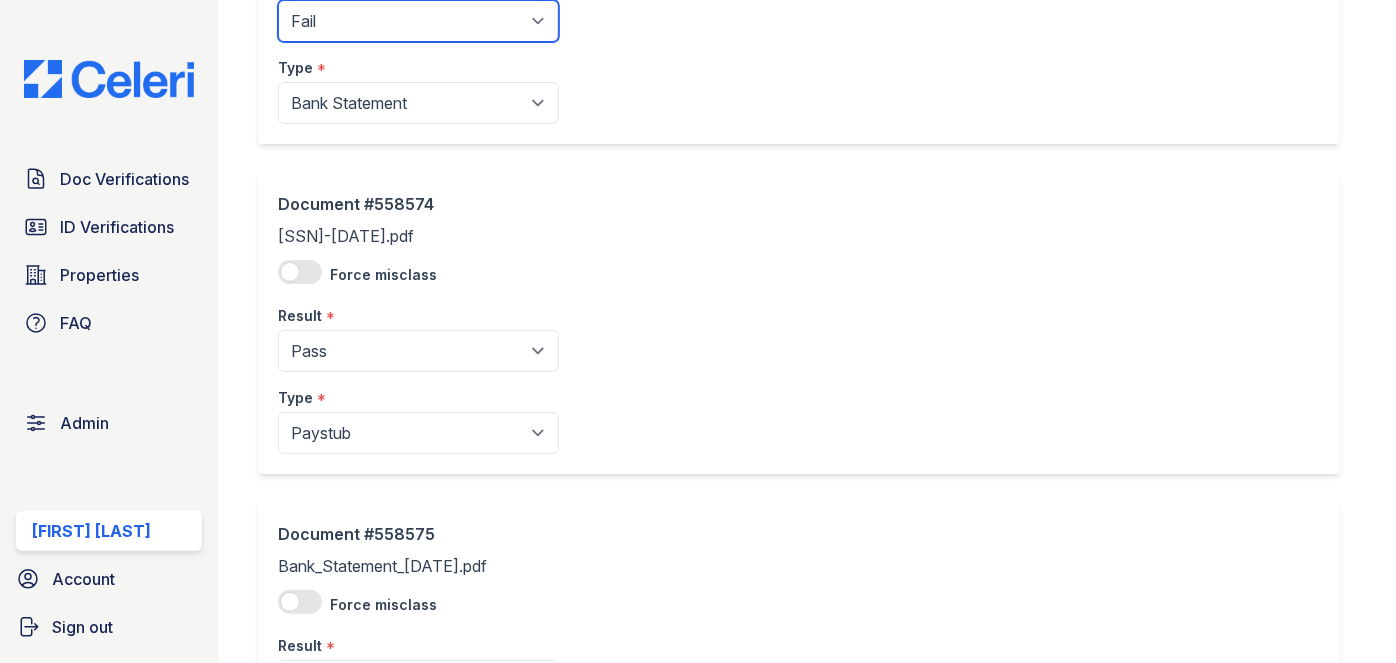 click on "Pending
Sent
Started
Processing
Pass
Fail
Caution
Error
N/A" at bounding box center [418, 21] 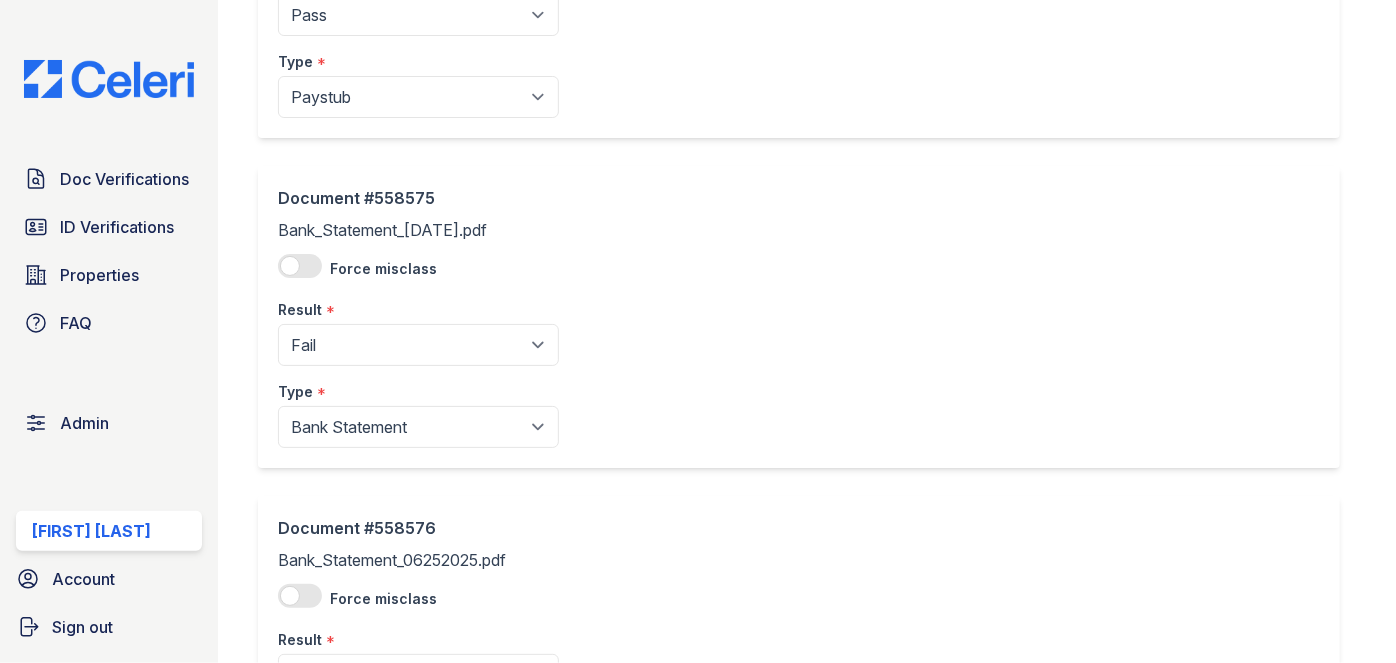scroll, scrollTop: 1181, scrollLeft: 0, axis: vertical 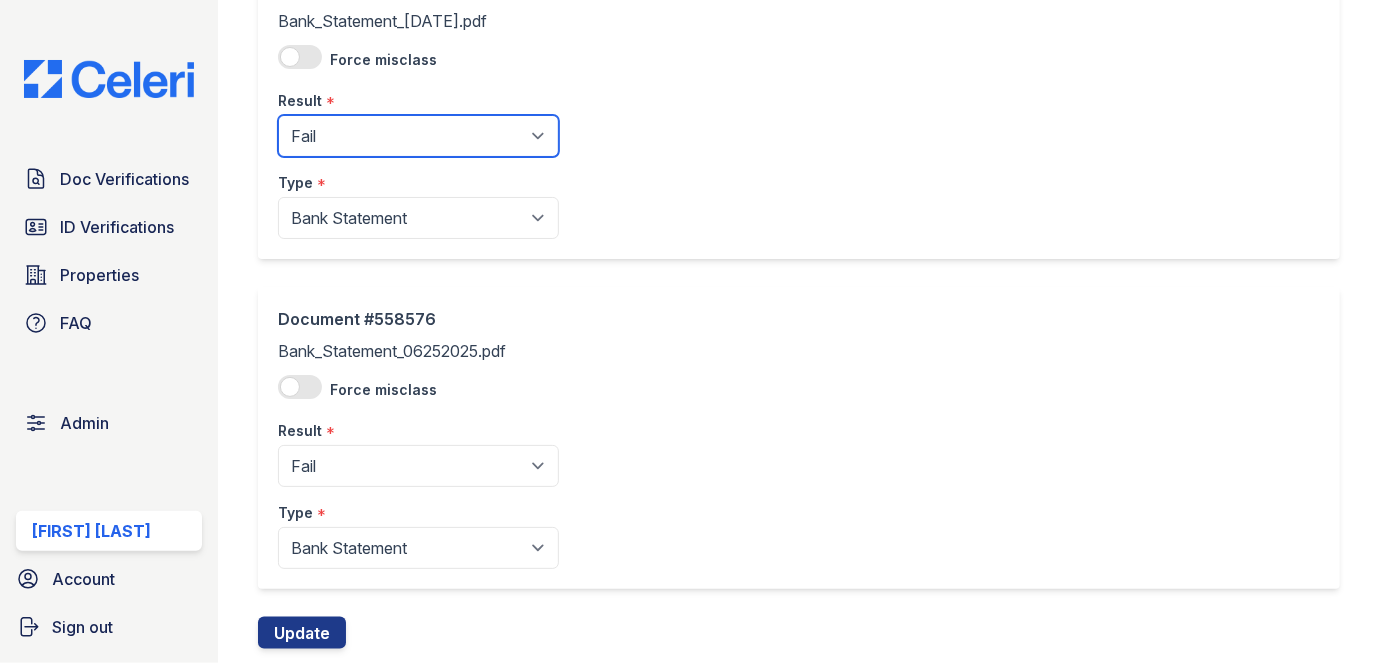 click on "Pending
Sent
Started
Processing
Pass
Fail
Caution
Error
N/A" at bounding box center (418, 136) 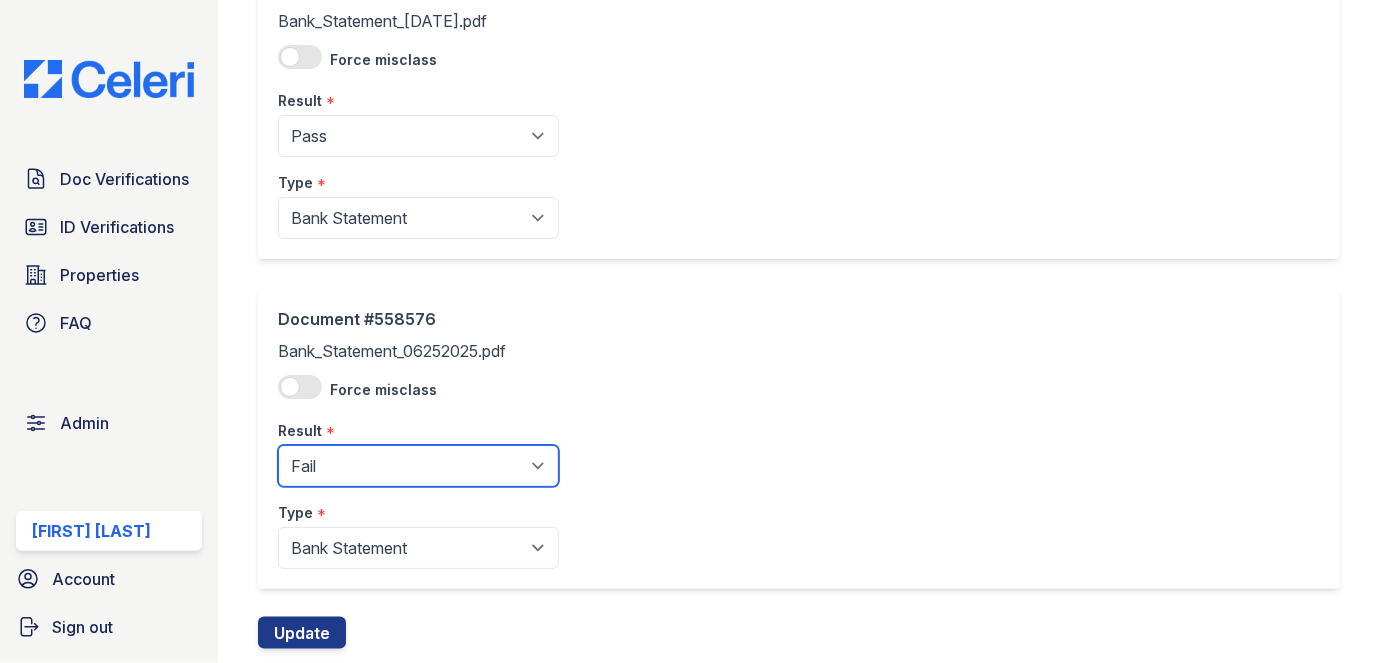click on "Pending
Sent
Started
Processing
Pass
Fail
Caution
Error
N/A" at bounding box center [418, 466] 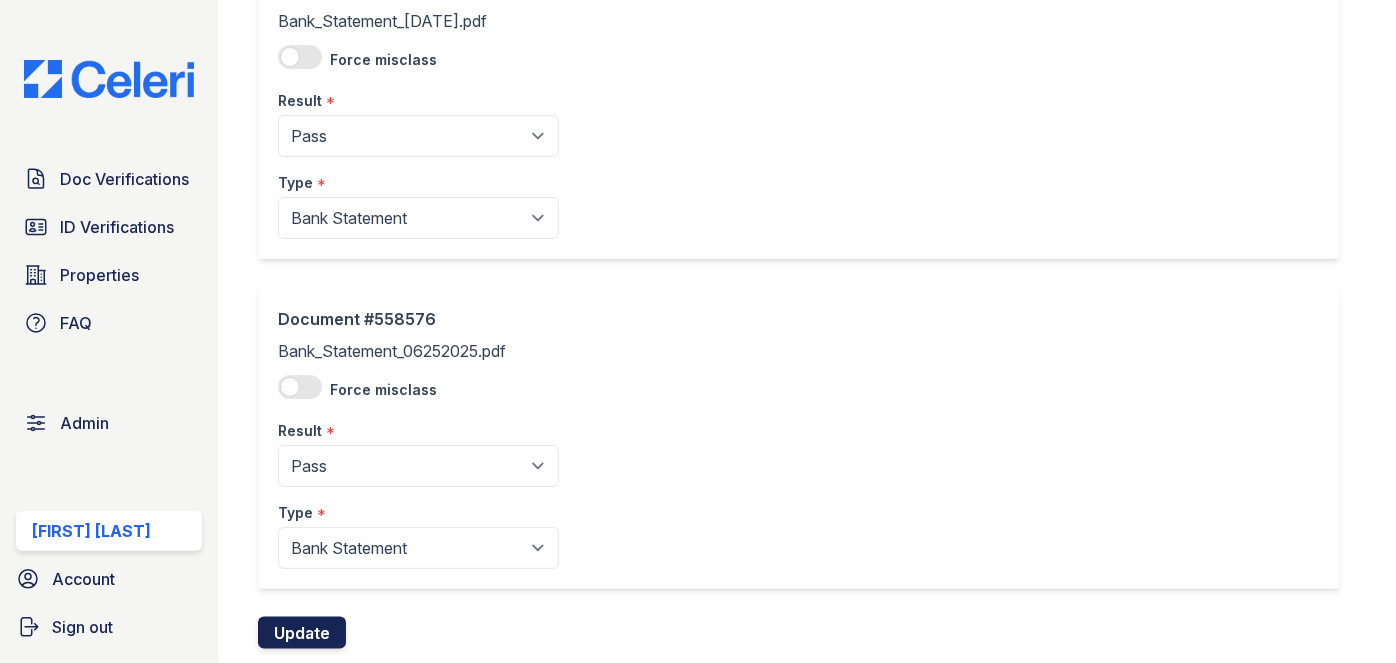 click on "Update" at bounding box center (302, 633) 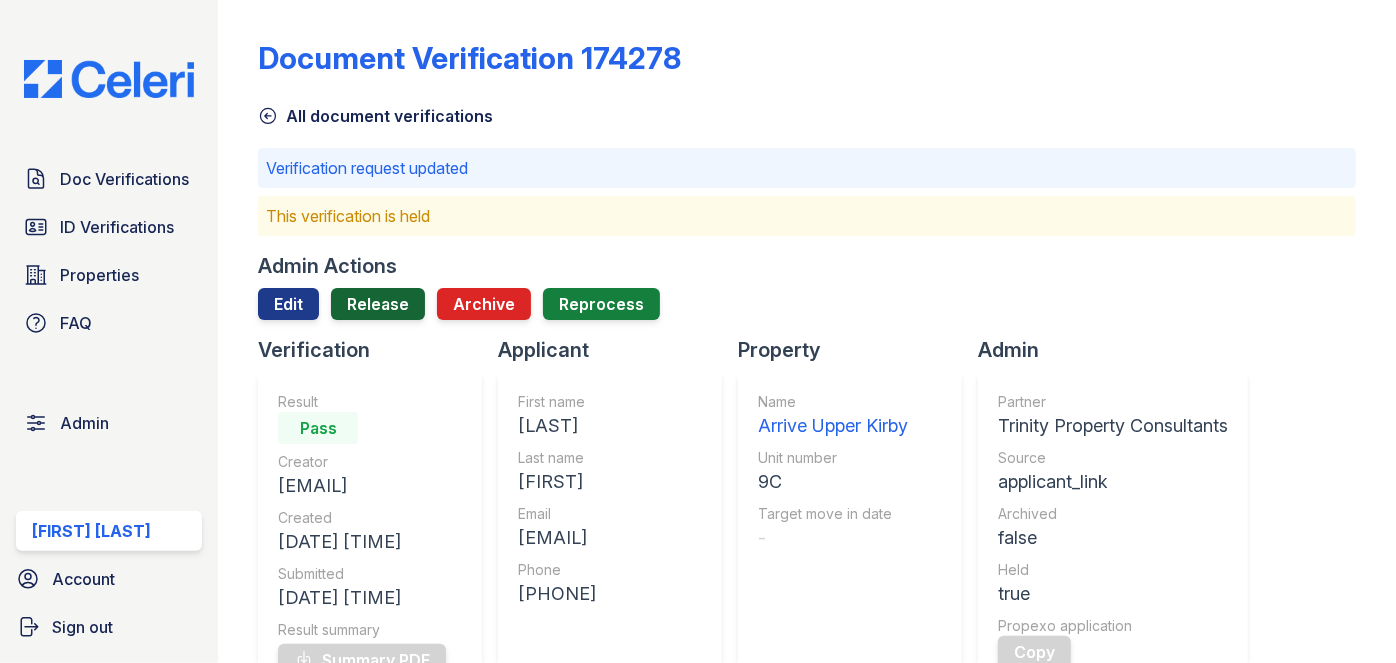 click on "Release" at bounding box center [378, 304] 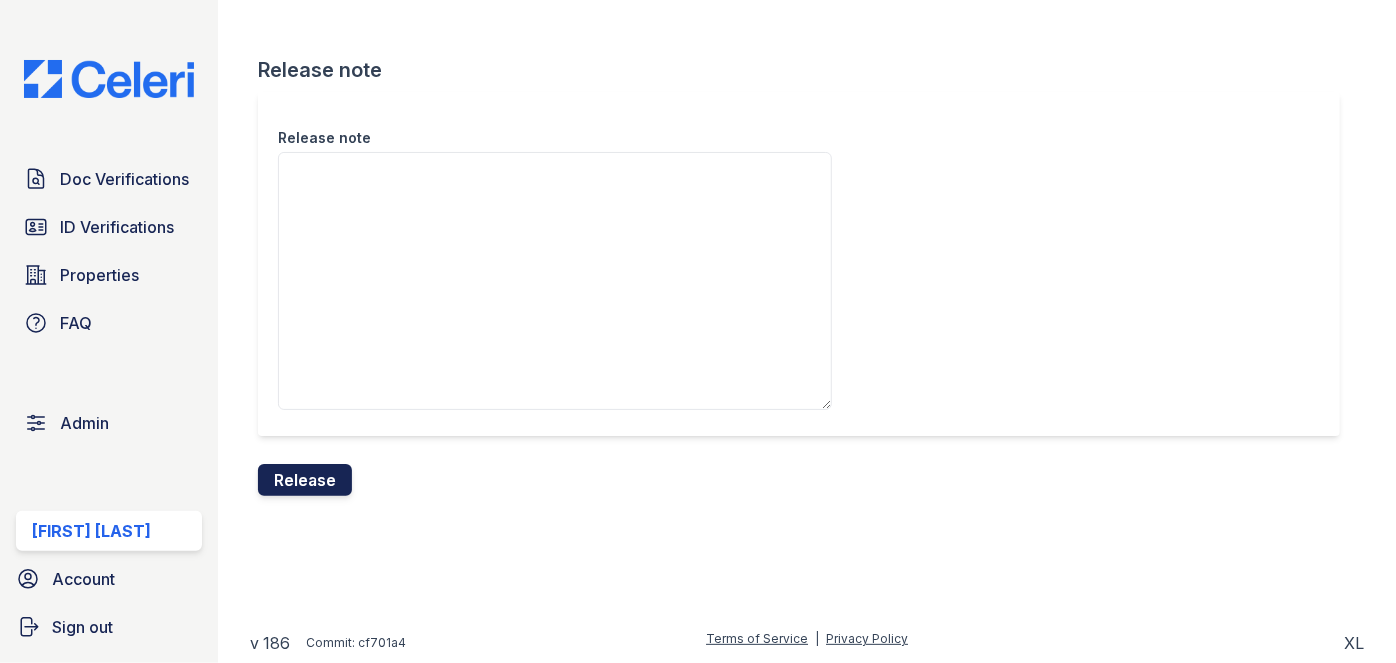 click on "Release" at bounding box center [305, 480] 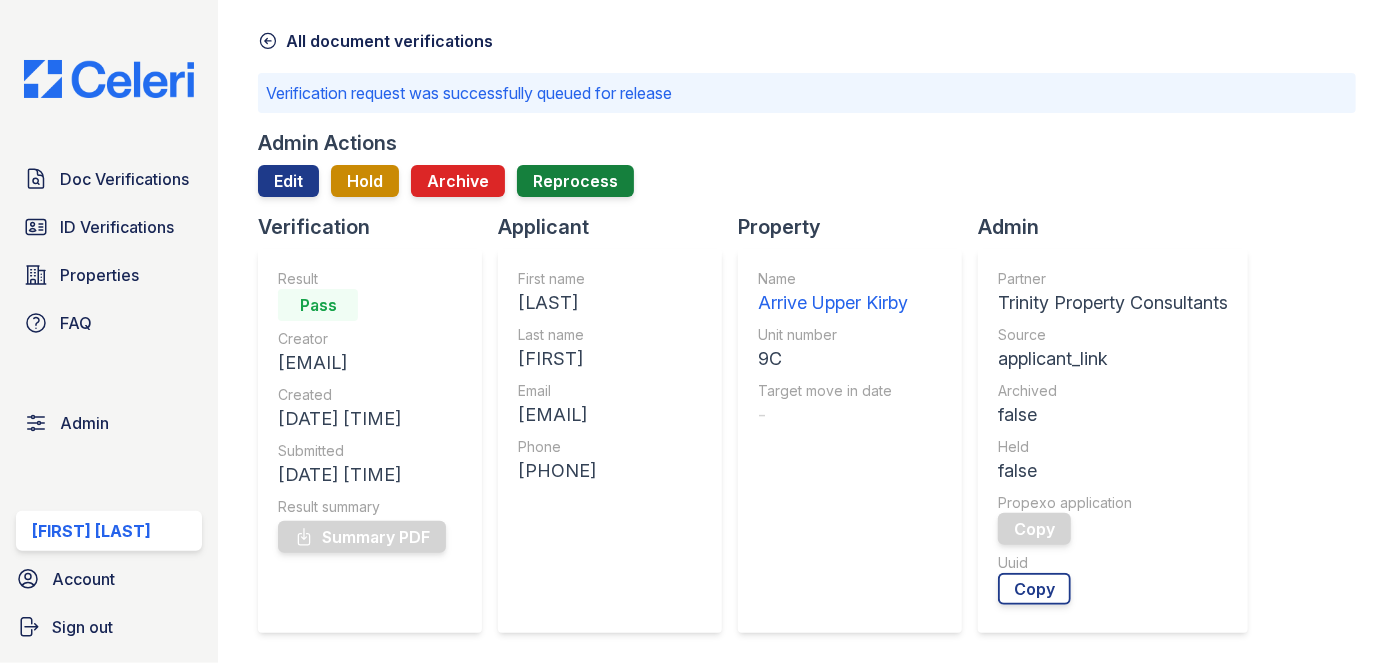 scroll, scrollTop: 181, scrollLeft: 0, axis: vertical 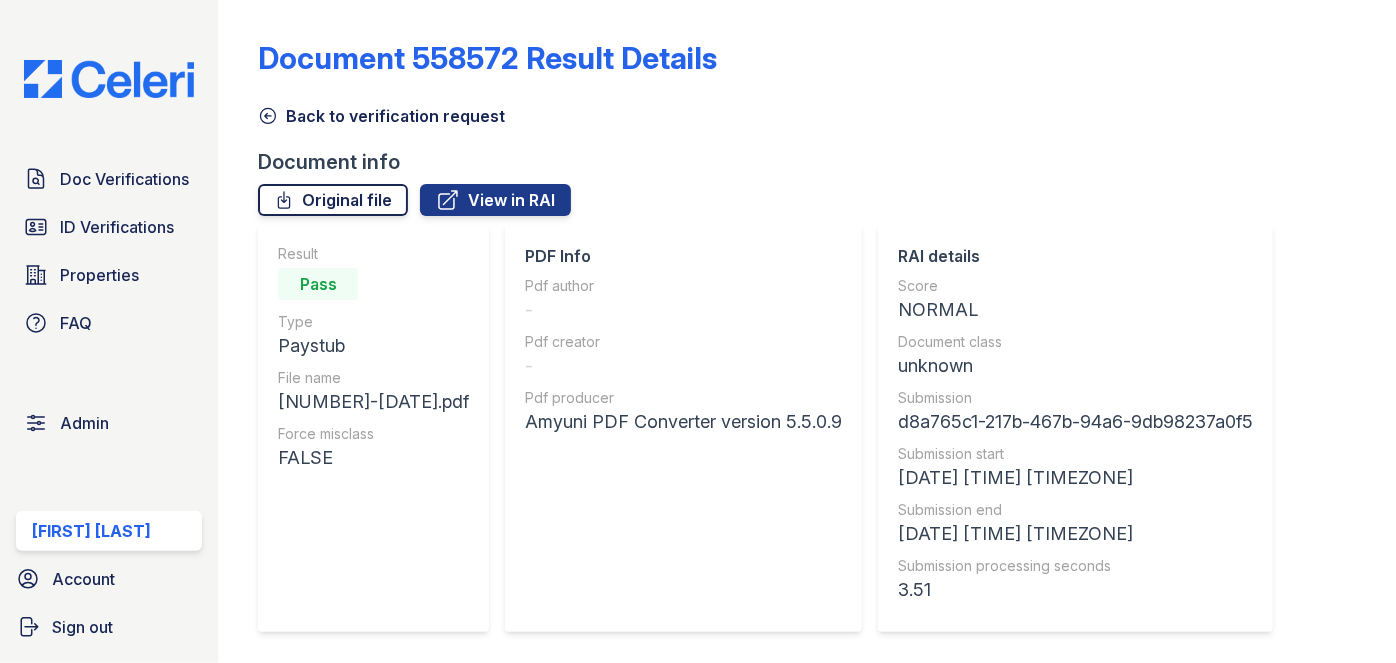 click on "Original file" at bounding box center [333, 200] 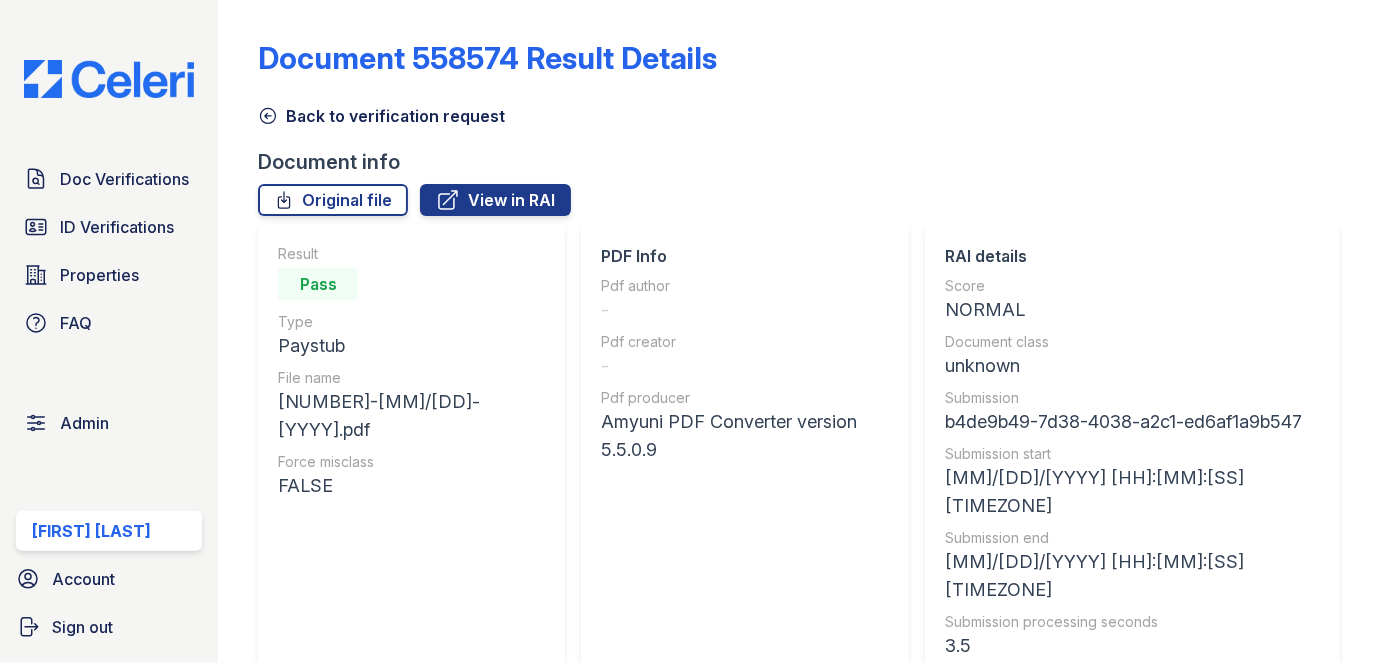 scroll, scrollTop: 0, scrollLeft: 0, axis: both 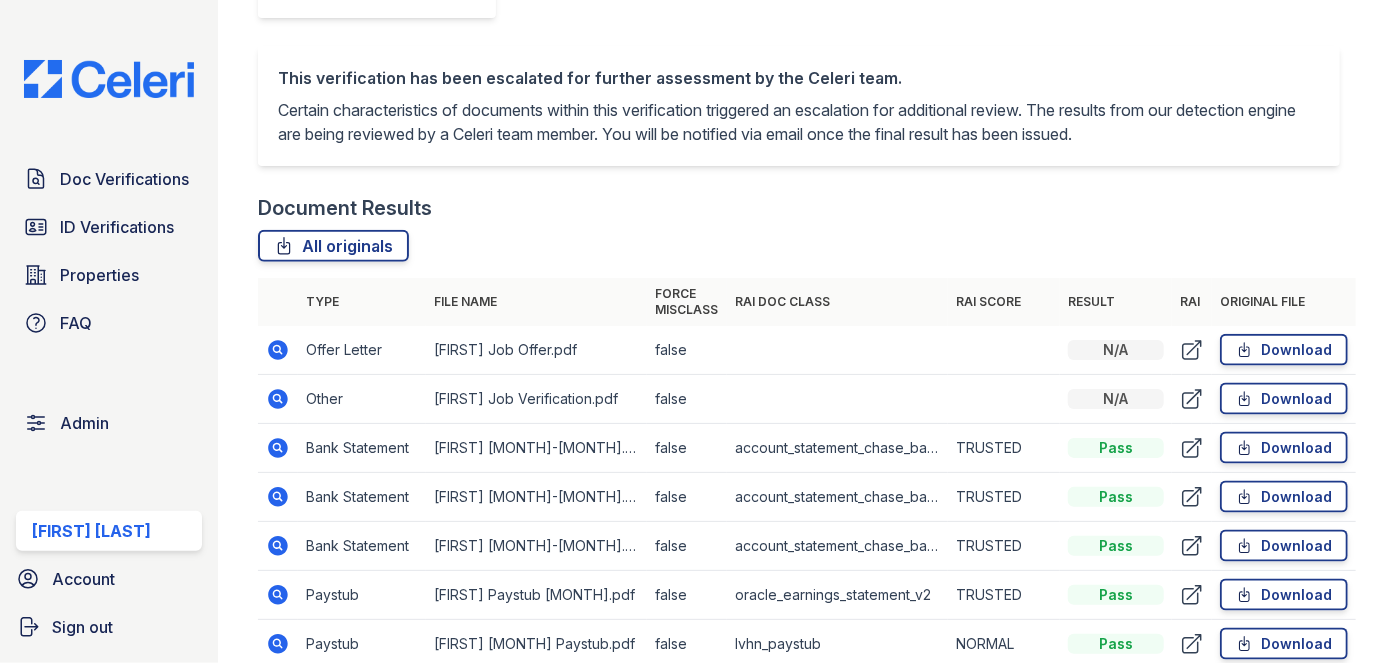 click on "Pass" at bounding box center (1116, 546) 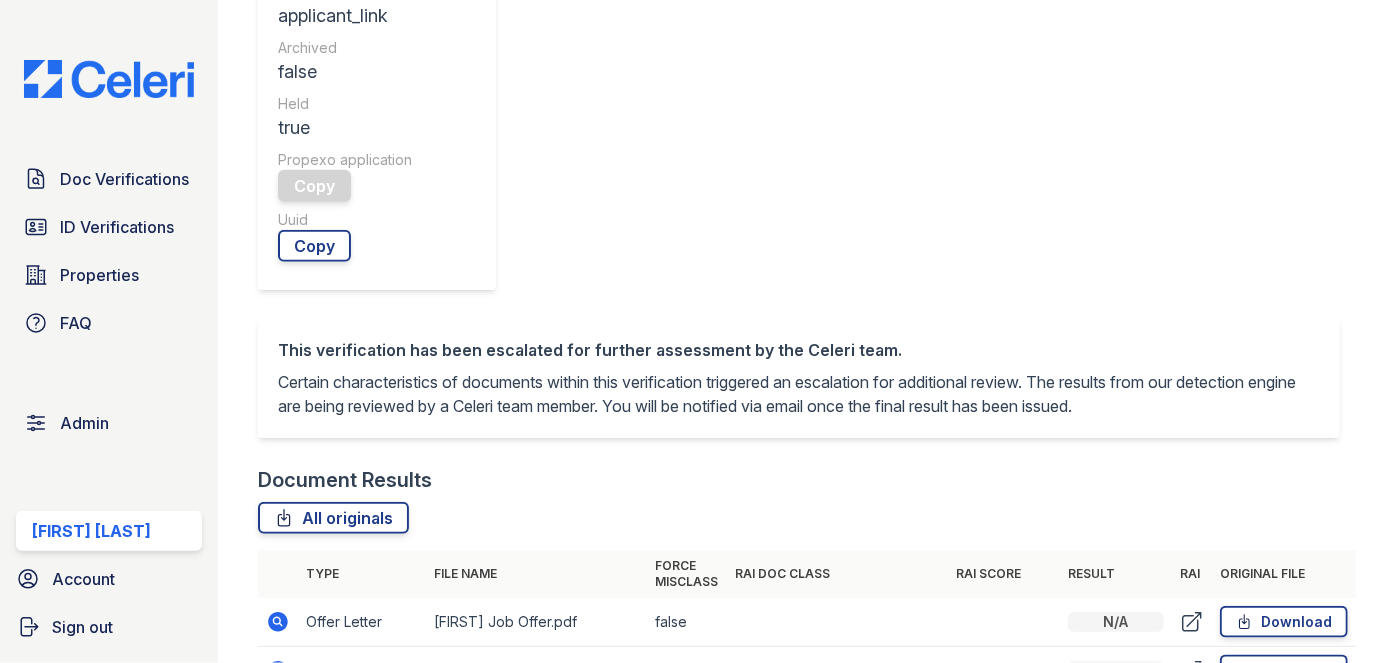 scroll, scrollTop: 909, scrollLeft: 0, axis: vertical 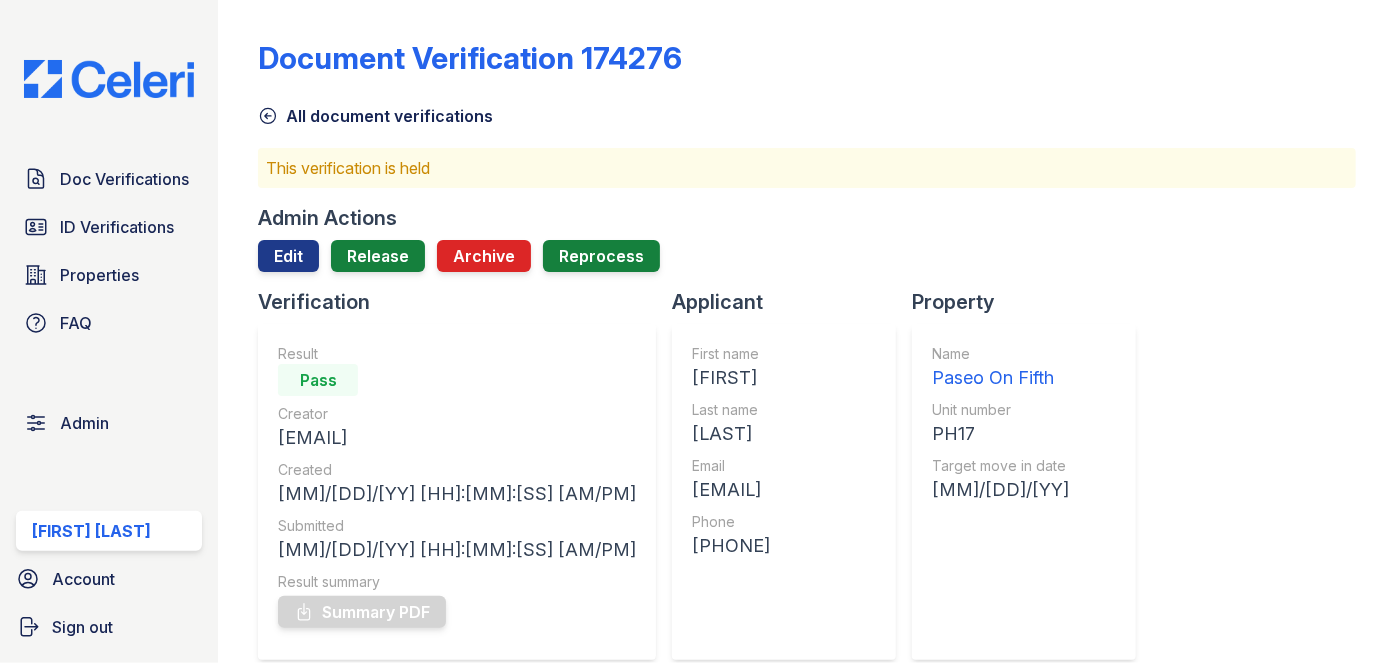 click on "Admin Actions" at bounding box center [327, 218] 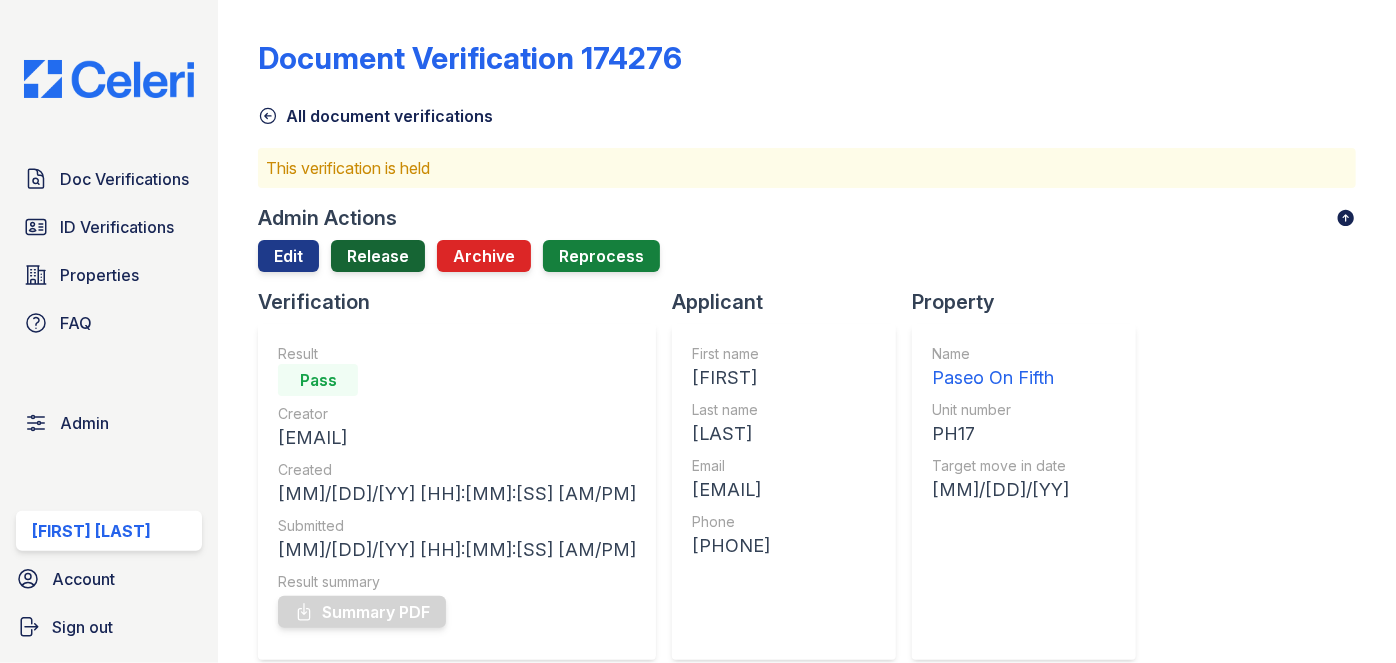click on "Release" at bounding box center [378, 256] 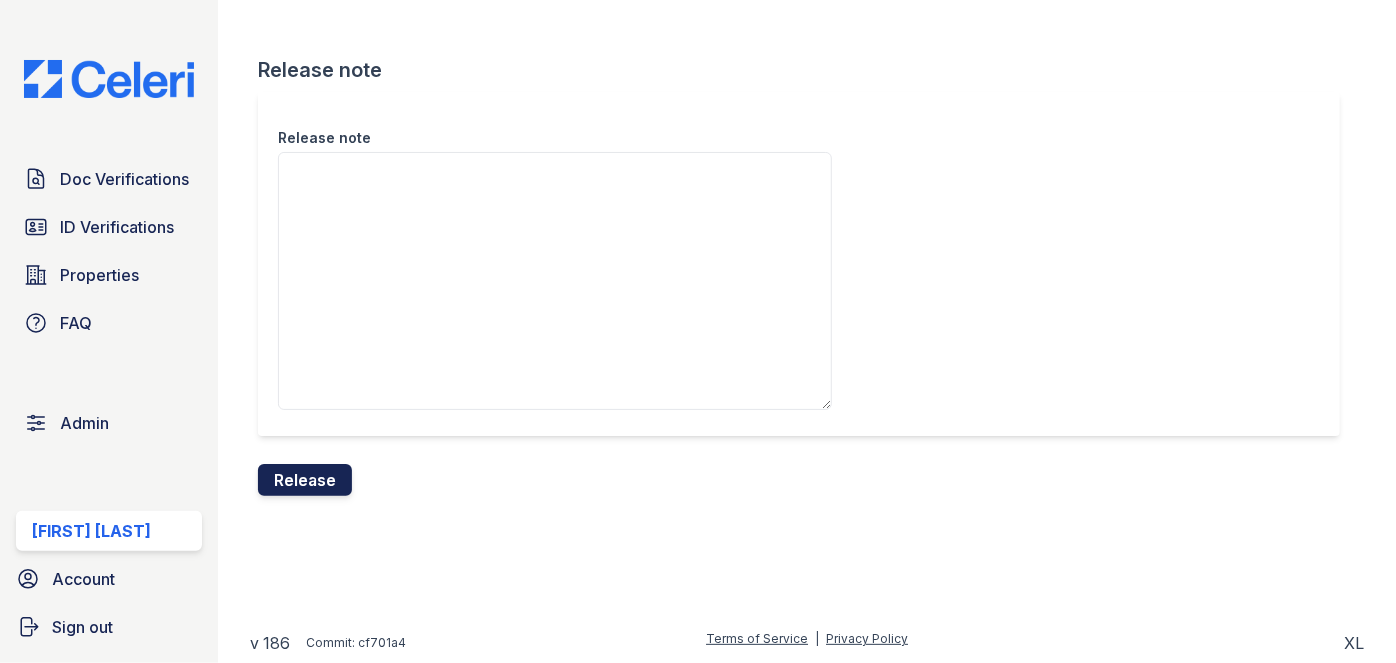 click on "Release" at bounding box center (305, 480) 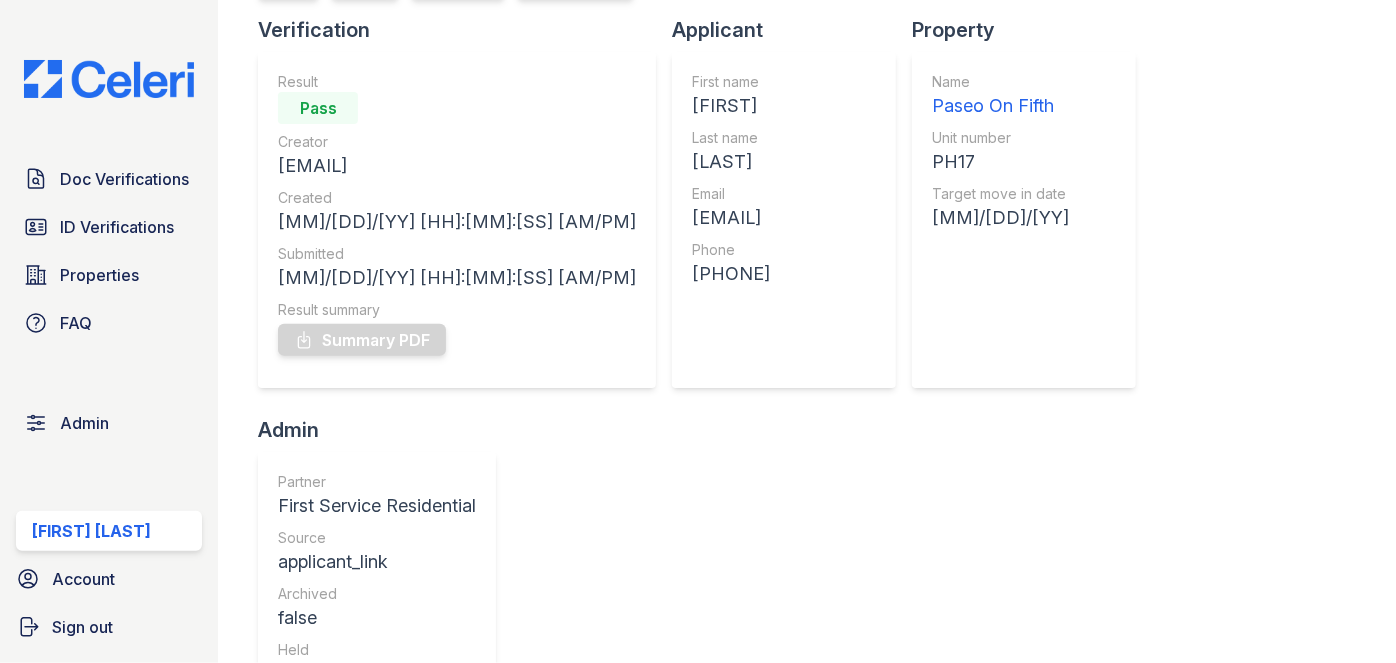 scroll, scrollTop: 636, scrollLeft: 0, axis: vertical 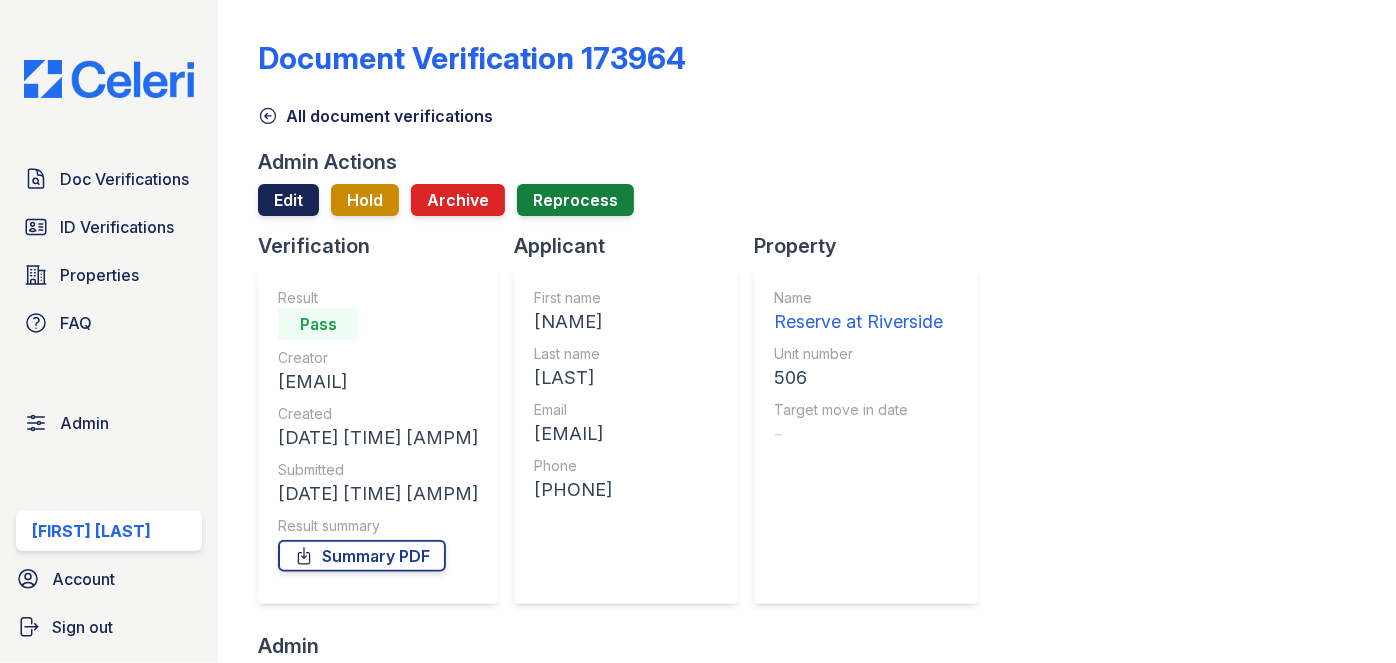 click on "Edit" at bounding box center (288, 200) 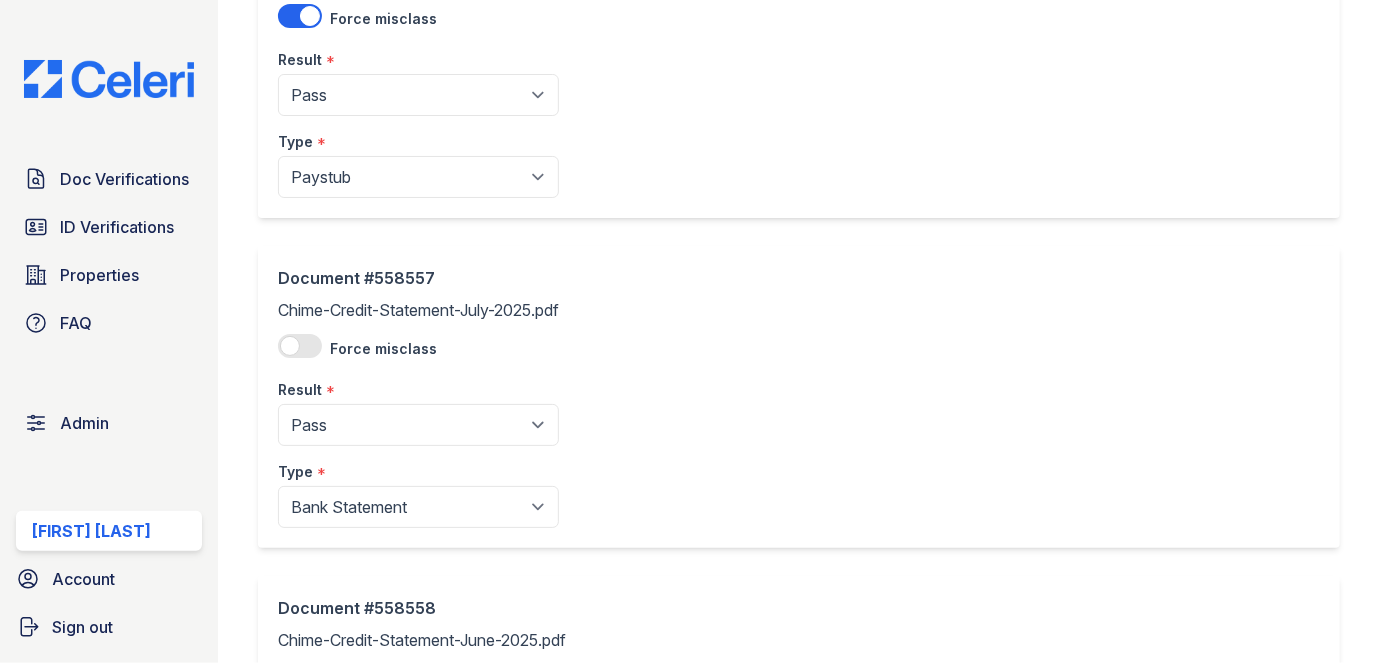 scroll, scrollTop: 272, scrollLeft: 0, axis: vertical 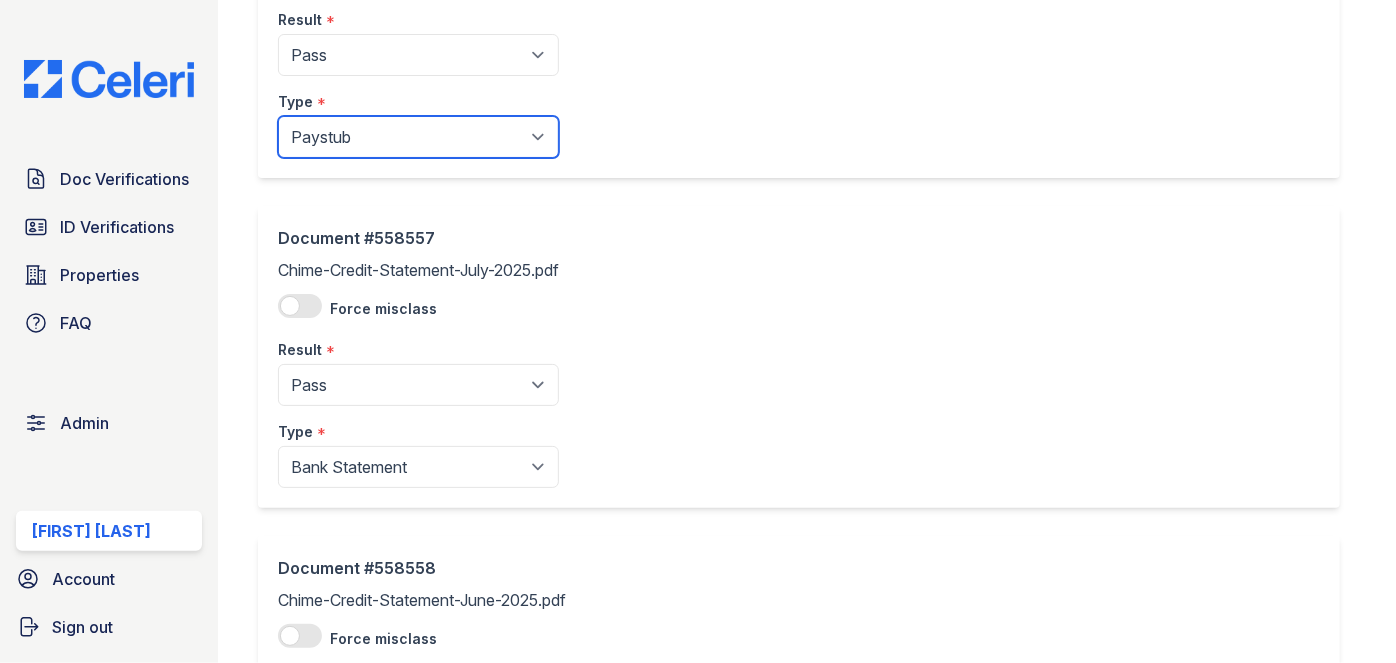 click on "Paystub
Bank Statement
Offer Letter
Tax Documents
Benefit Award Letter
Investment Account Statement
Other" at bounding box center [418, 137] 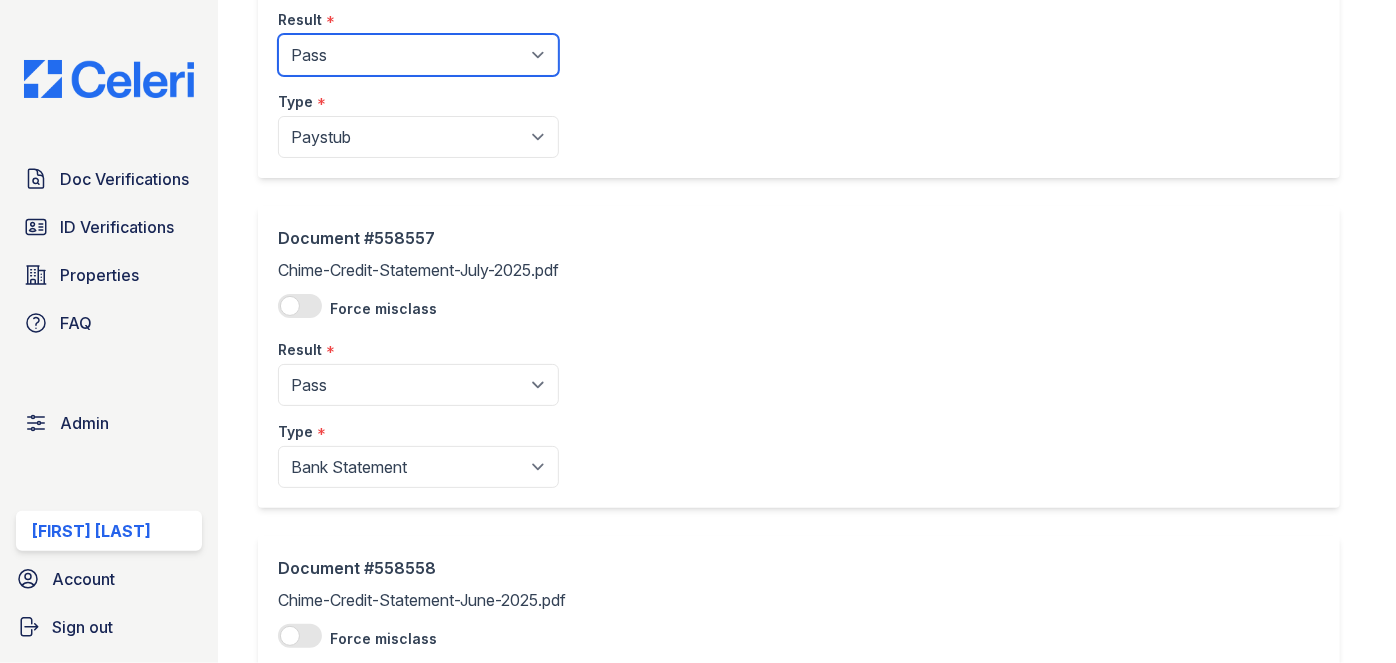 click on "Pending
Sent
Started
Processing
Pass
Fail
Caution
Error
N/A" at bounding box center [418, 55] 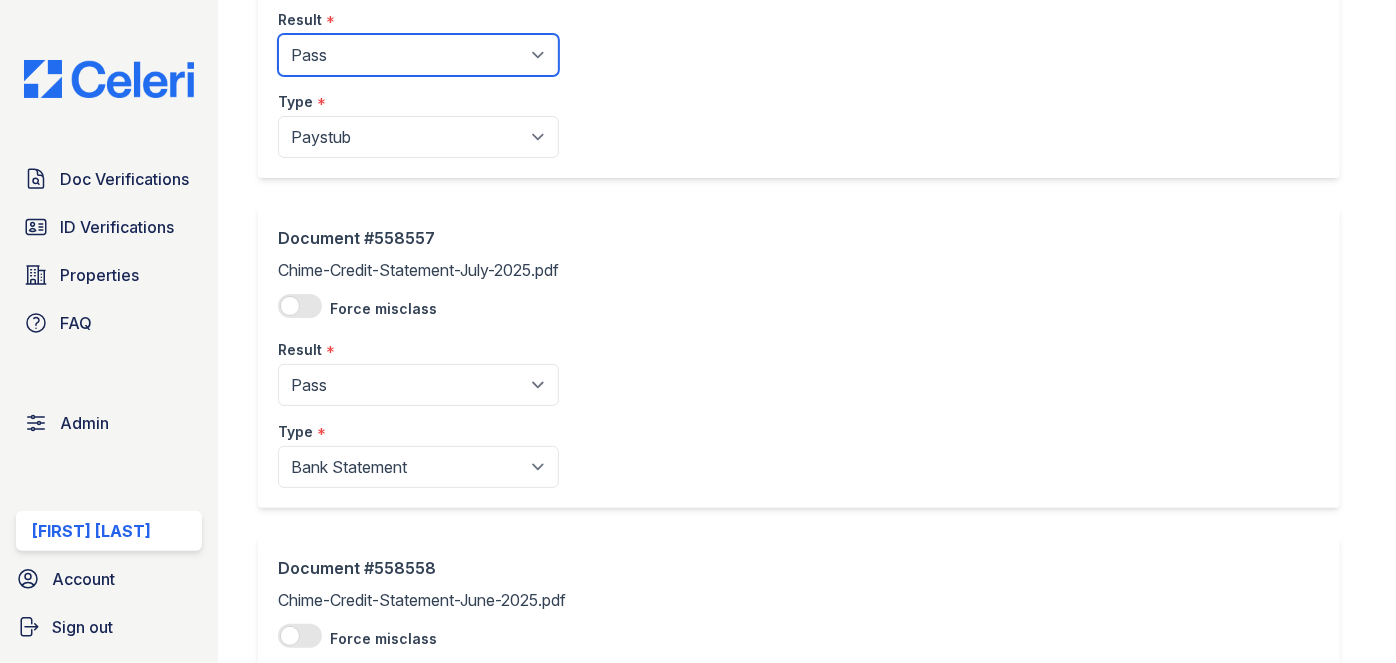 select on "caution" 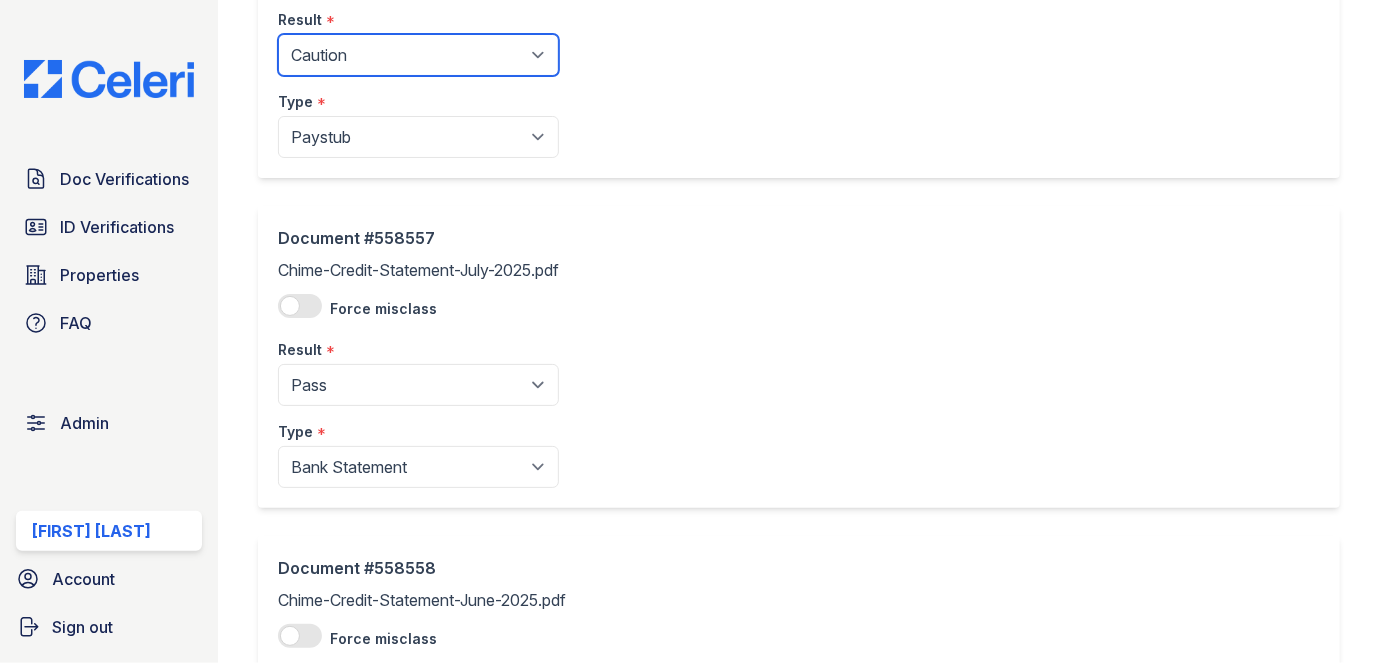 click on "Pending
Sent
Started
Processing
Pass
Fail
Caution
Error
N/A" at bounding box center [418, 55] 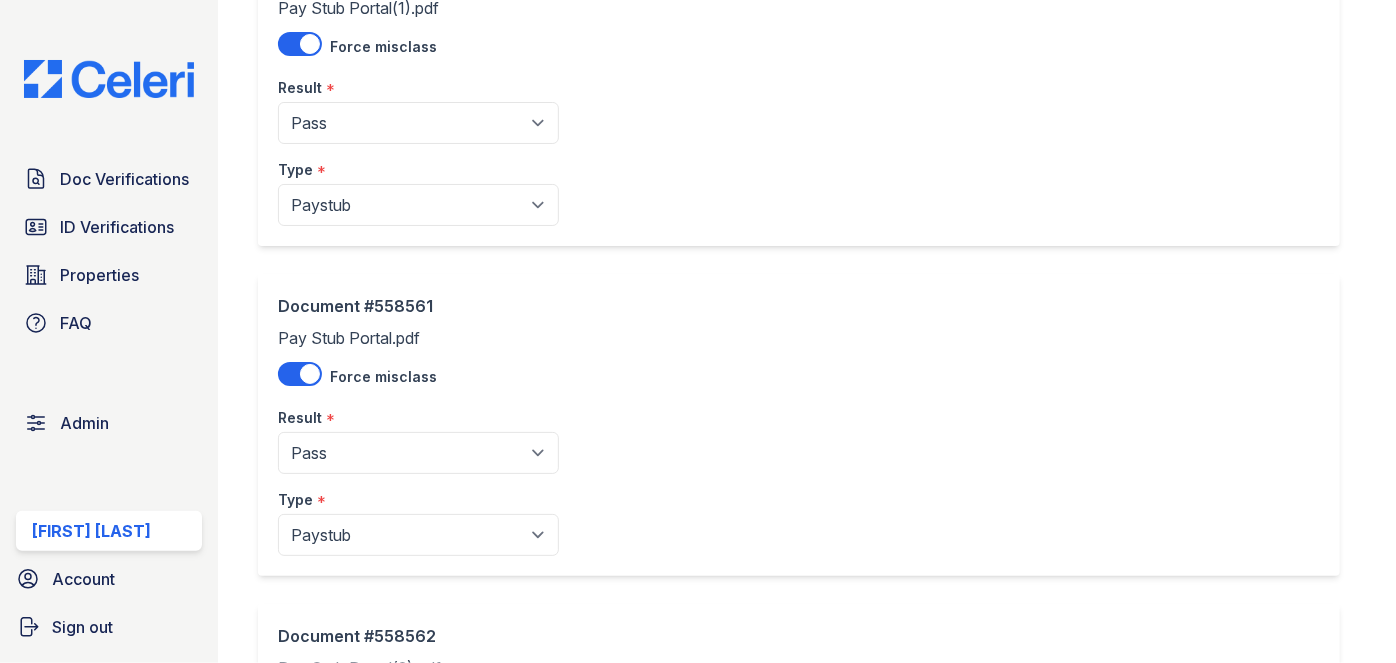 scroll, scrollTop: 1545, scrollLeft: 0, axis: vertical 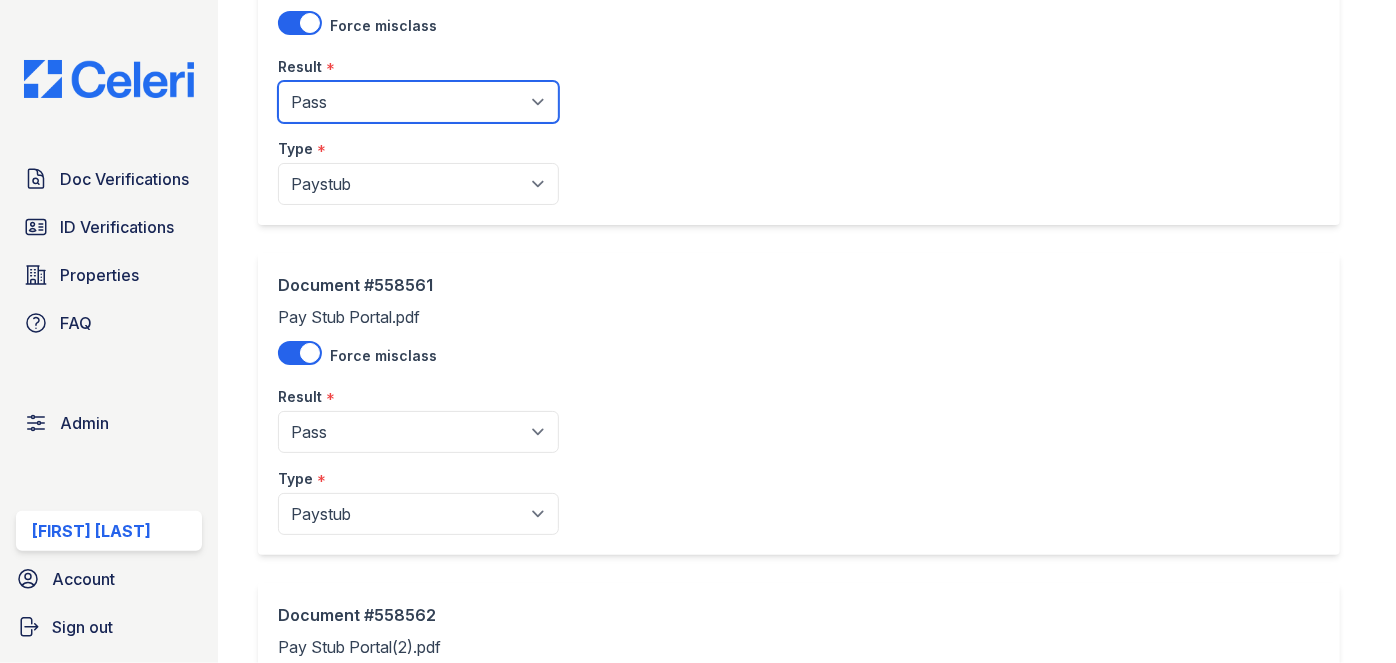 click on "Pending
Sent
Started
Processing
Pass
Fail
Caution
Error
N/A" at bounding box center (418, 102) 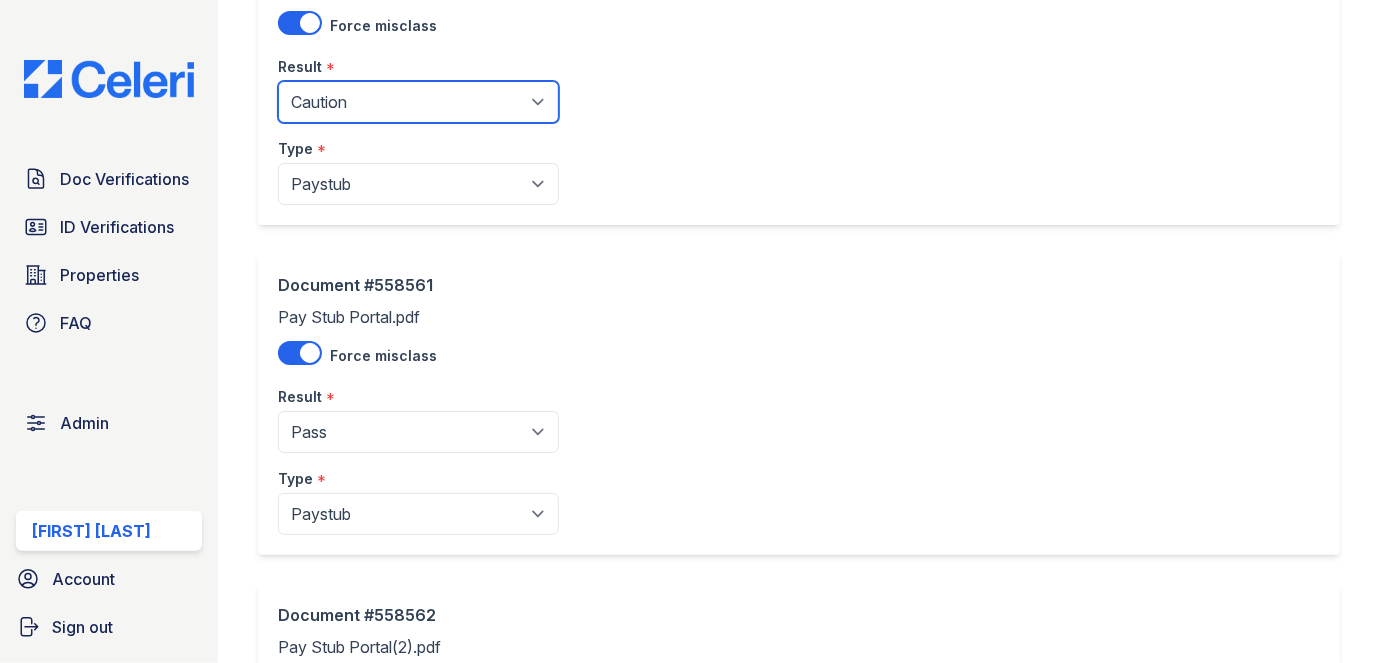 click on "Pending
Sent
Started
Processing
Pass
Fail
Caution
Error
N/A" at bounding box center (418, 102) 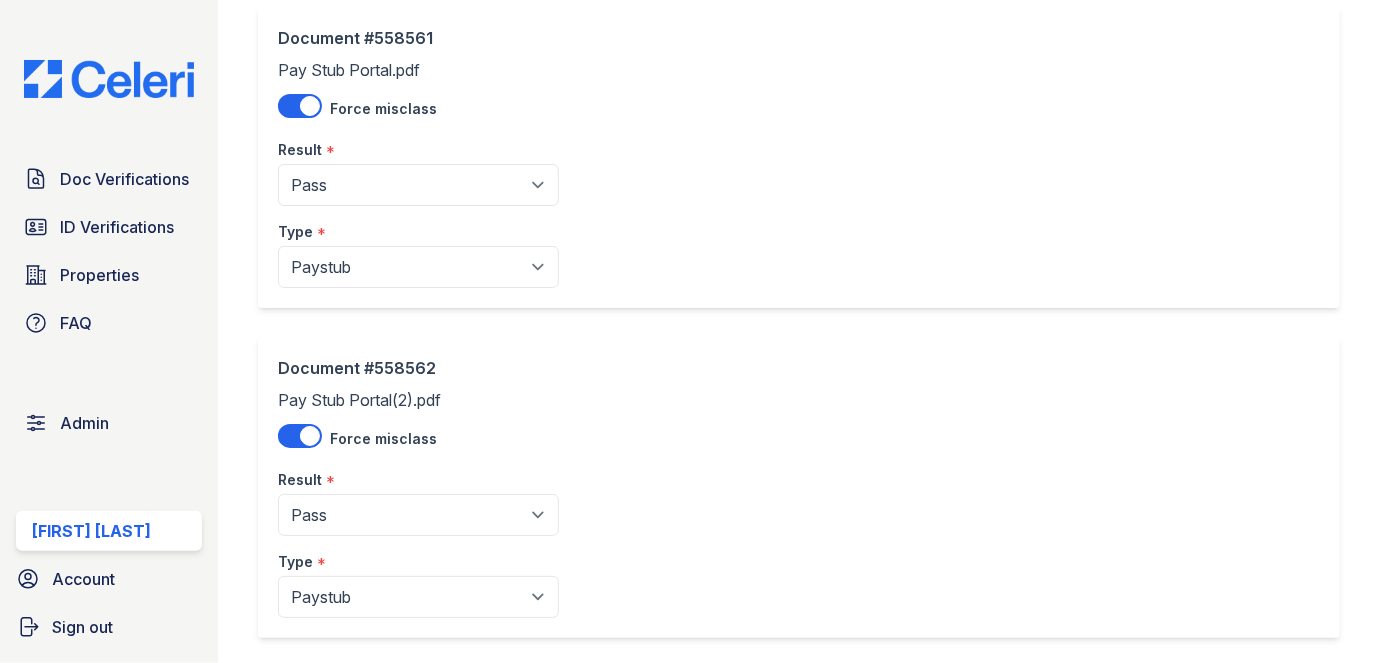scroll, scrollTop: 1818, scrollLeft: 0, axis: vertical 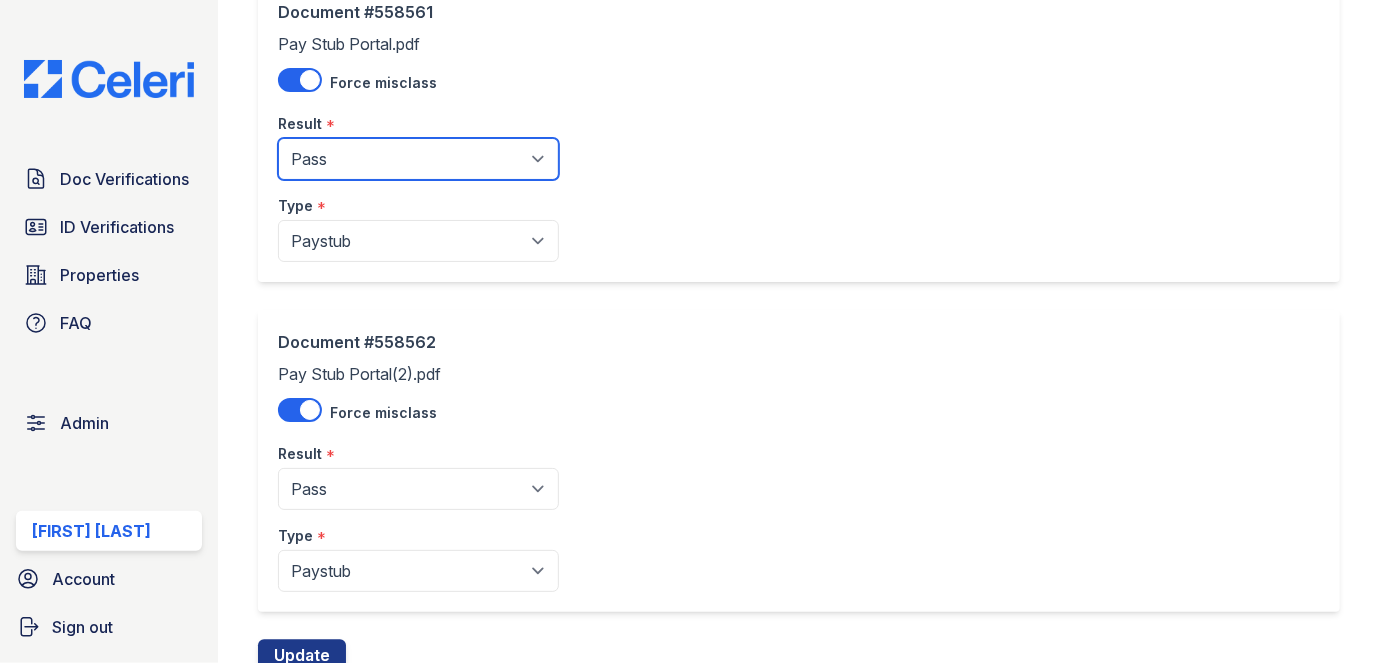 click on "Pending
Sent
Started
Processing
Pass
Fail
Caution
Error
N/A" at bounding box center (418, 159) 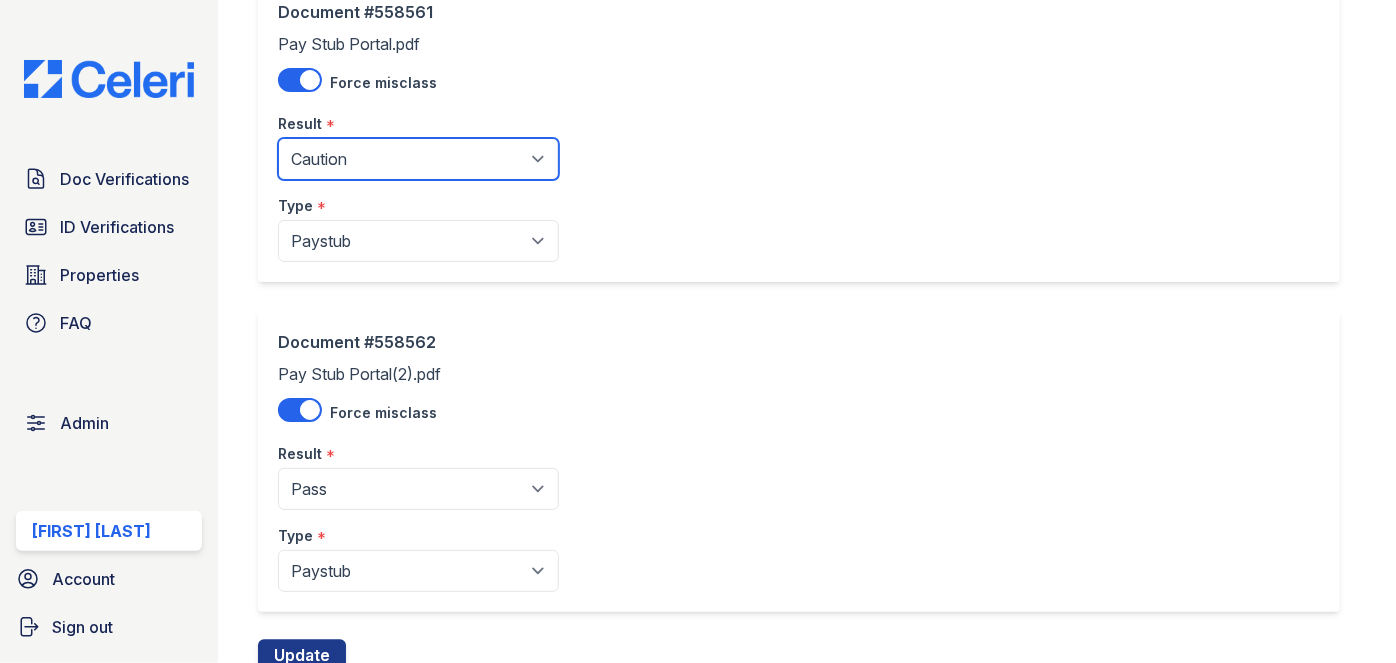 click on "Pending
Sent
Started
Processing
Pass
Fail
Caution
Error
N/A" at bounding box center [418, 159] 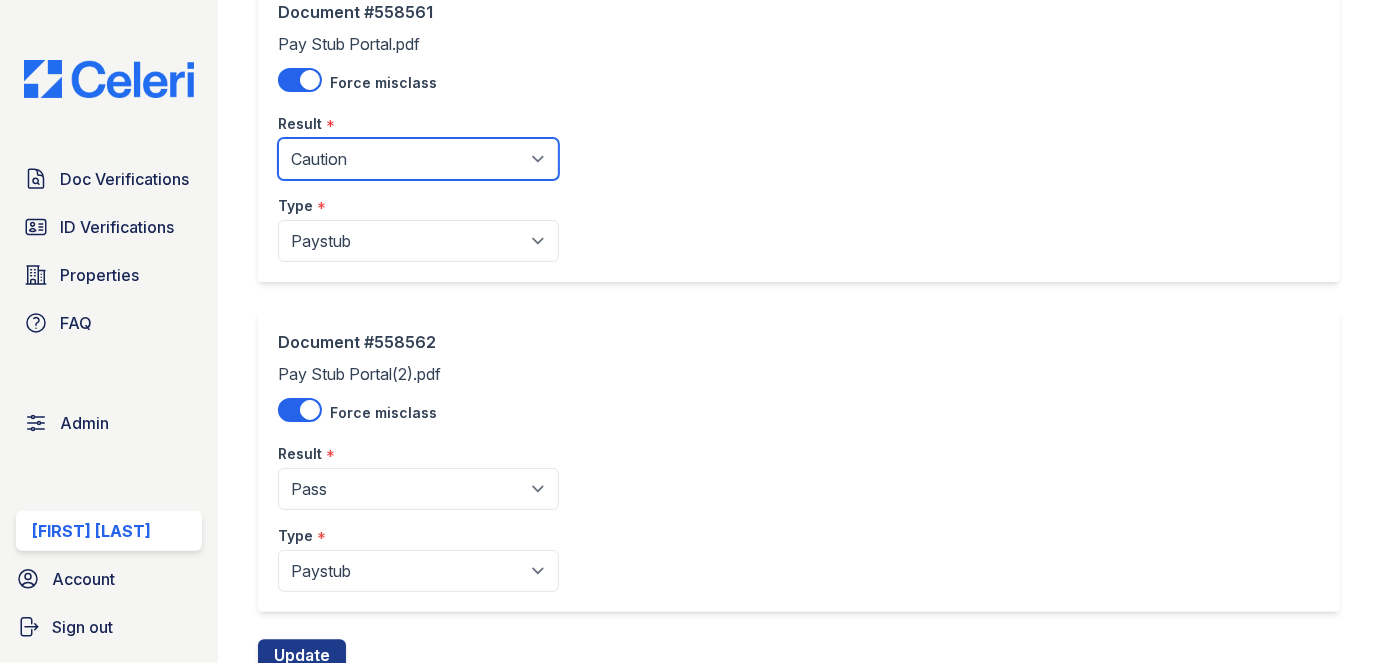 scroll, scrollTop: 1890, scrollLeft: 0, axis: vertical 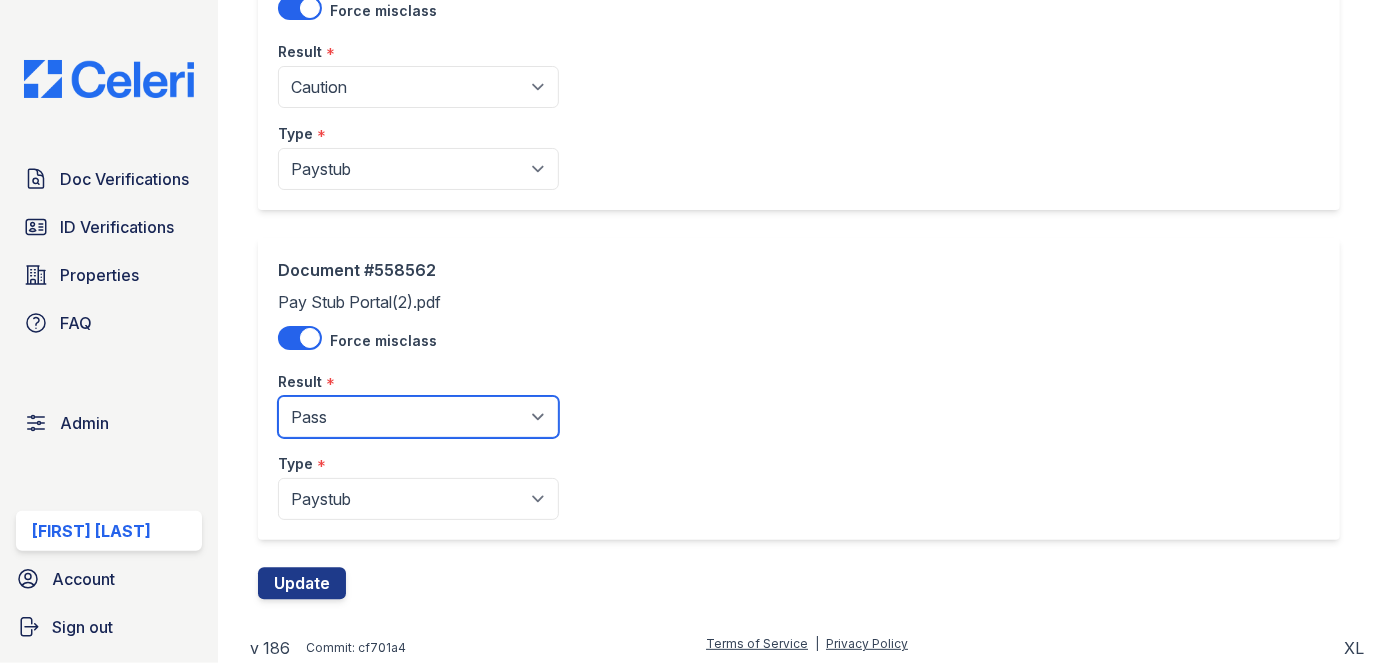 click on "Pending
Sent
Started
Processing
Pass
Fail
Caution
Error
N/A" at bounding box center (418, 417) 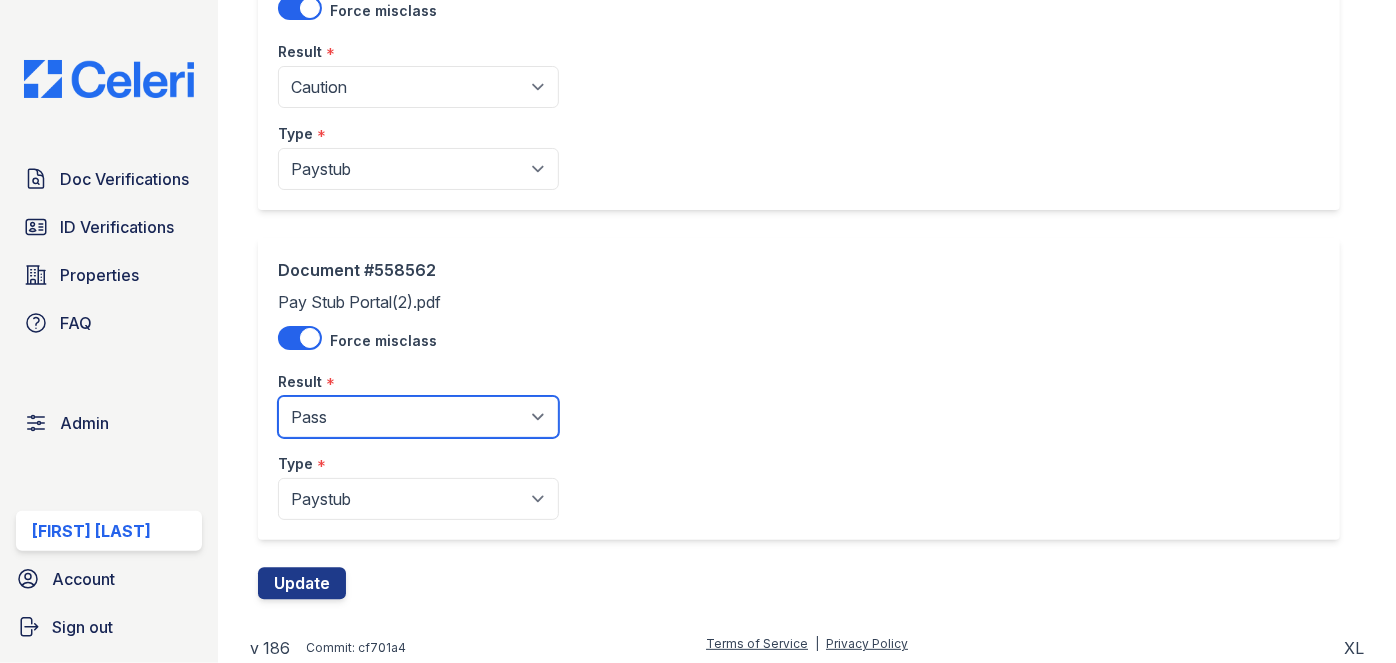select on "caution" 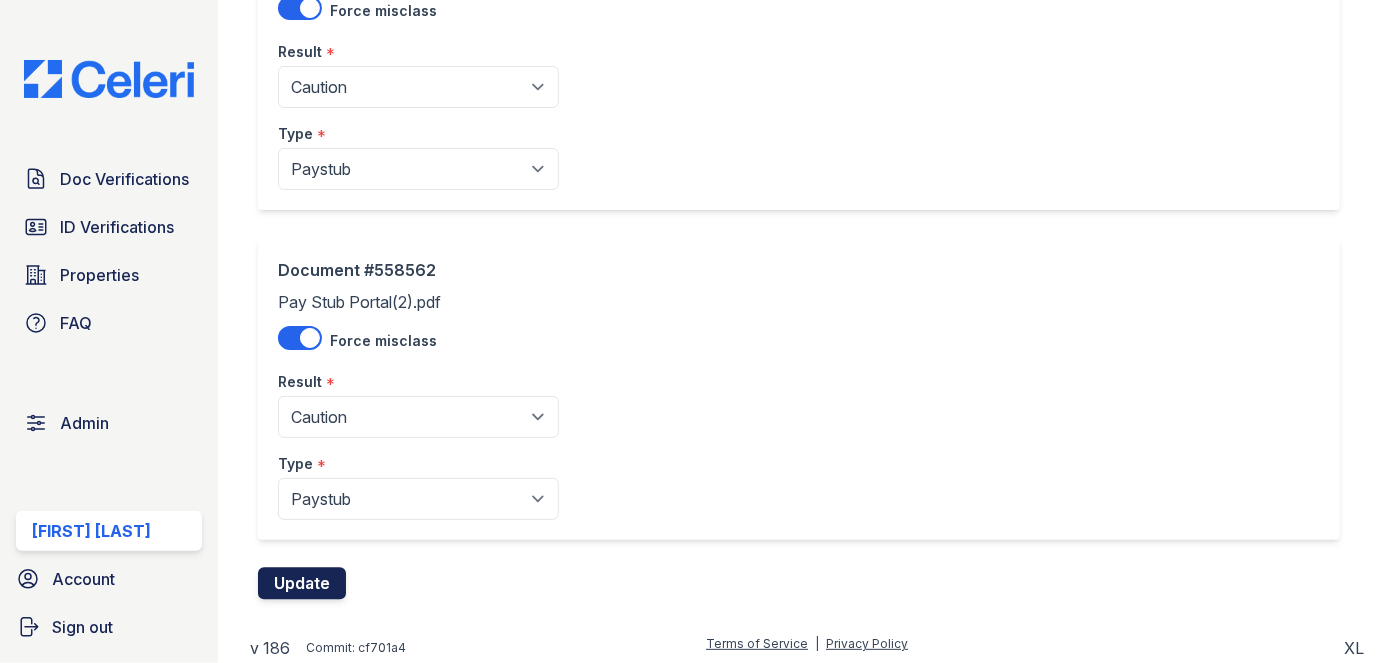 click on "Update" at bounding box center (302, 584) 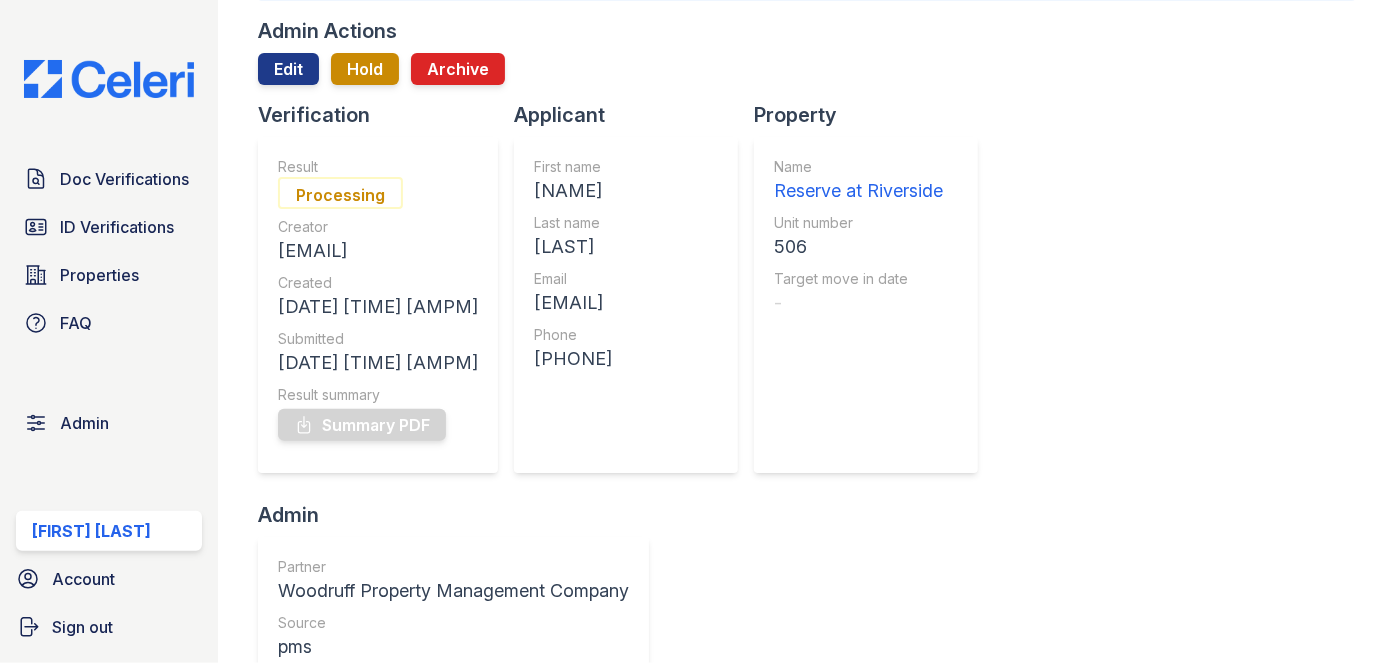 scroll, scrollTop: 90, scrollLeft: 0, axis: vertical 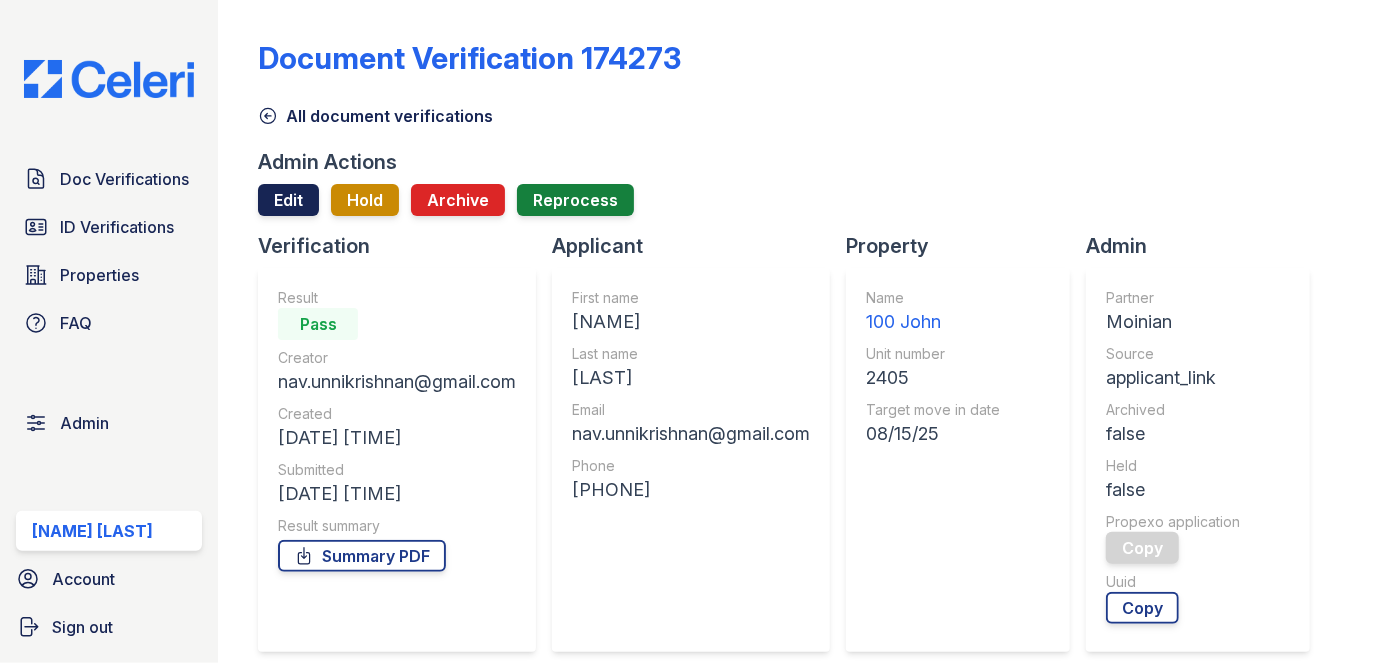 click on "Edit" at bounding box center (288, 200) 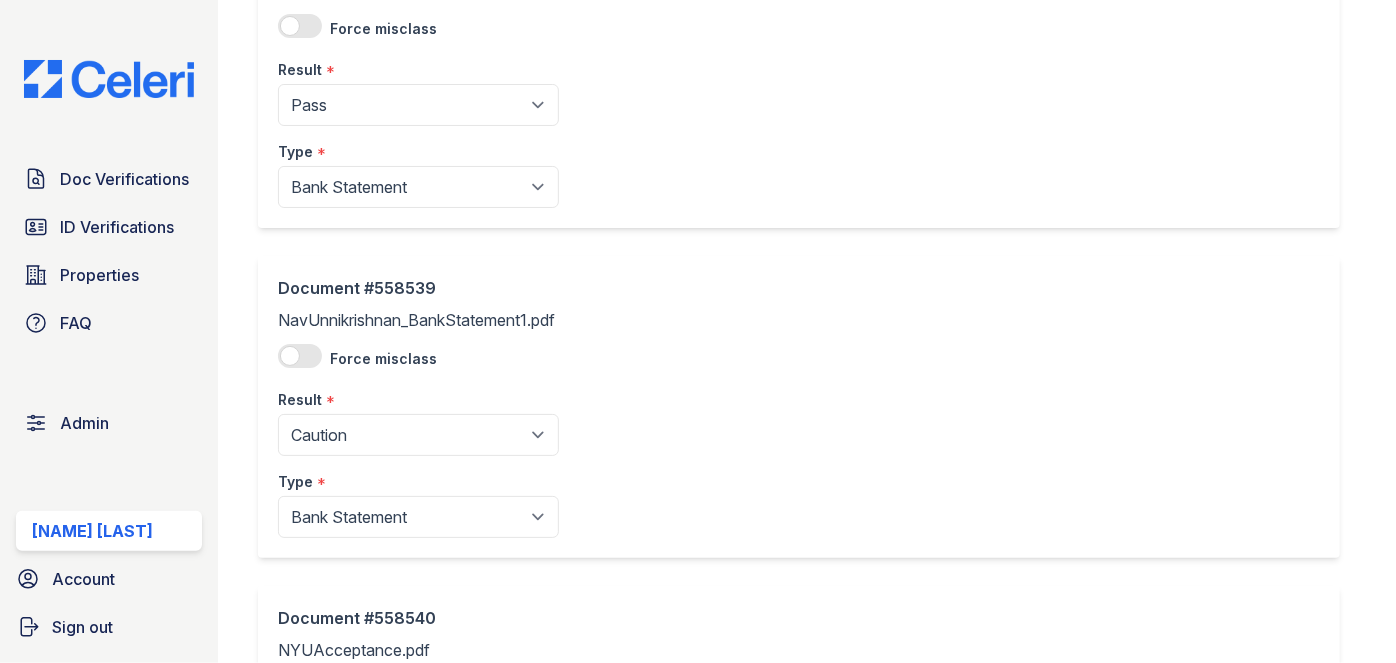 scroll, scrollTop: 902, scrollLeft: 0, axis: vertical 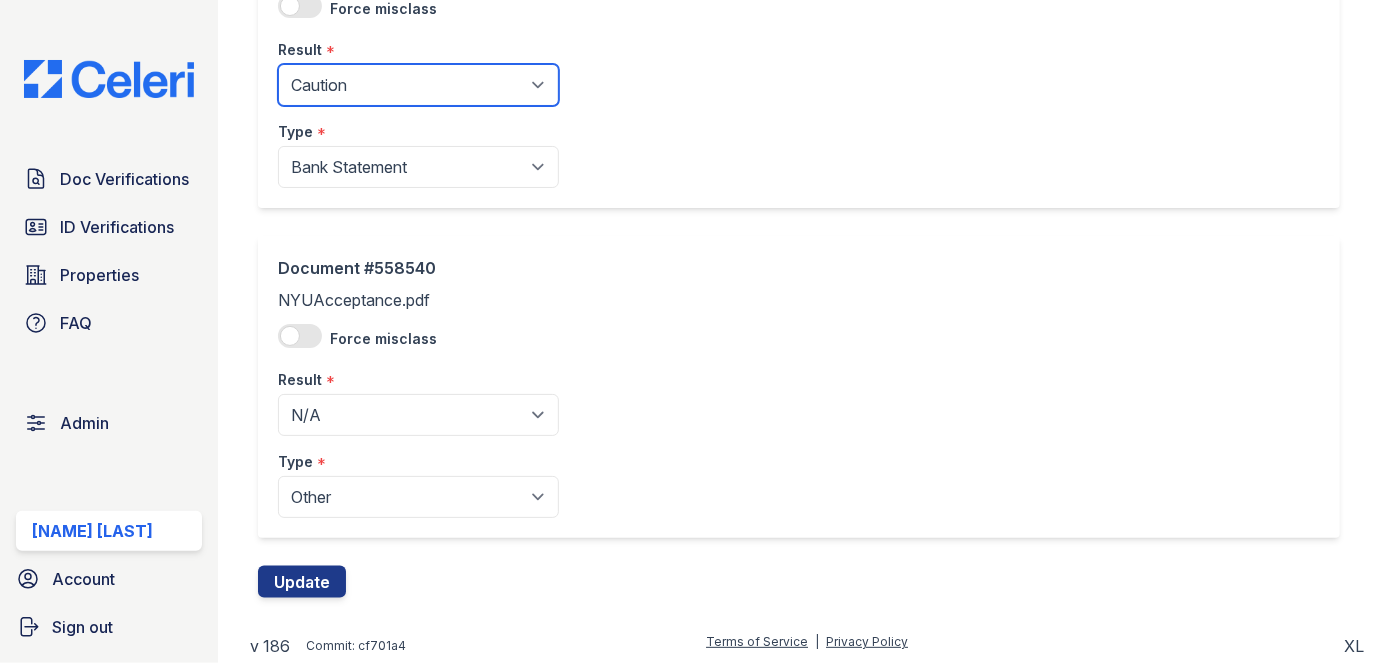 click on "Pending
Sent
Started
Processing
Pass
Fail
Caution
Error
N/A" at bounding box center (418, 85) 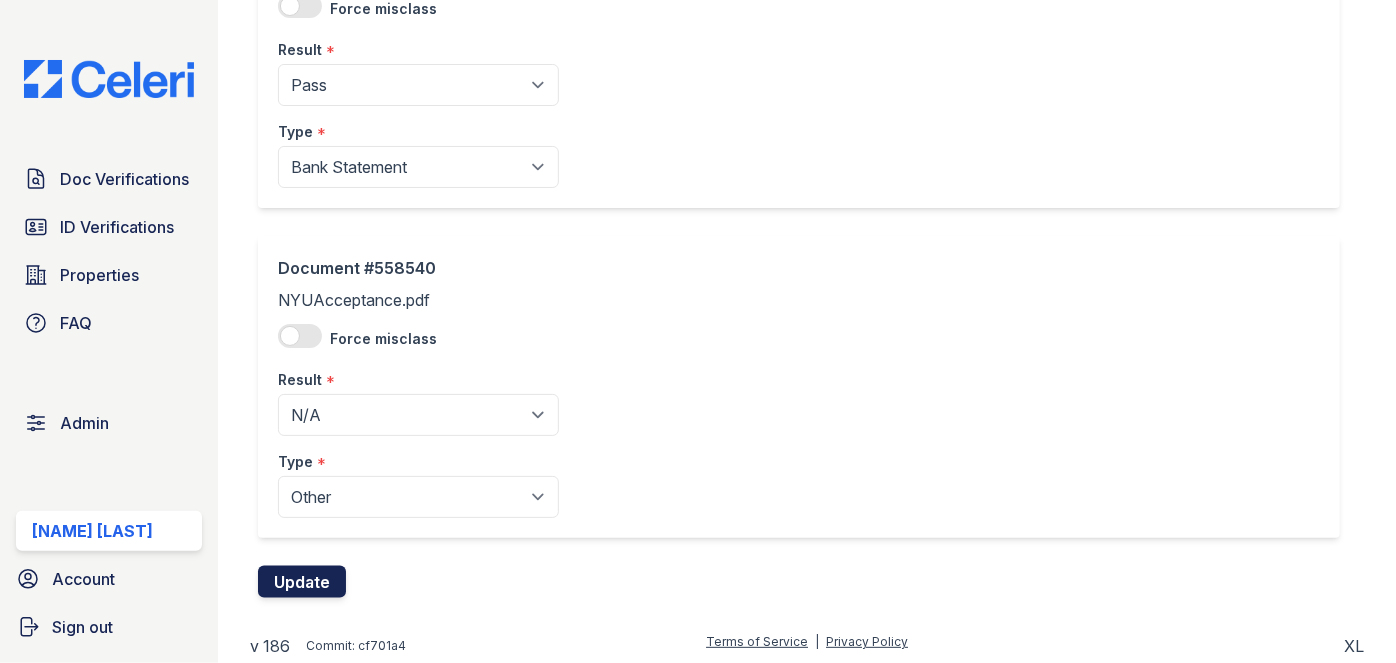 click on "Update" at bounding box center [302, 582] 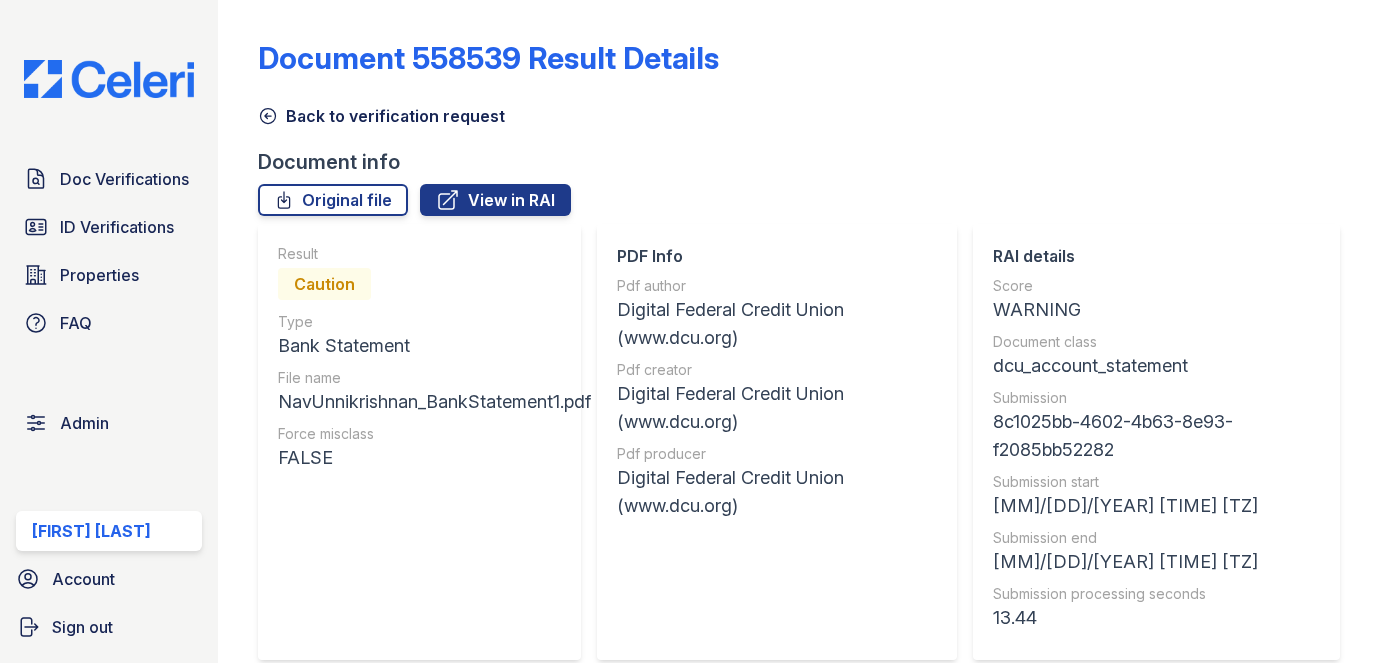 scroll, scrollTop: 0, scrollLeft: 0, axis: both 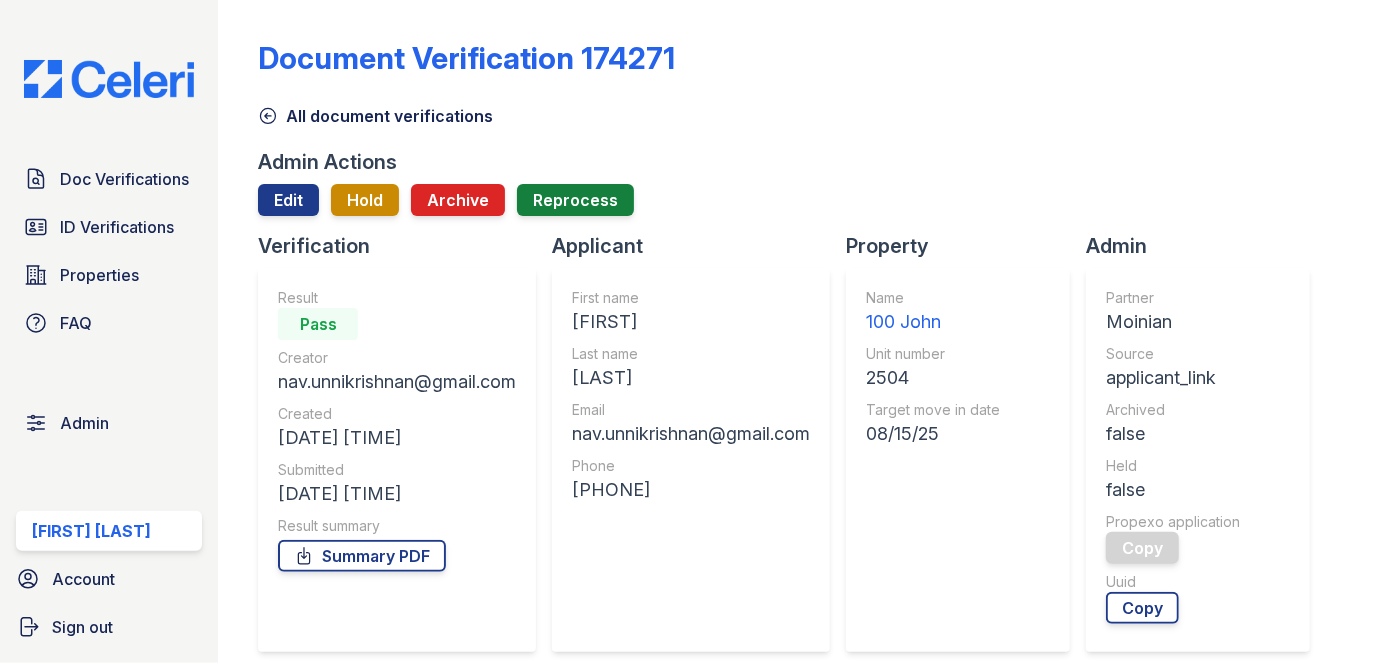 drag, startPoint x: 1357, startPoint y: 145, endPoint x: 1346, endPoint y: 148, distance: 11.401754 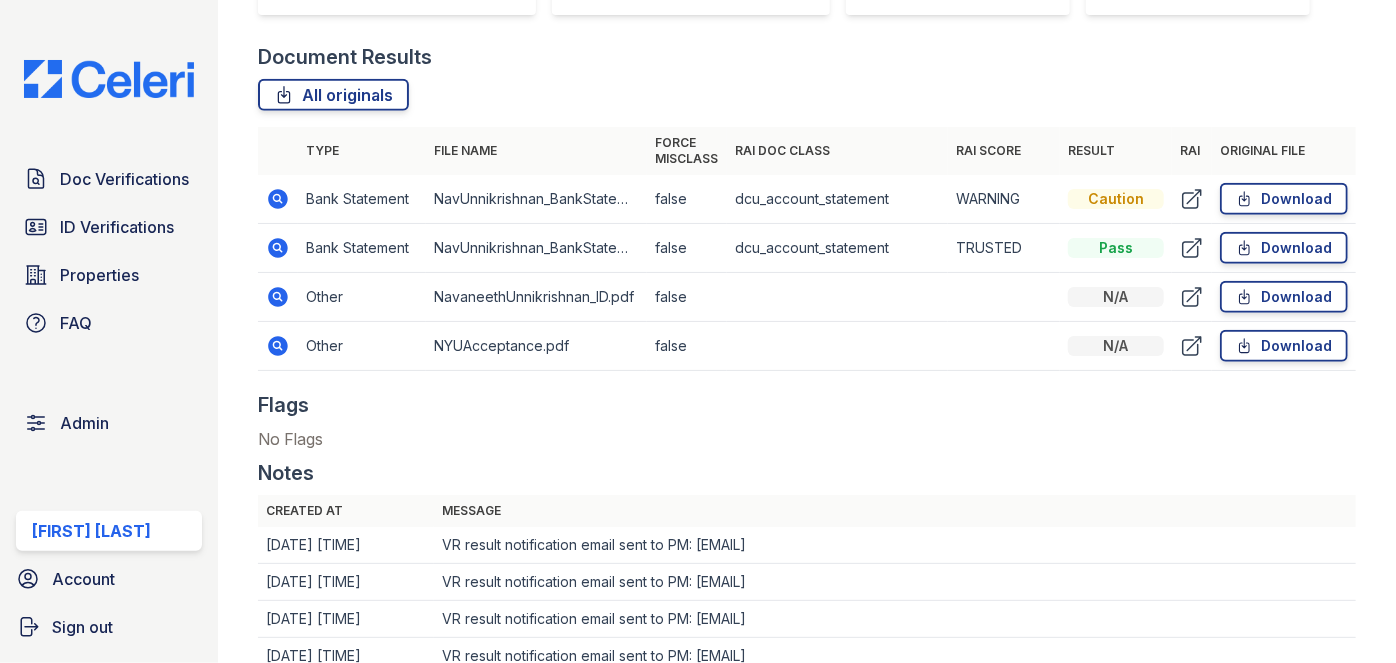 scroll, scrollTop: 636, scrollLeft: 0, axis: vertical 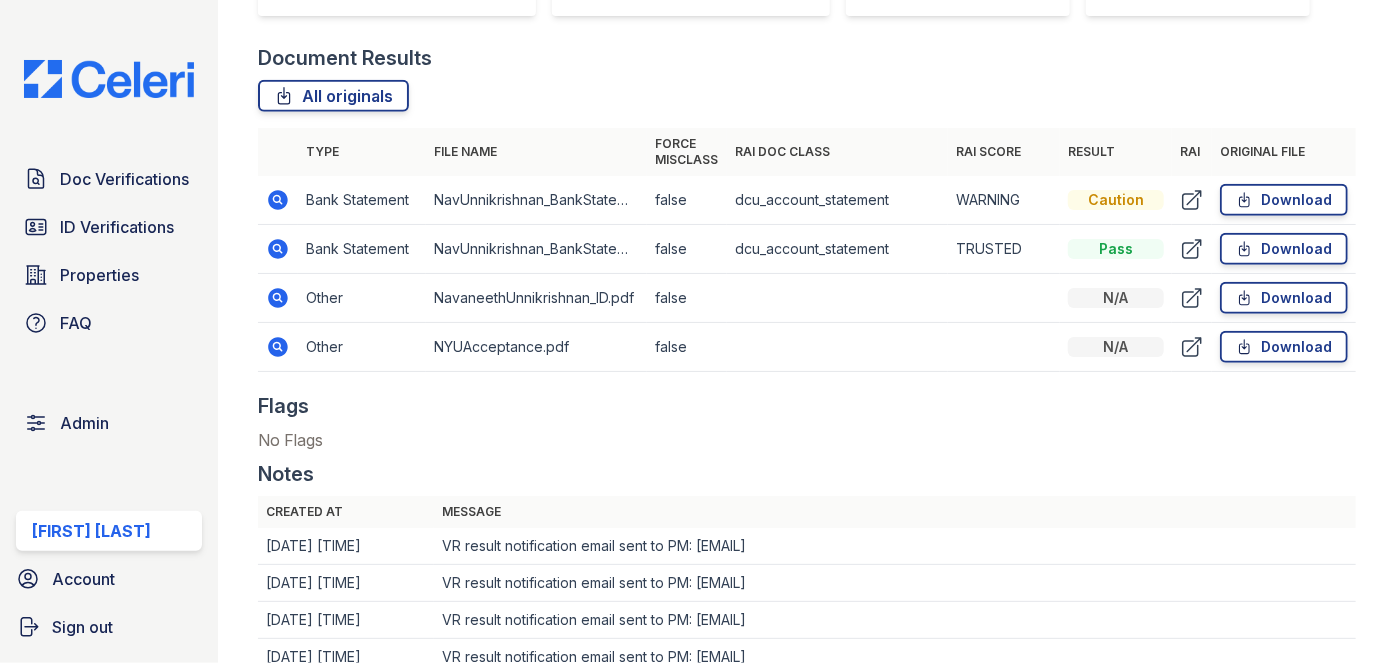 click on "Document Results" at bounding box center [807, 58] 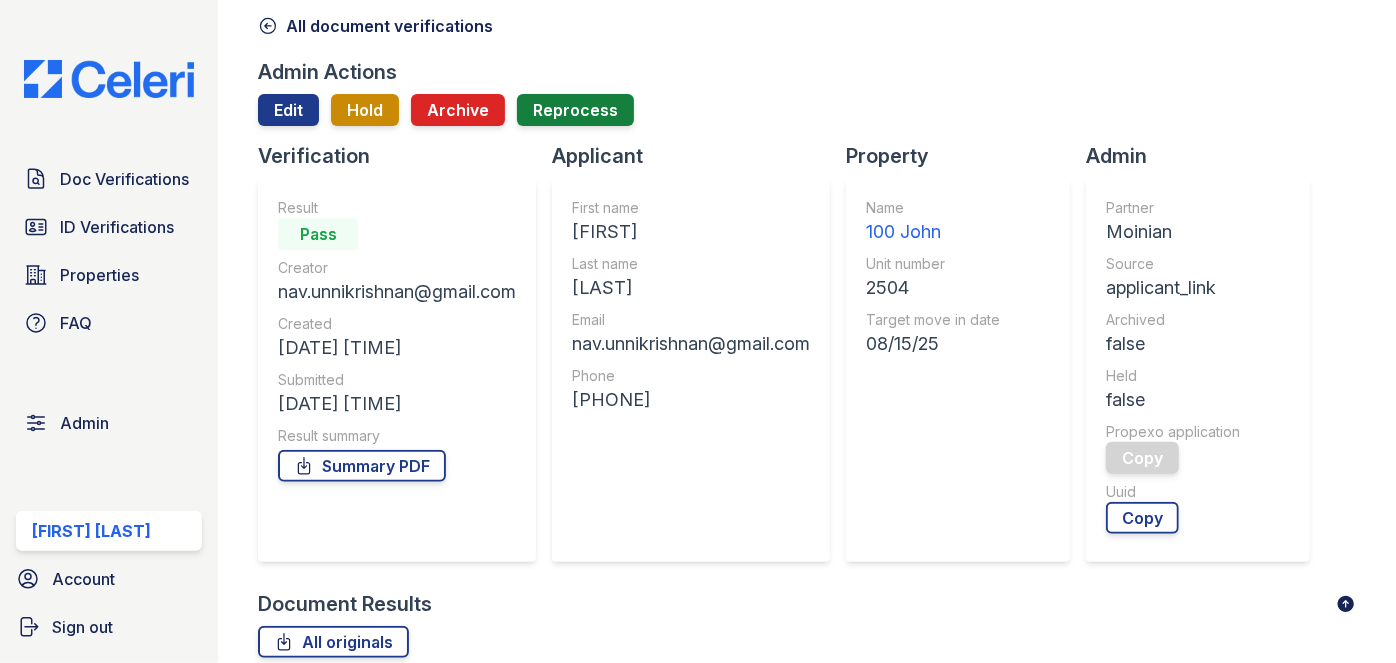 scroll, scrollTop: 0, scrollLeft: 0, axis: both 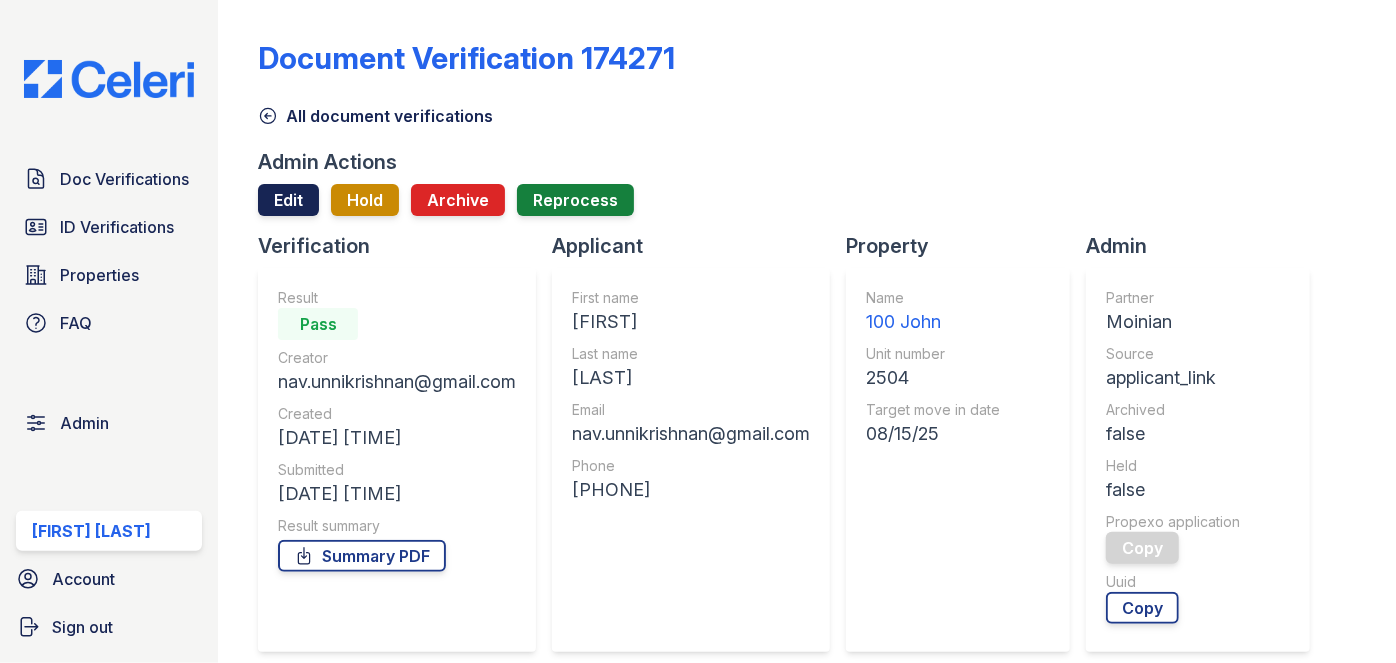 click on "Edit" at bounding box center (288, 200) 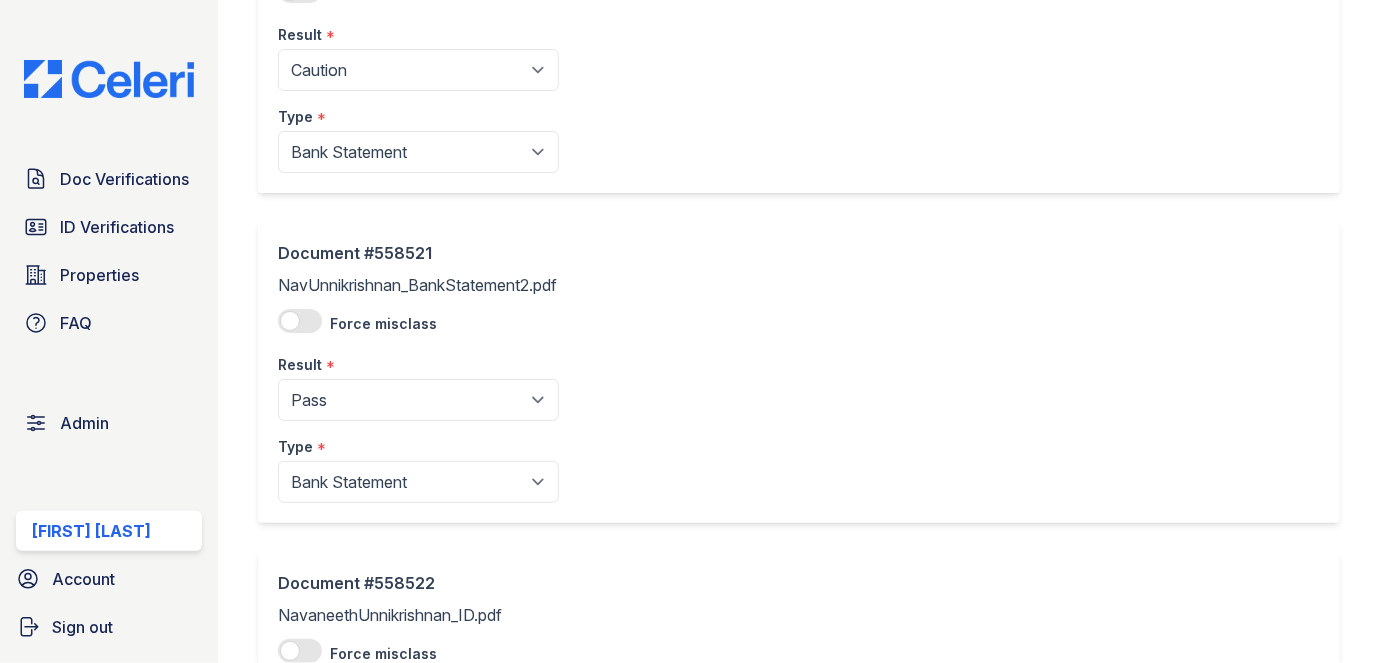 scroll, scrollTop: 272, scrollLeft: 0, axis: vertical 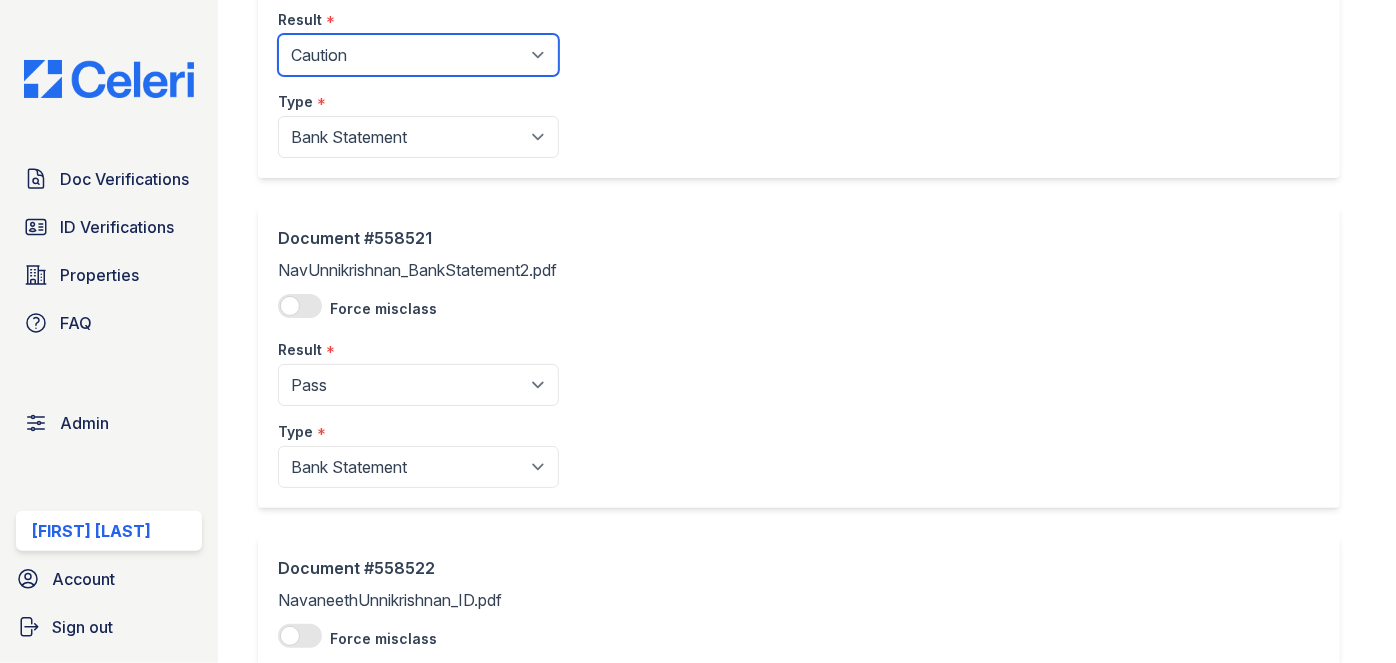 drag, startPoint x: 381, startPoint y: 41, endPoint x: 373, endPoint y: 48, distance: 10.630146 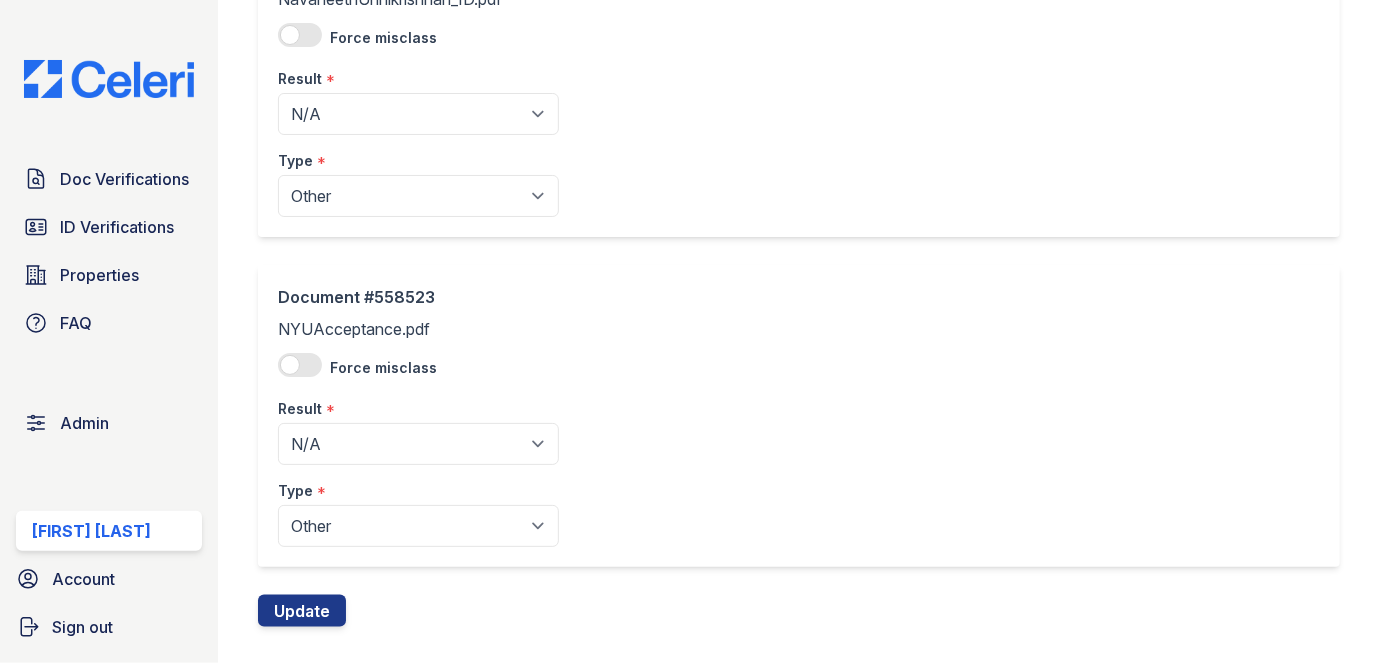 scroll, scrollTop: 902, scrollLeft: 0, axis: vertical 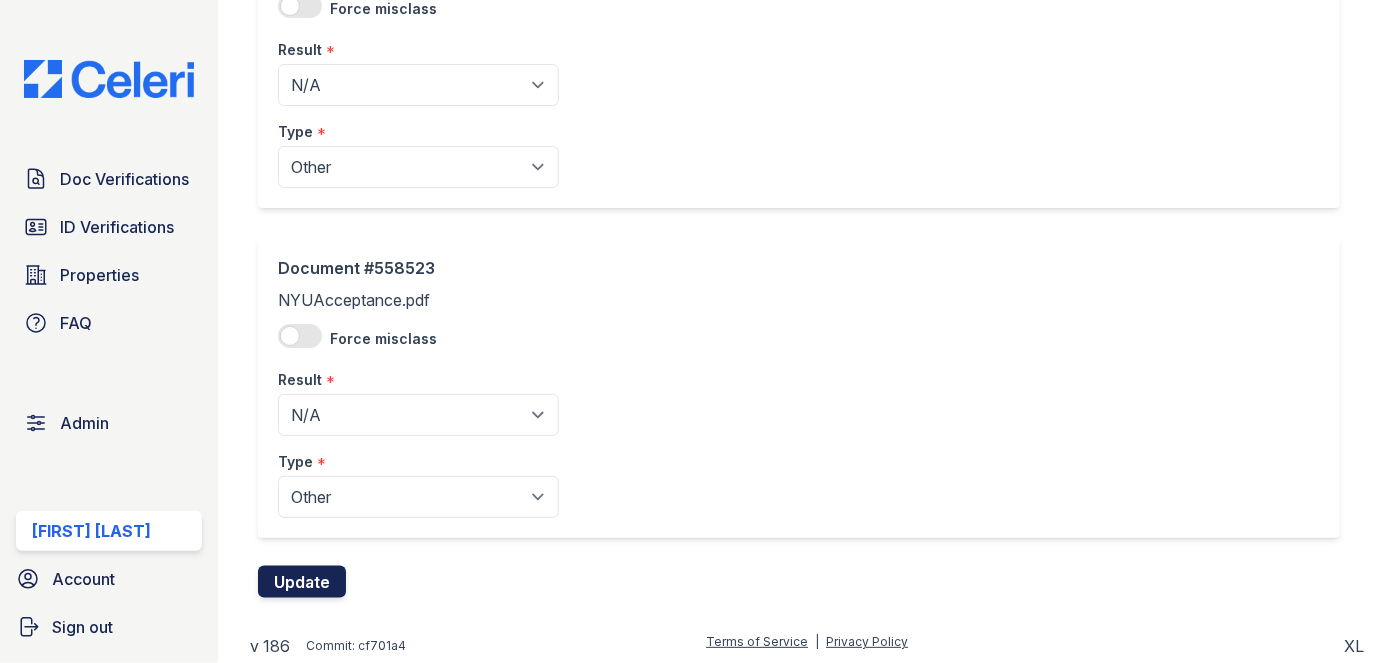 click on "Update" at bounding box center [302, 582] 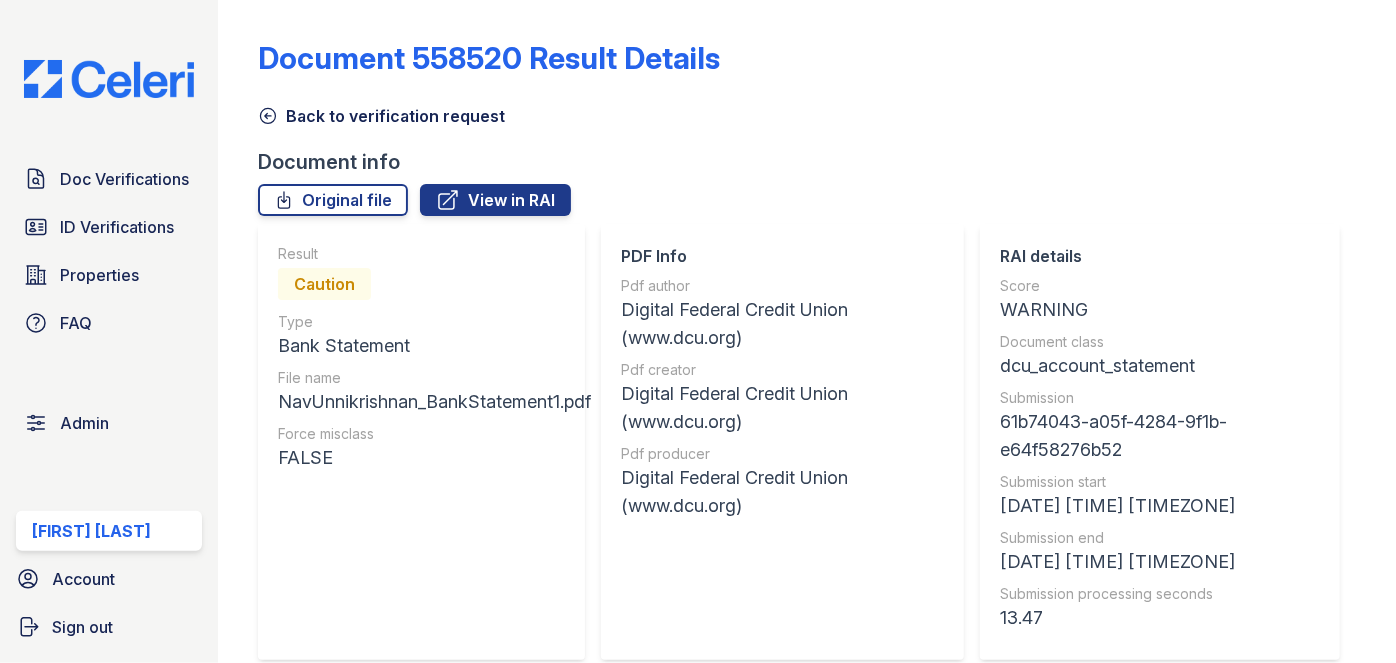 scroll, scrollTop: 0, scrollLeft: 0, axis: both 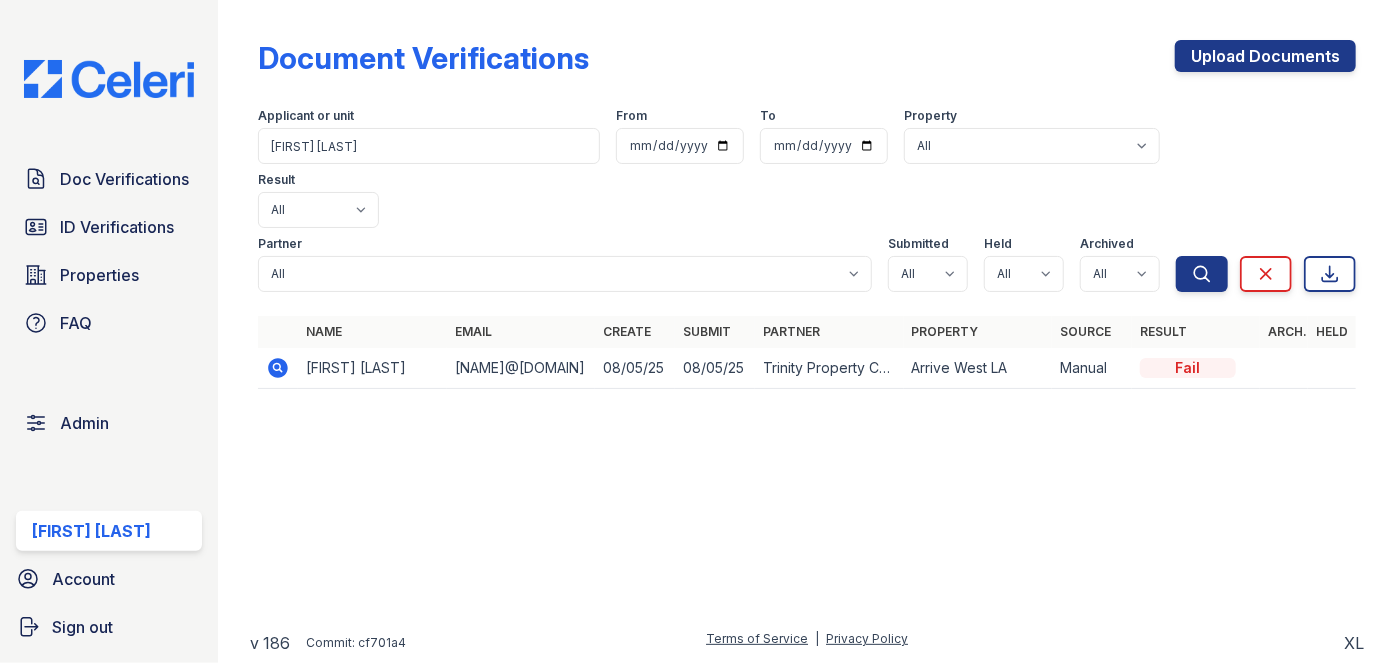click on "Doc Verifications
ID Verifications
Properties
FAQ
Admin
Darija Dedic
Account
Sign out" at bounding box center (109, 331) 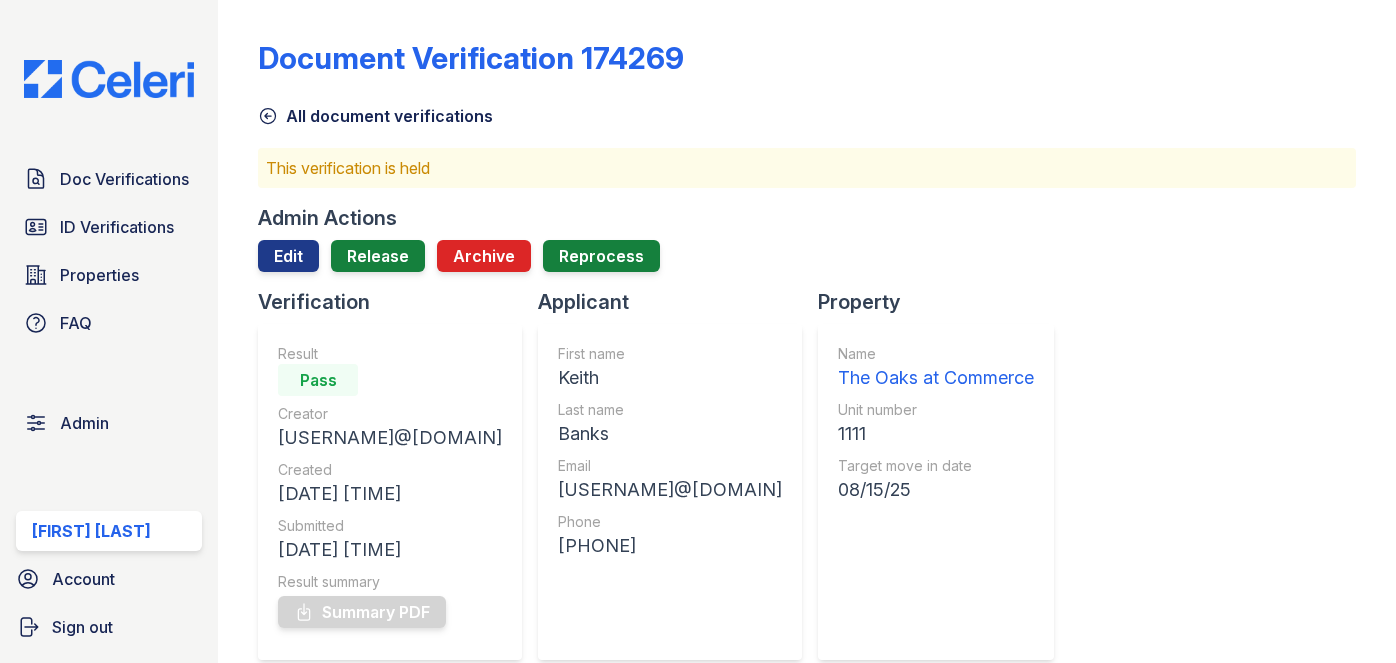scroll, scrollTop: 0, scrollLeft: 0, axis: both 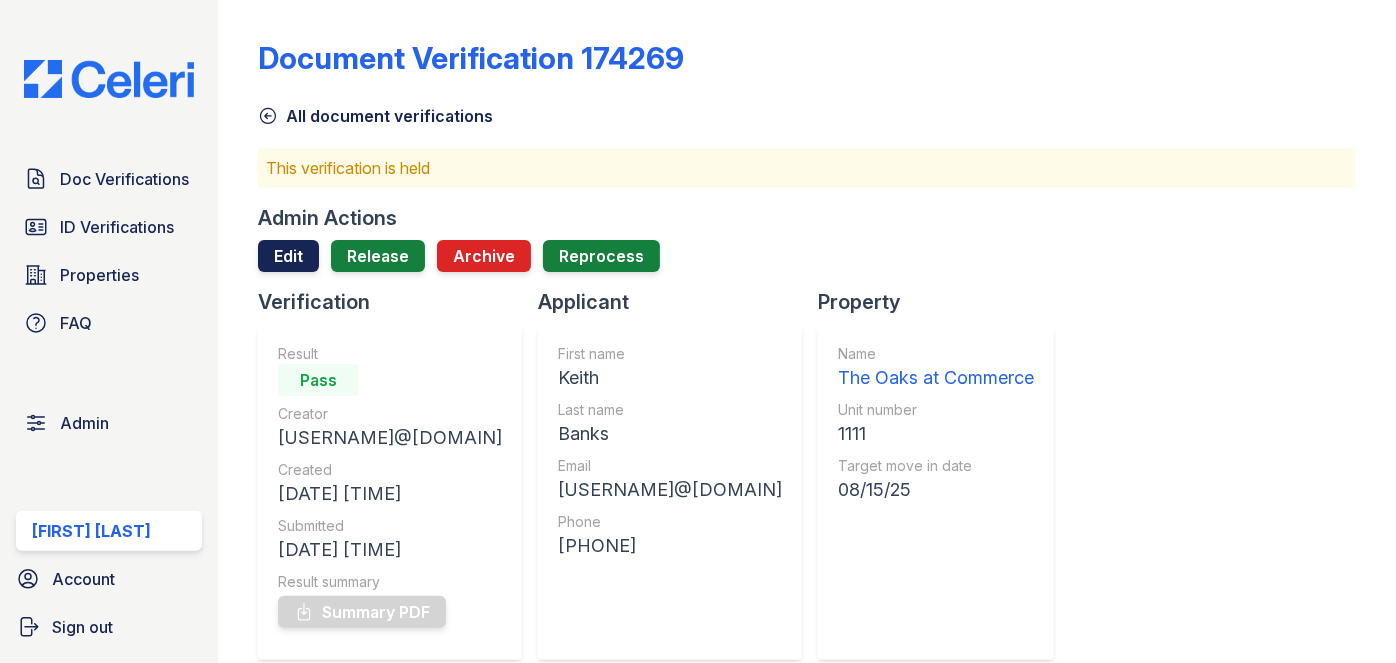 click on "Edit" at bounding box center [288, 256] 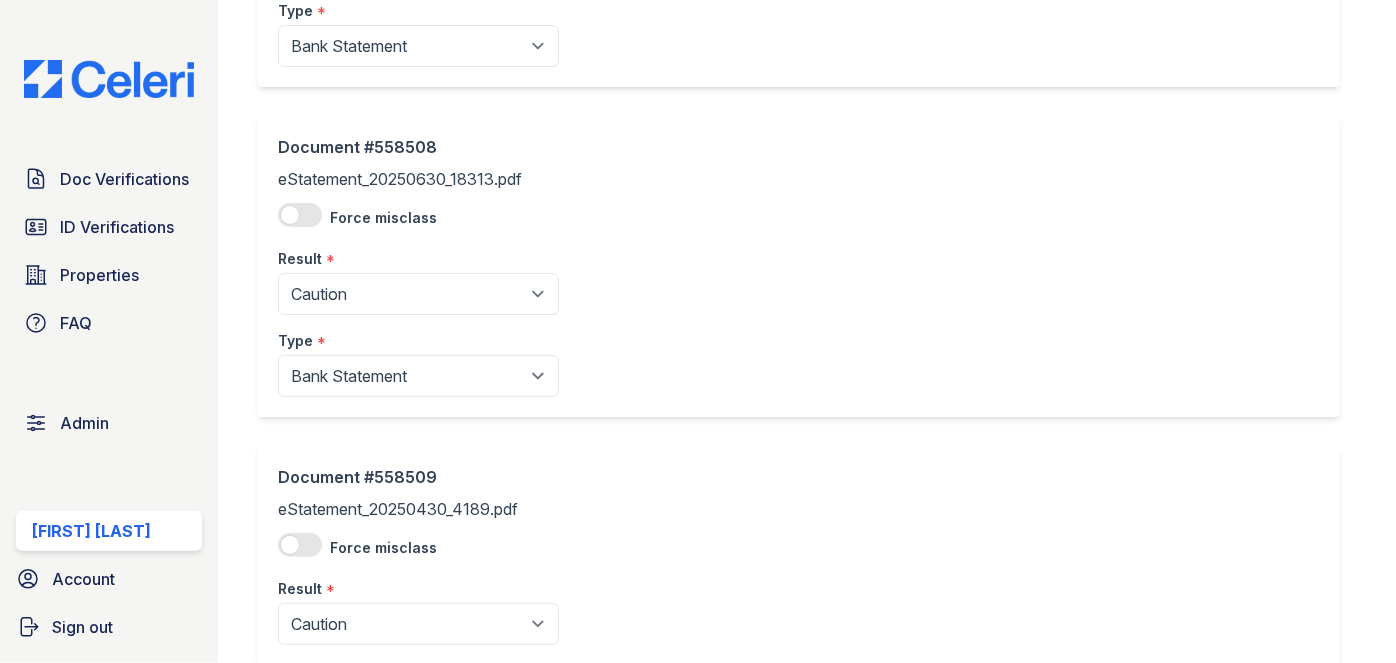 scroll, scrollTop: 272, scrollLeft: 0, axis: vertical 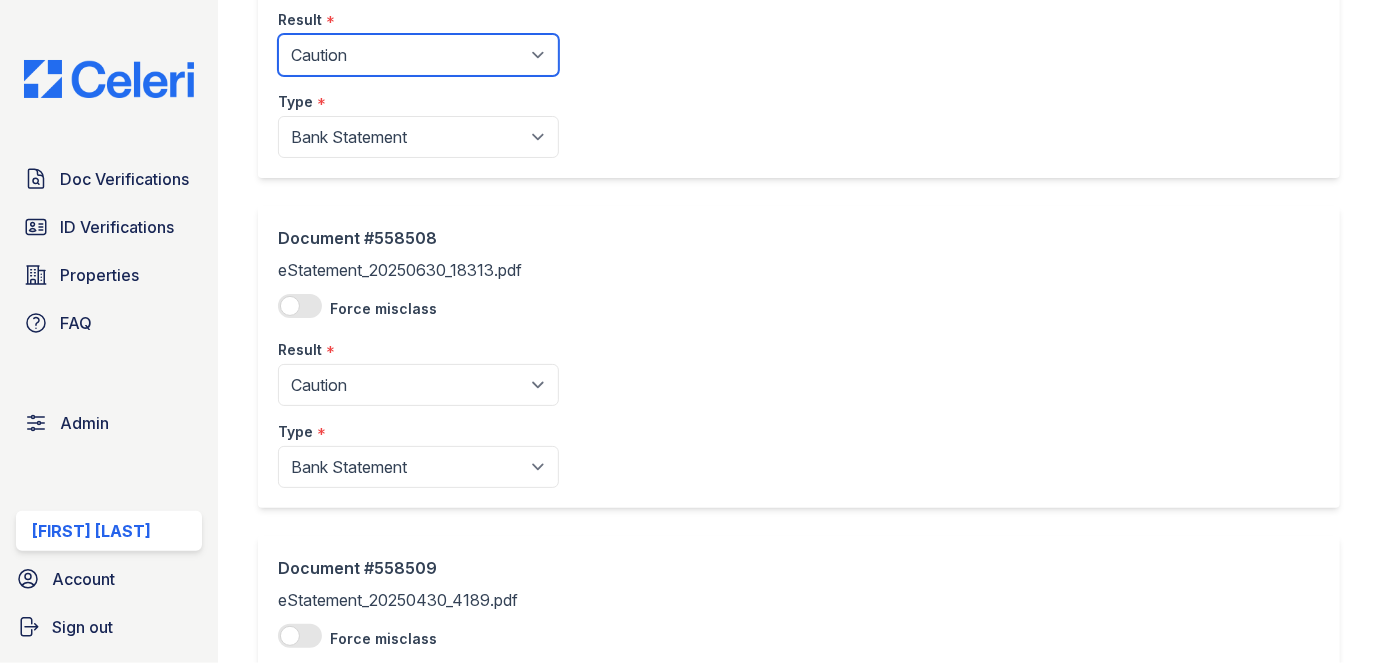 click on "Pending
Sent
Started
Processing
Pass
Fail
Caution
Error
N/A" at bounding box center [418, 55] 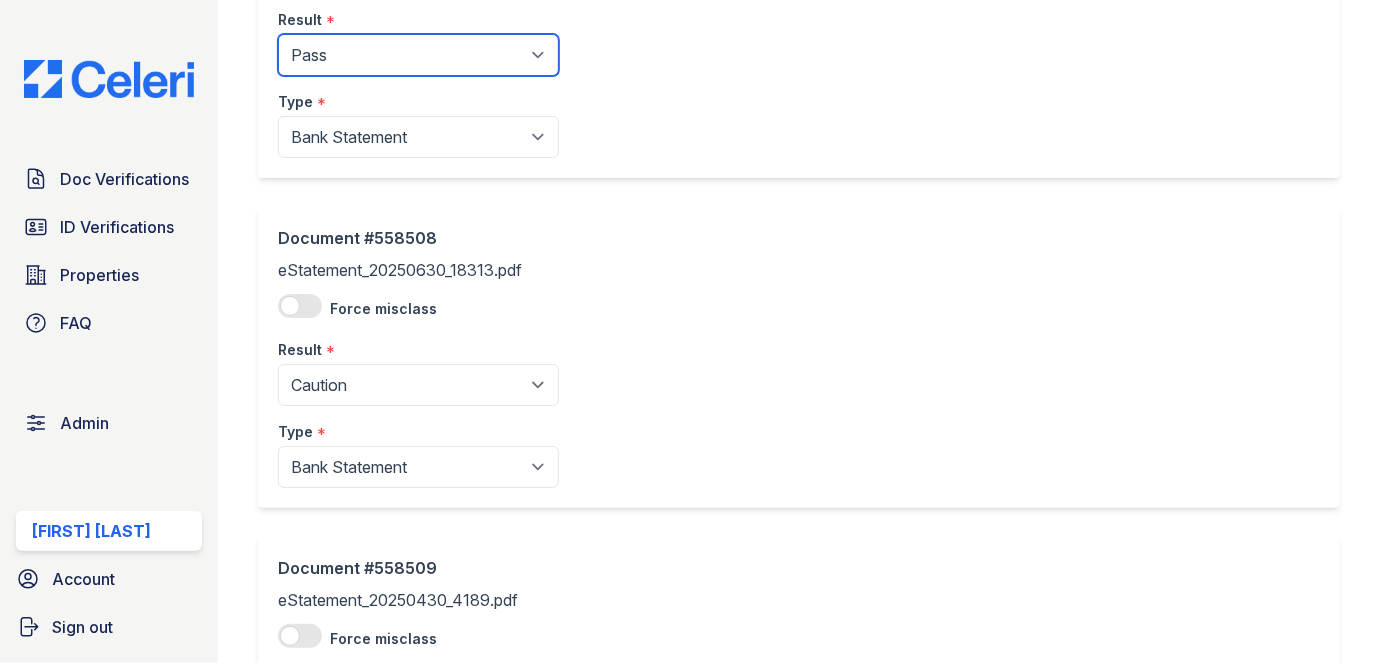 scroll, scrollTop: 636, scrollLeft: 0, axis: vertical 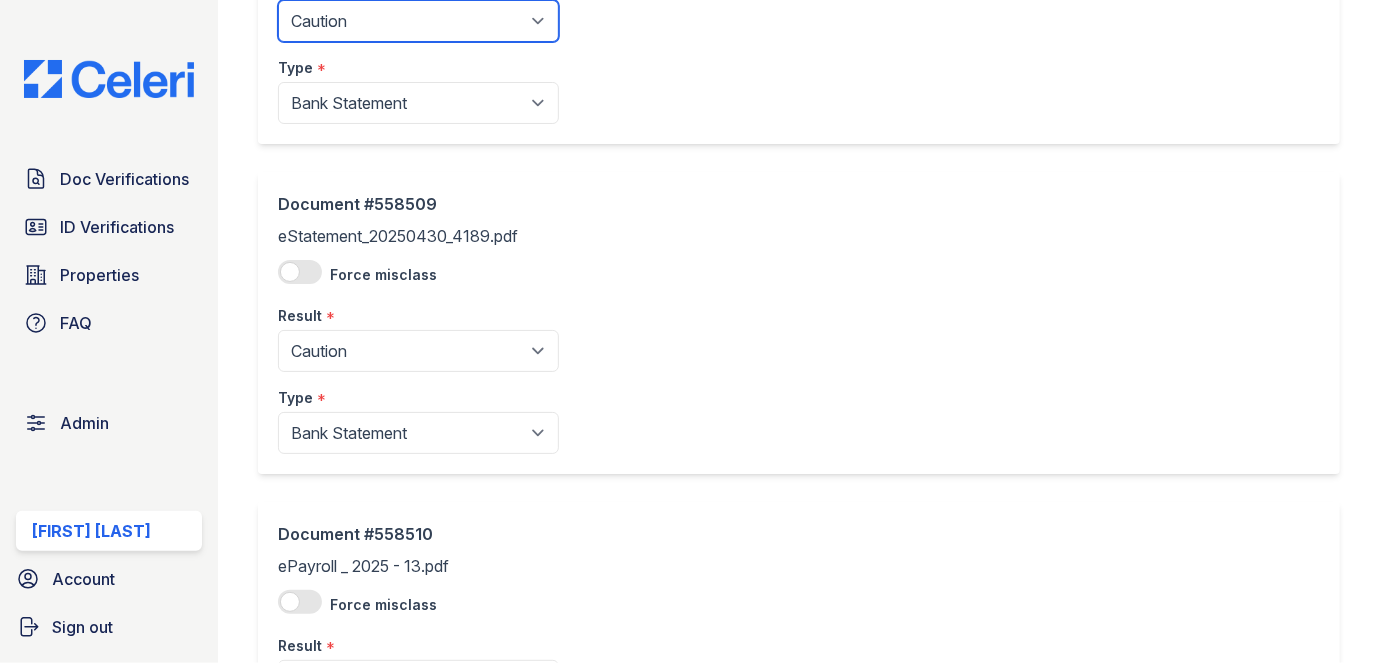 click on "Pending
Sent
Started
Processing
Pass
Fail
Caution
Error
N/A" at bounding box center [418, 21] 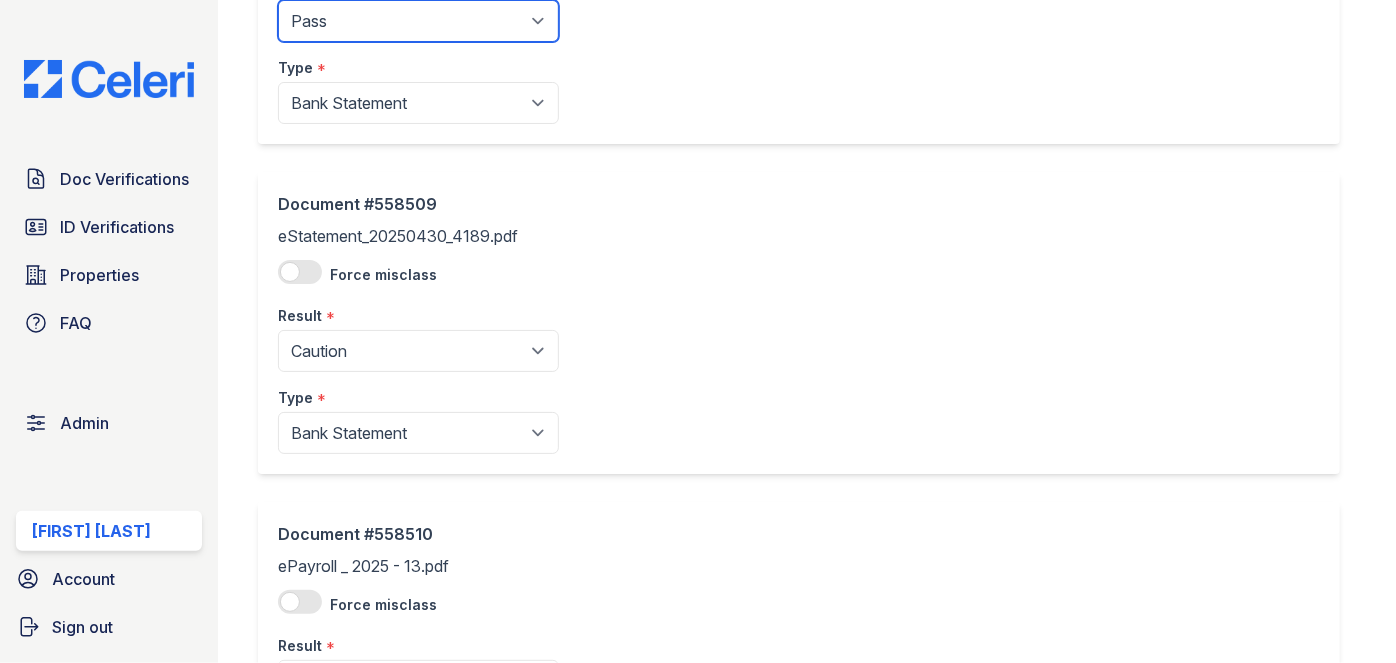scroll, scrollTop: 909, scrollLeft: 0, axis: vertical 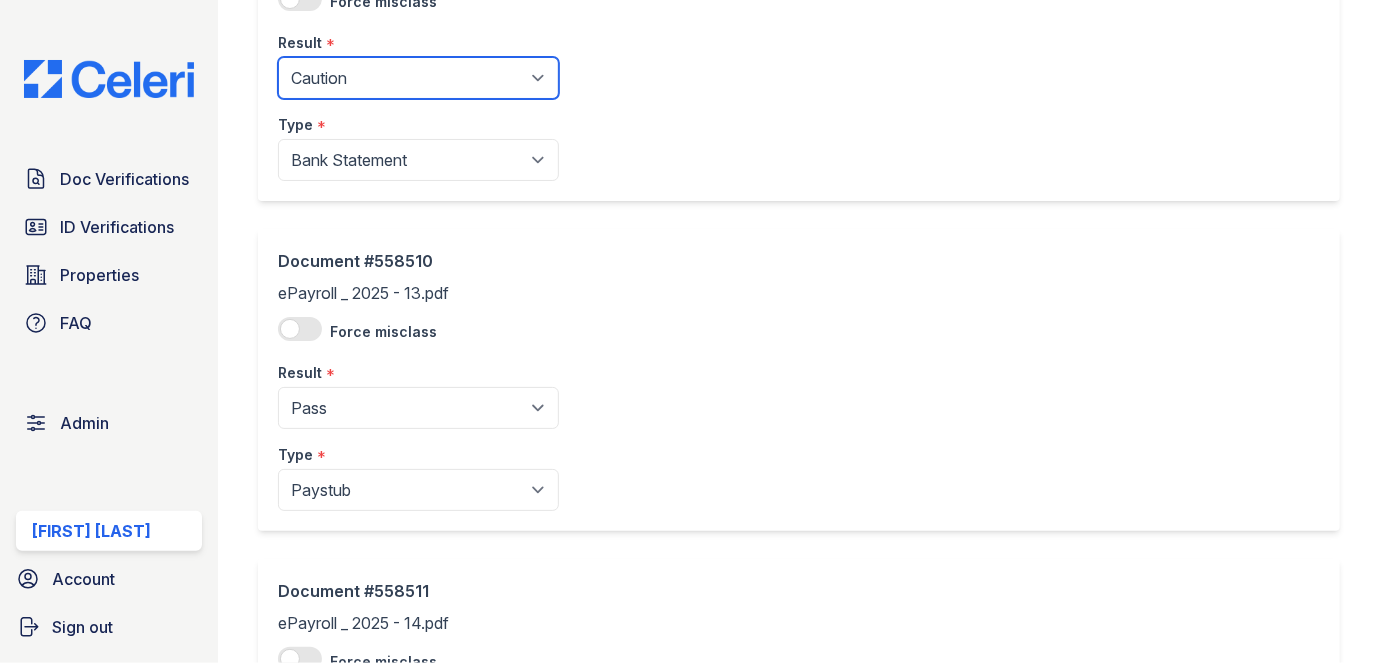 click on "Pending
Sent
Started
Processing
Pass
Fail
Caution
Error
N/A" at bounding box center (418, 78) 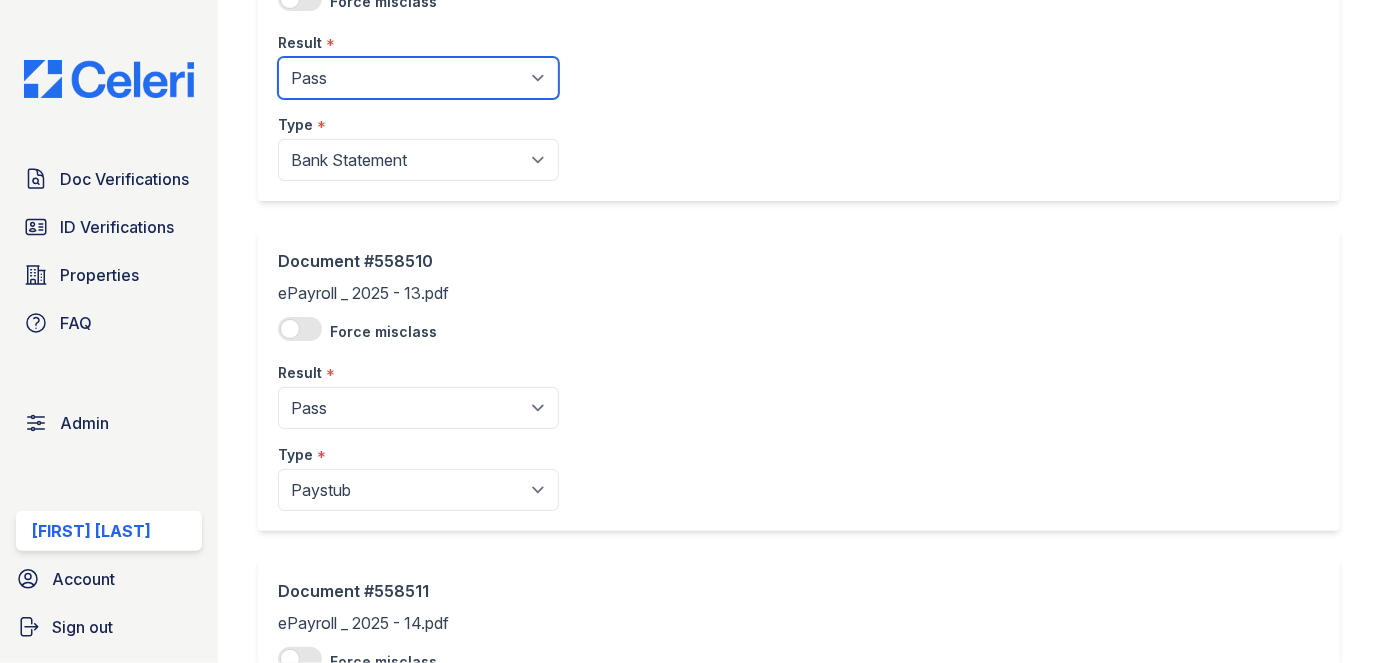click on "Pending
Sent
Started
Processing
Pass
Fail
Caution
Error
N/A" at bounding box center [418, 78] 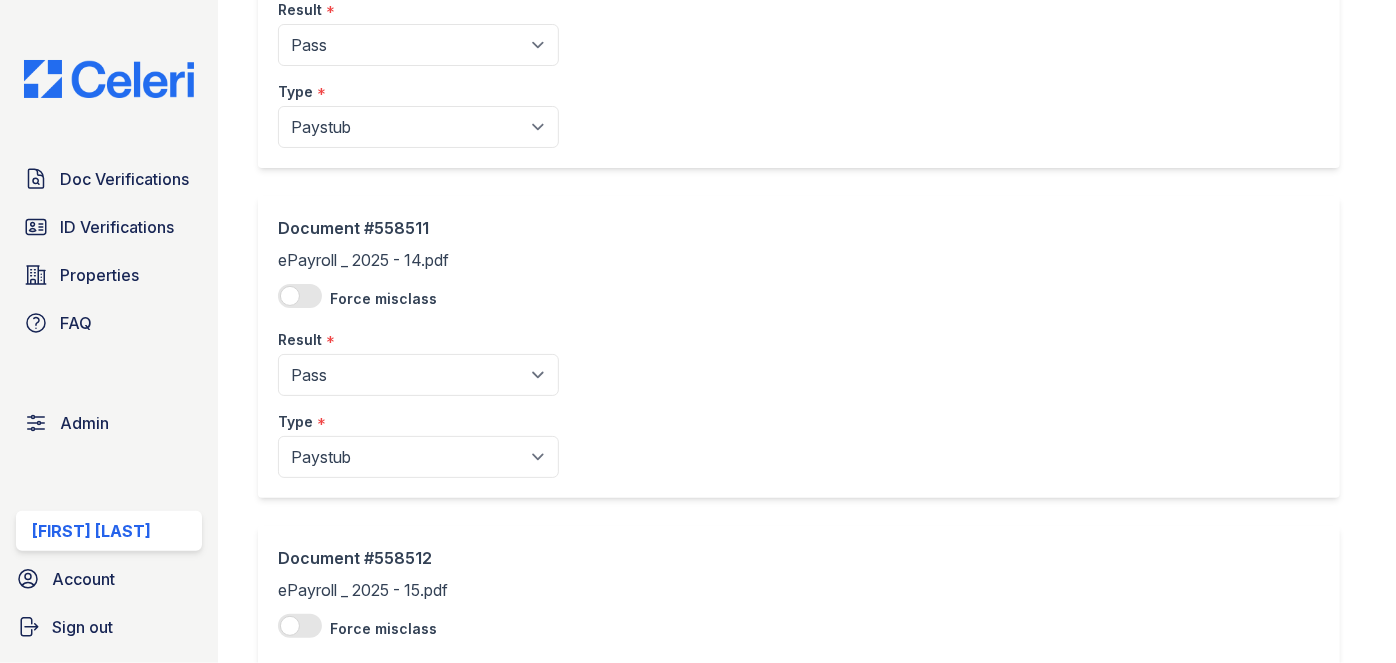 scroll, scrollTop: 1561, scrollLeft: 0, axis: vertical 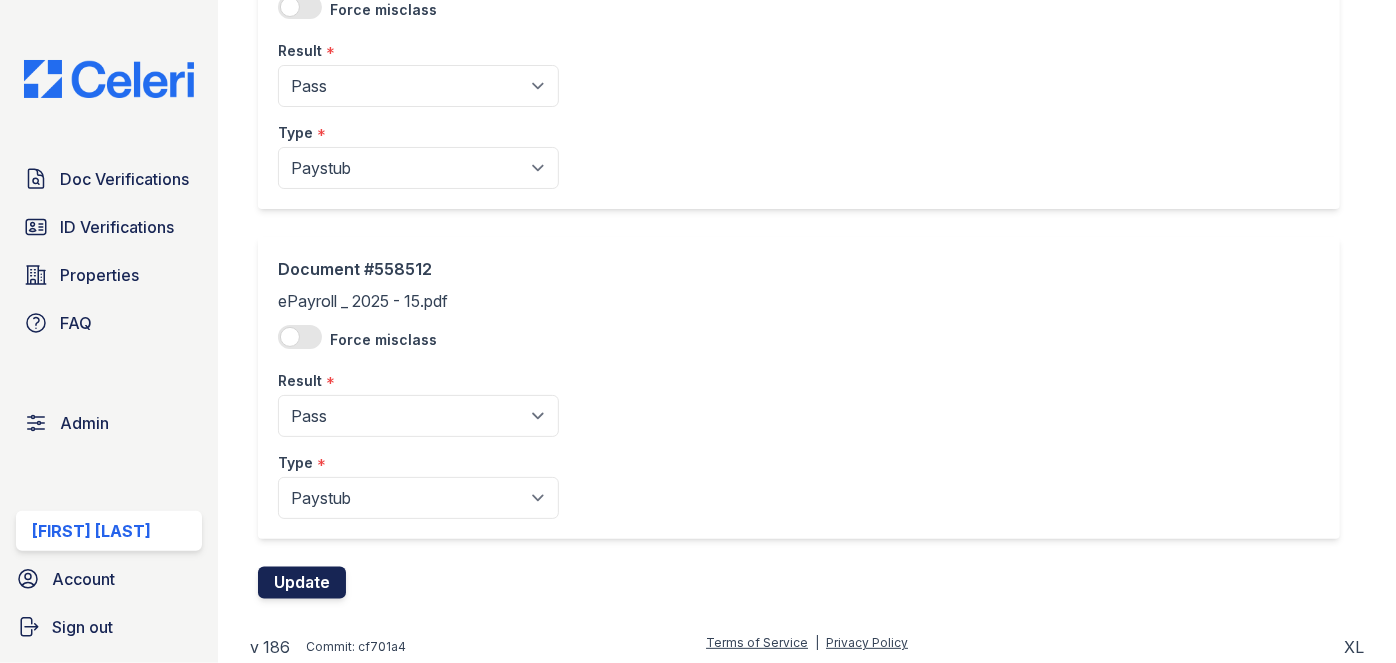 click on "Update" at bounding box center [302, 583] 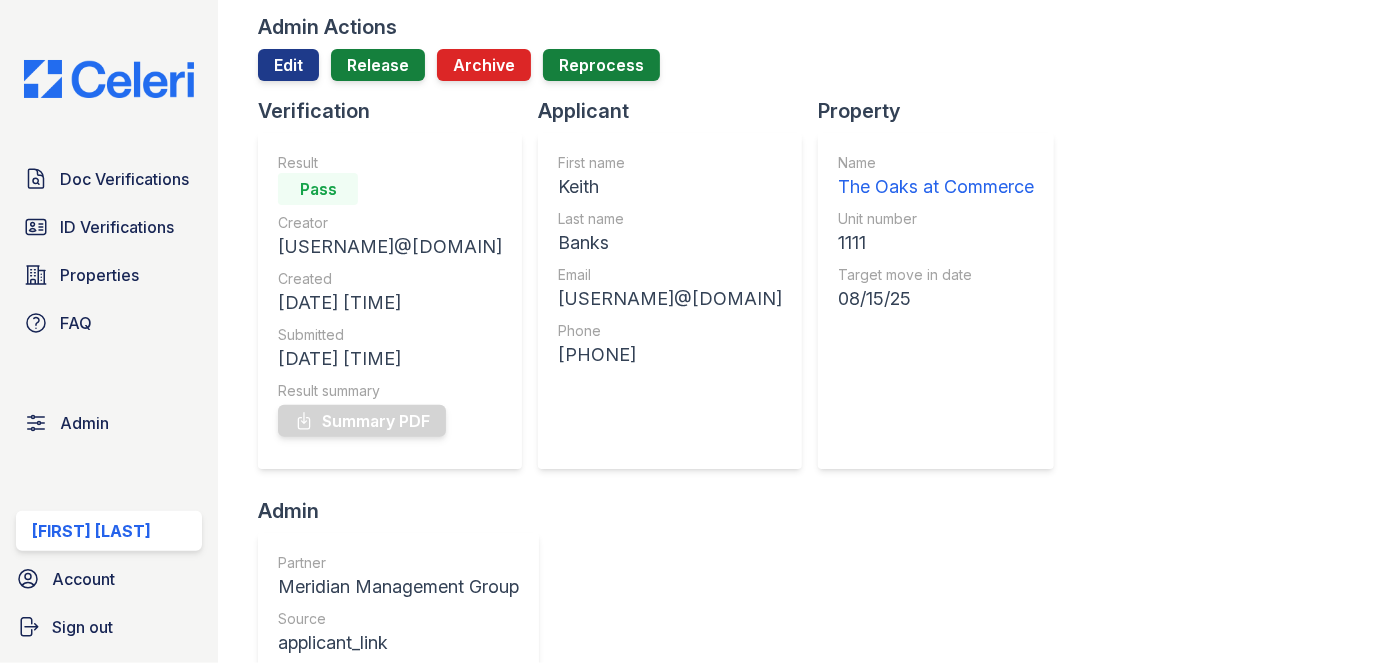scroll, scrollTop: 90, scrollLeft: 0, axis: vertical 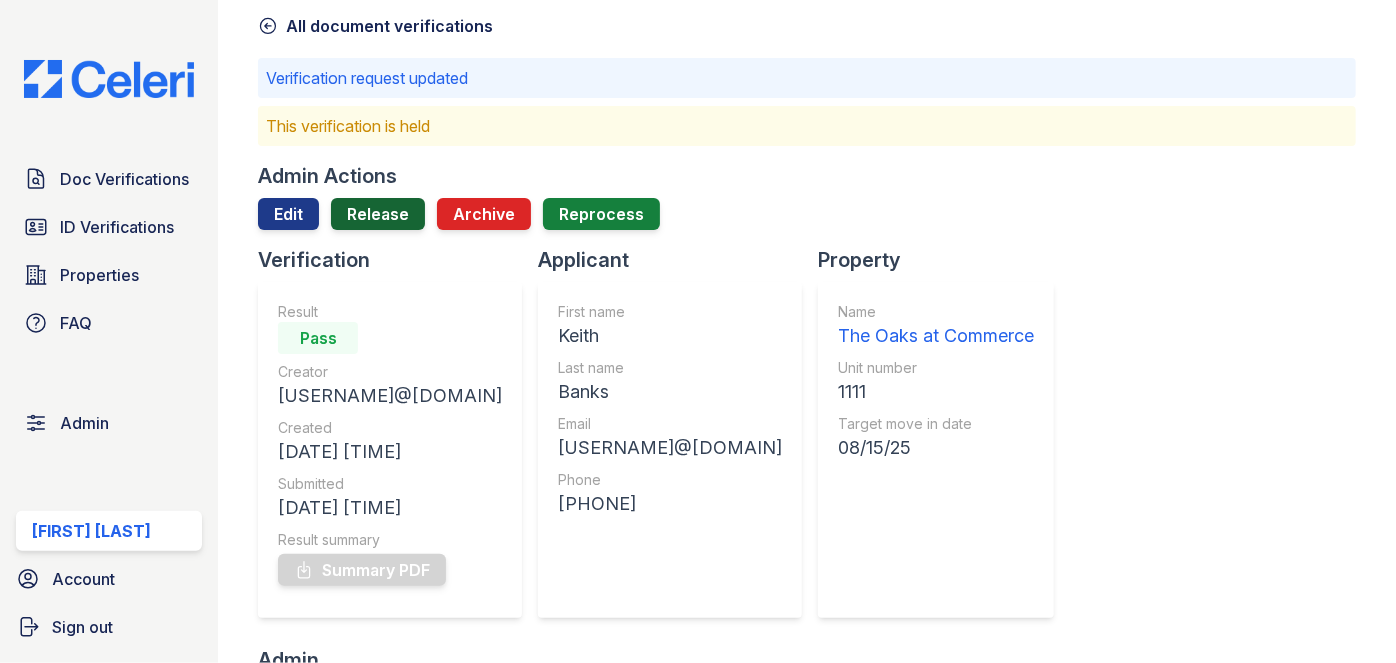 click on "Release" at bounding box center (378, 214) 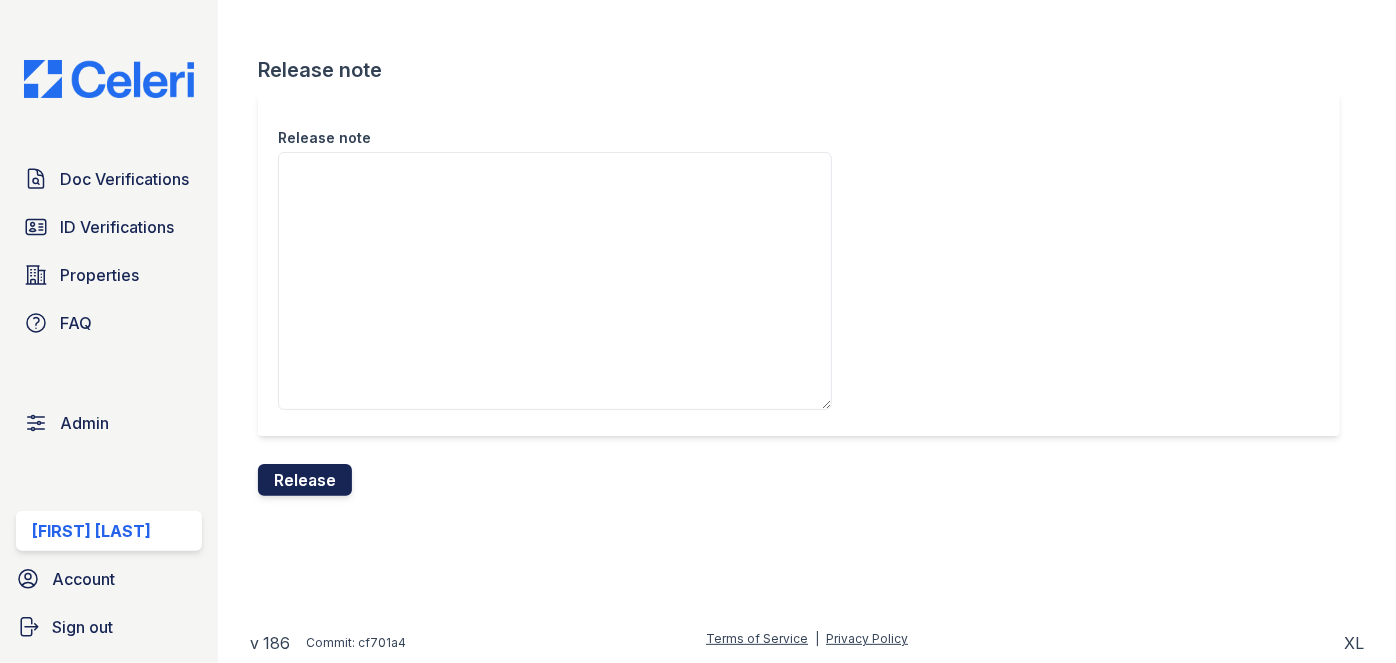 click on "Release" at bounding box center [305, 480] 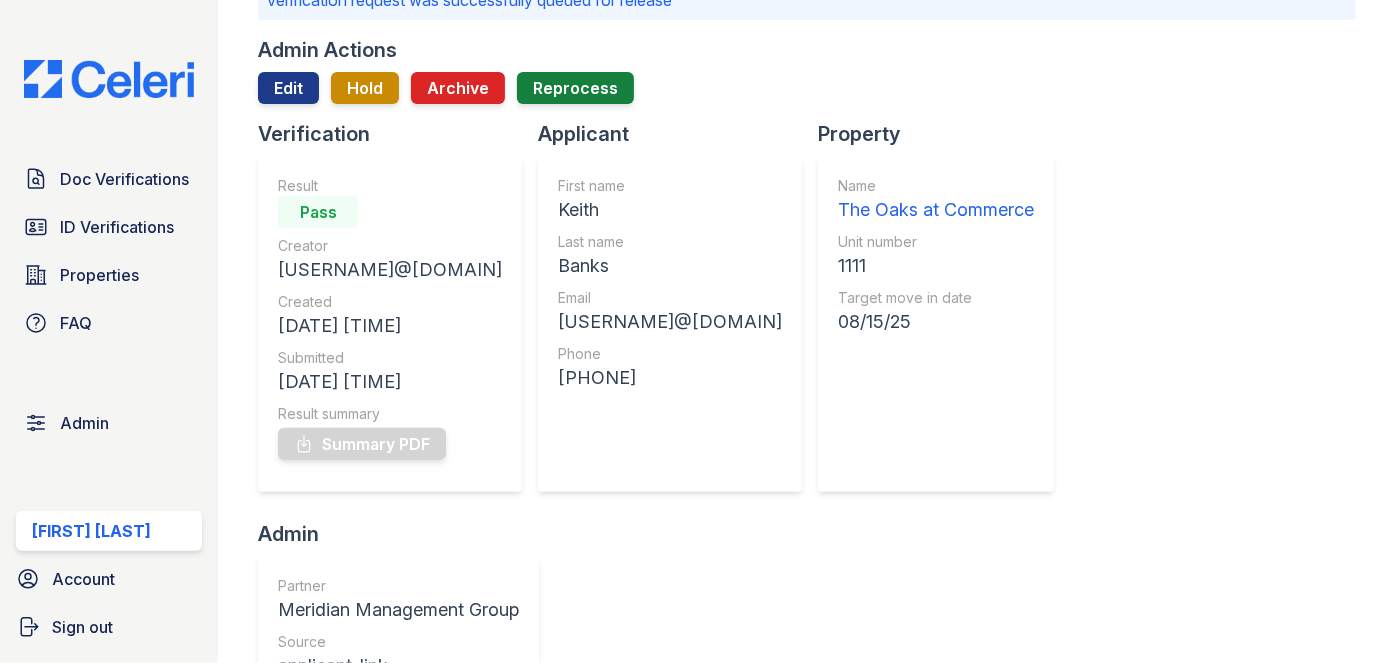 scroll, scrollTop: 454, scrollLeft: 0, axis: vertical 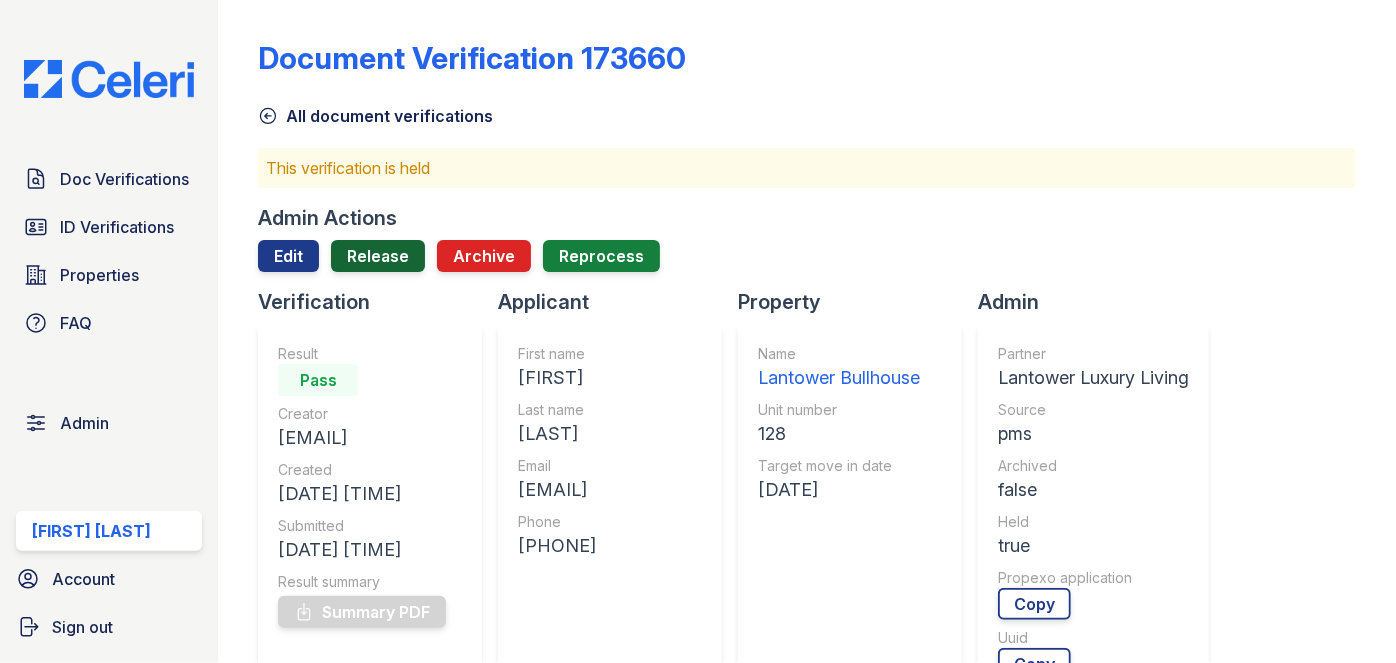 click on "Release" at bounding box center (378, 256) 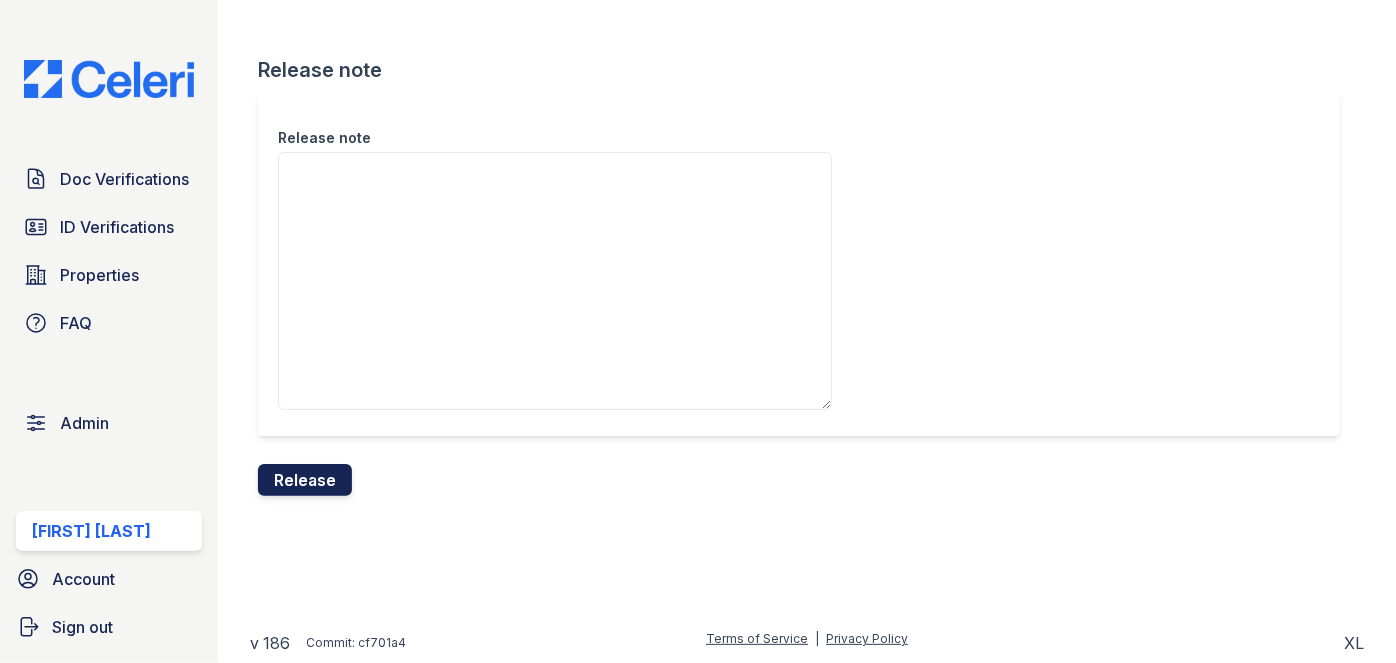 click on "Release" at bounding box center [305, 480] 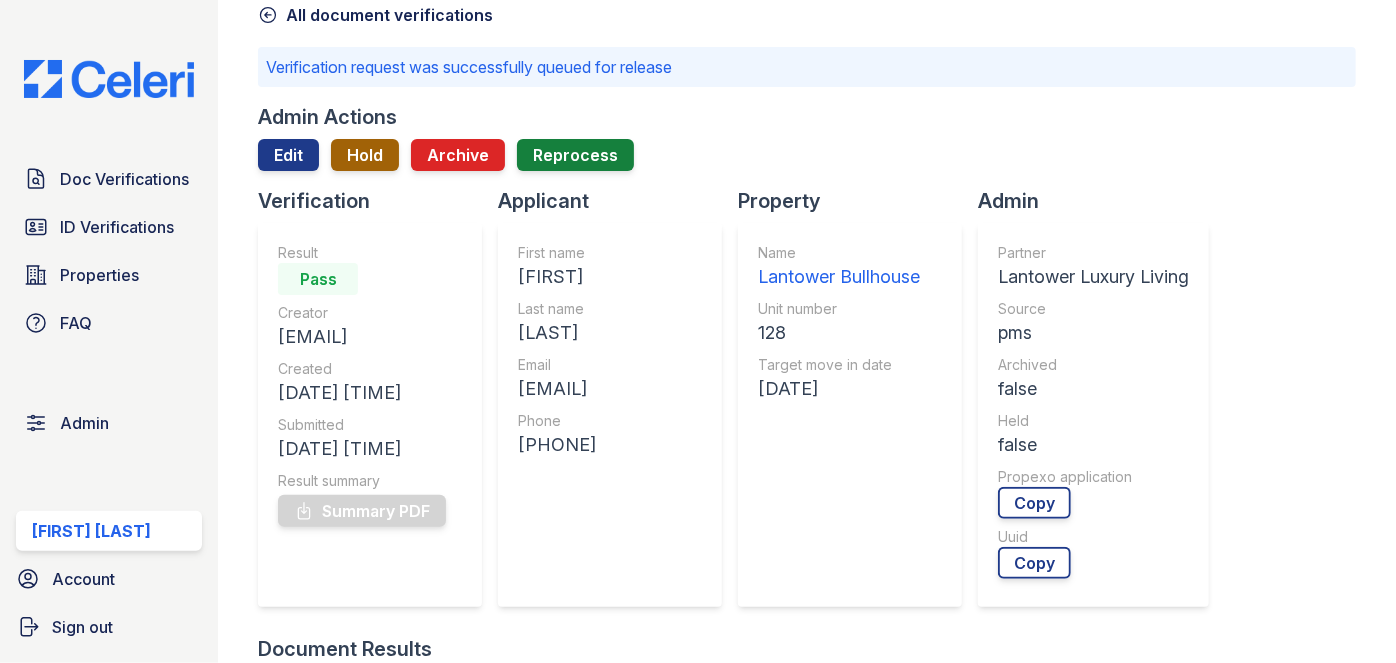 scroll, scrollTop: 0, scrollLeft: 0, axis: both 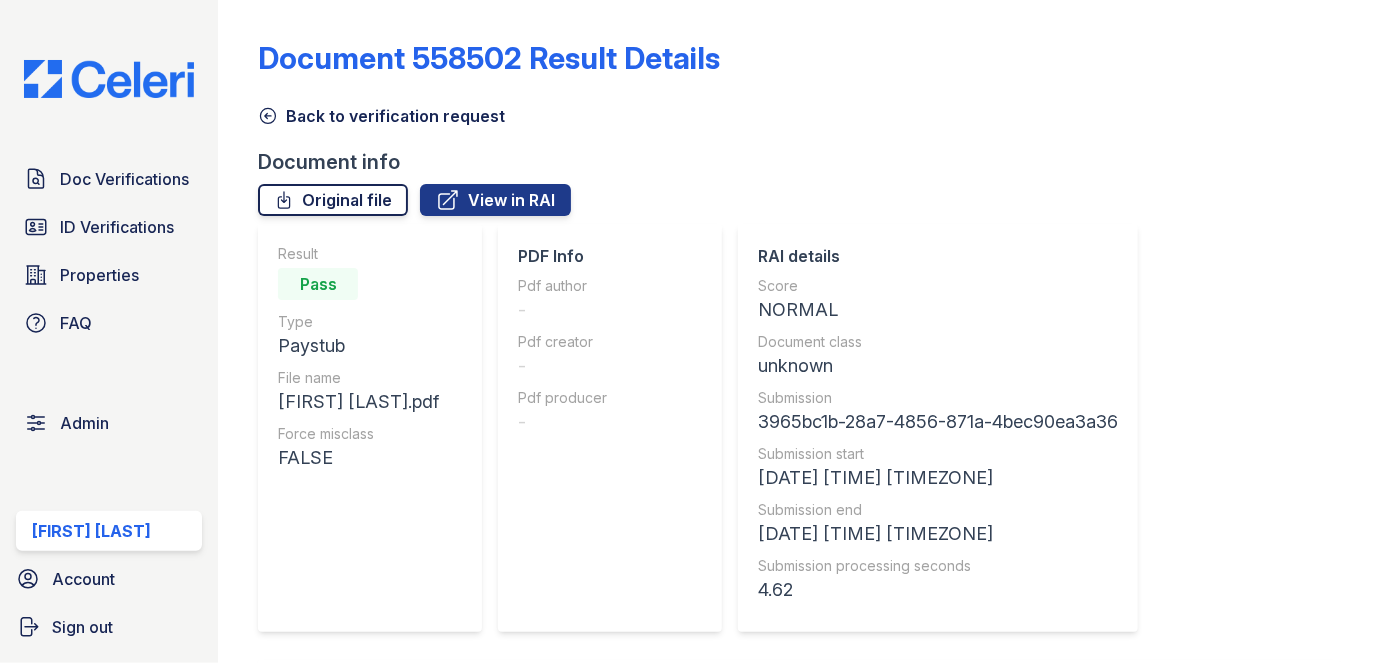 click on "Original file" at bounding box center (333, 200) 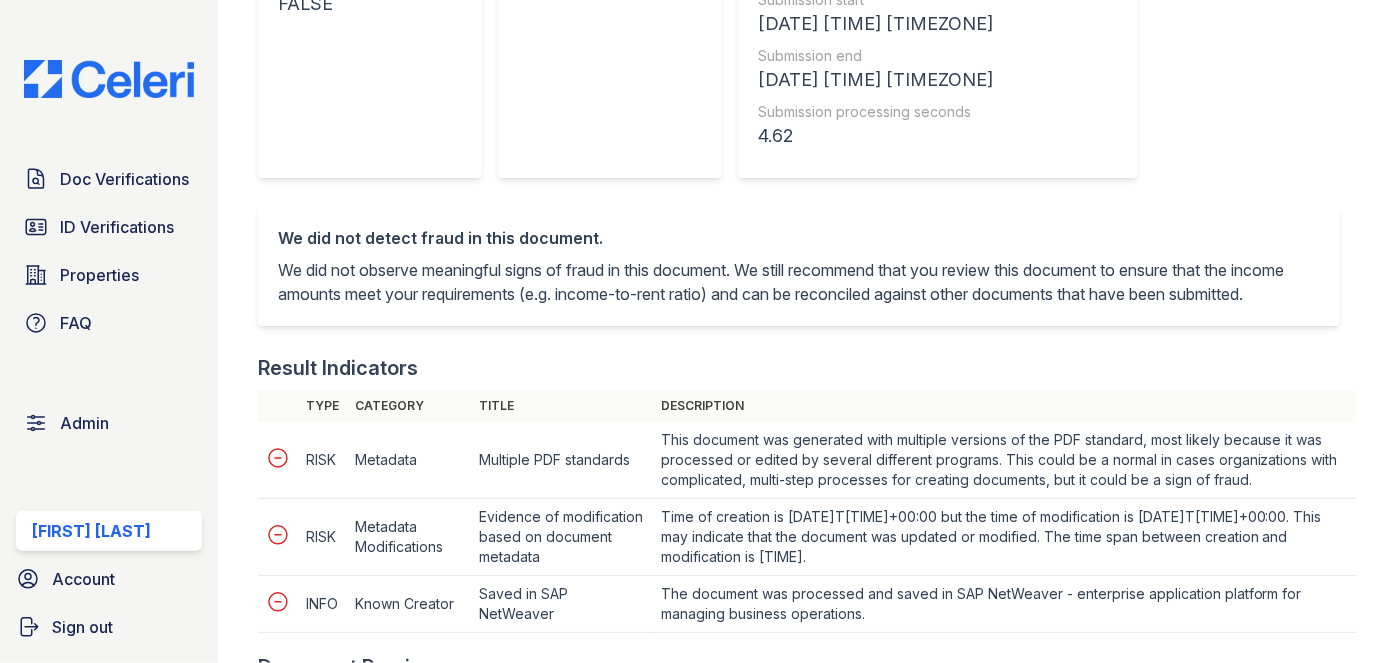 scroll, scrollTop: 909, scrollLeft: 0, axis: vertical 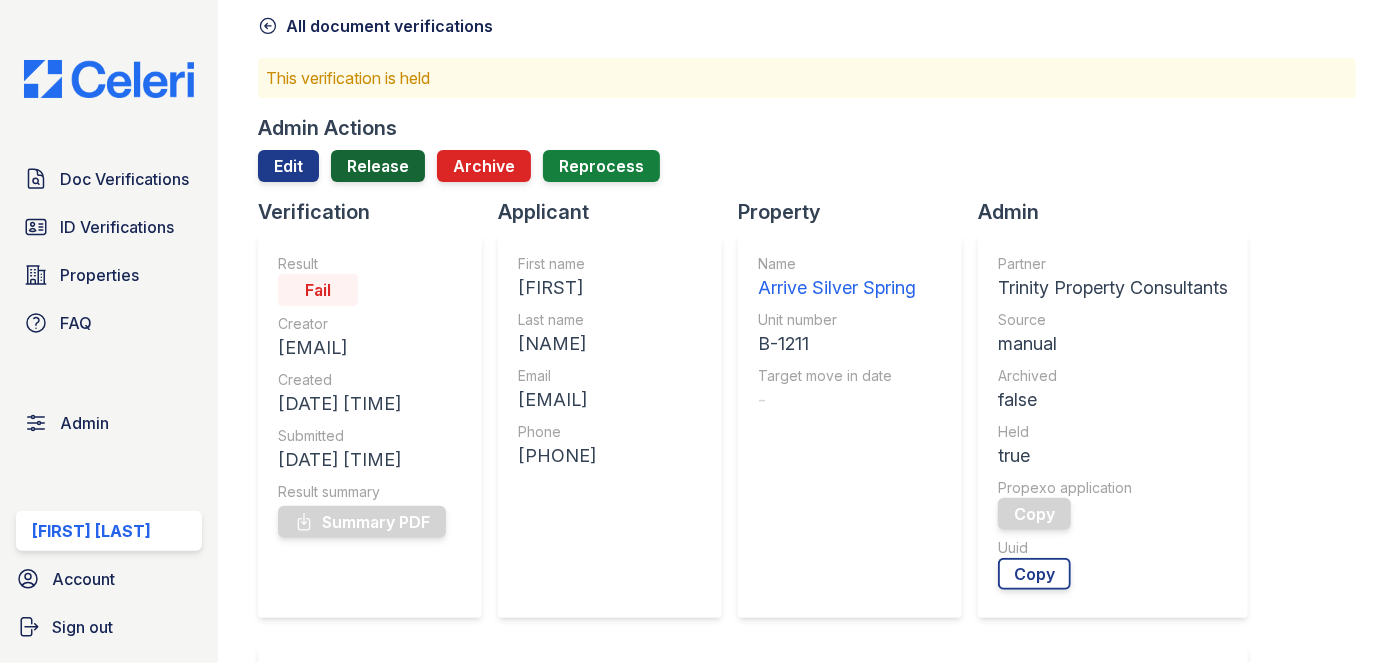 click on "Release" at bounding box center (378, 166) 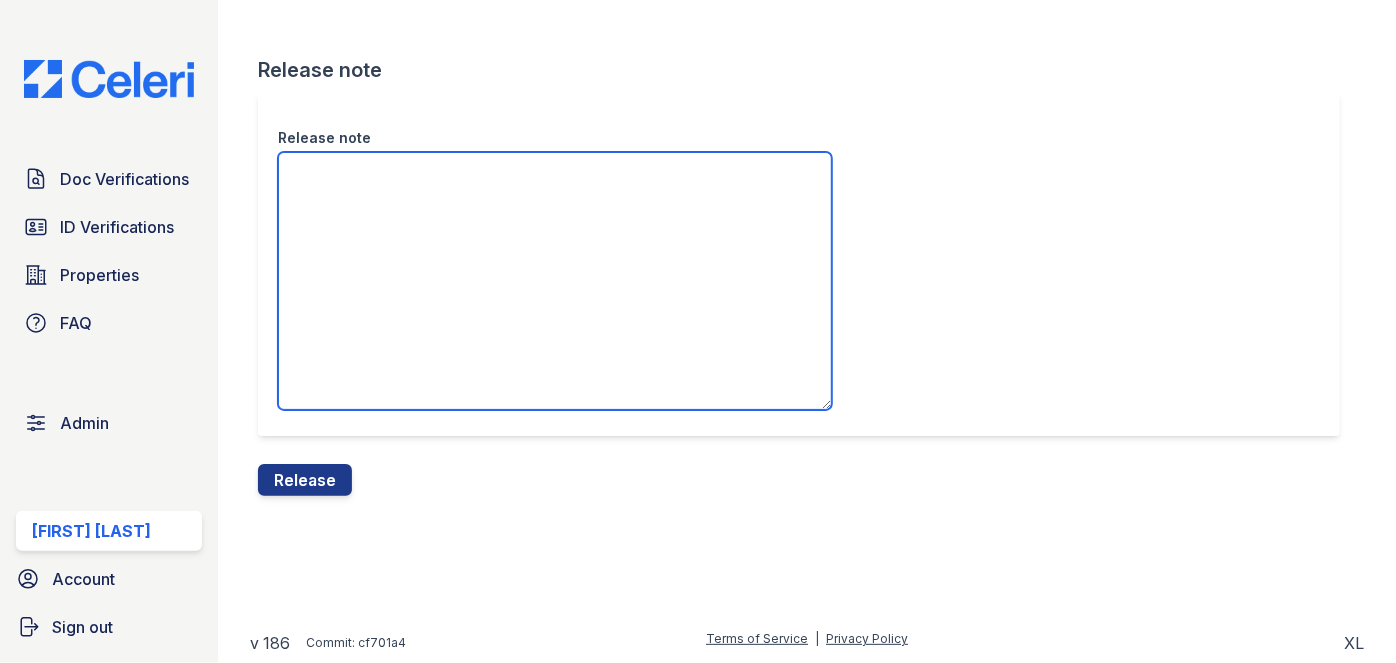 click on "Release note" at bounding box center (555, 281) 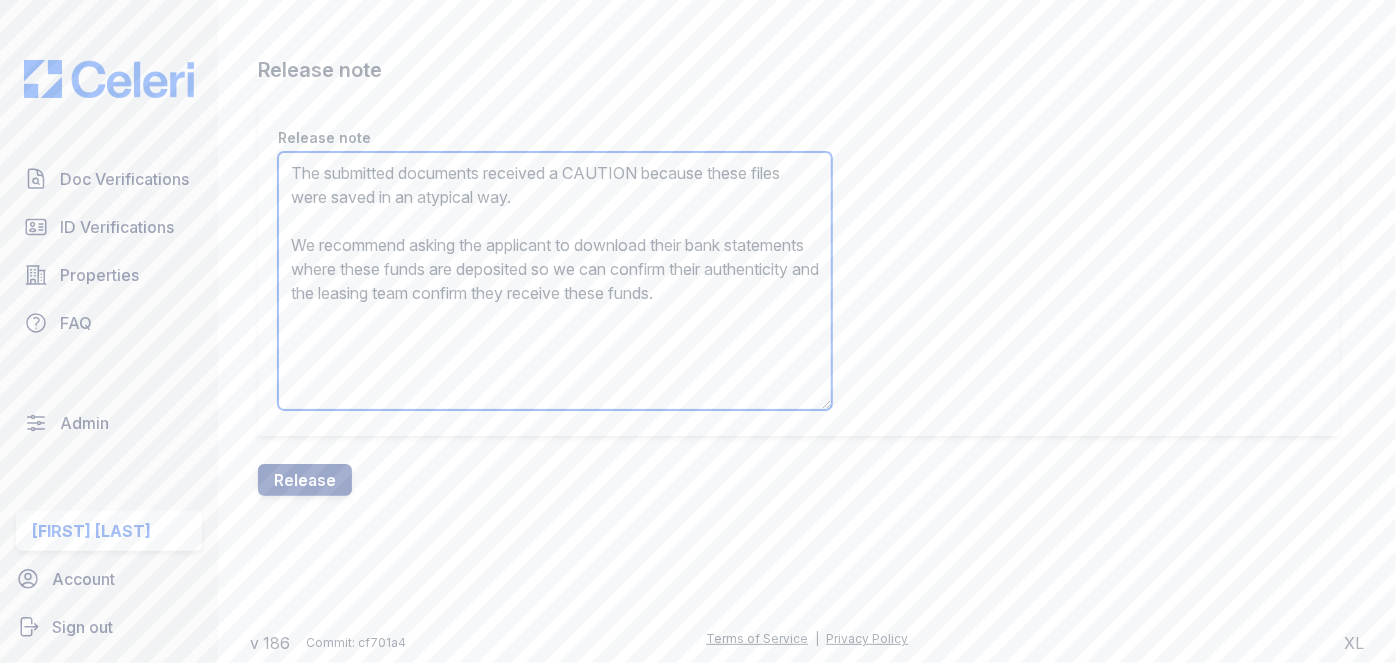 click on "The submitted documents received a CAUTION because these files were saved in an atypical way.
We recommend asking the applicant to download their bank statements where these funds are deposited so we can confirm their authenticity and the leasing team confirm they receive these funds." at bounding box center [555, 281] 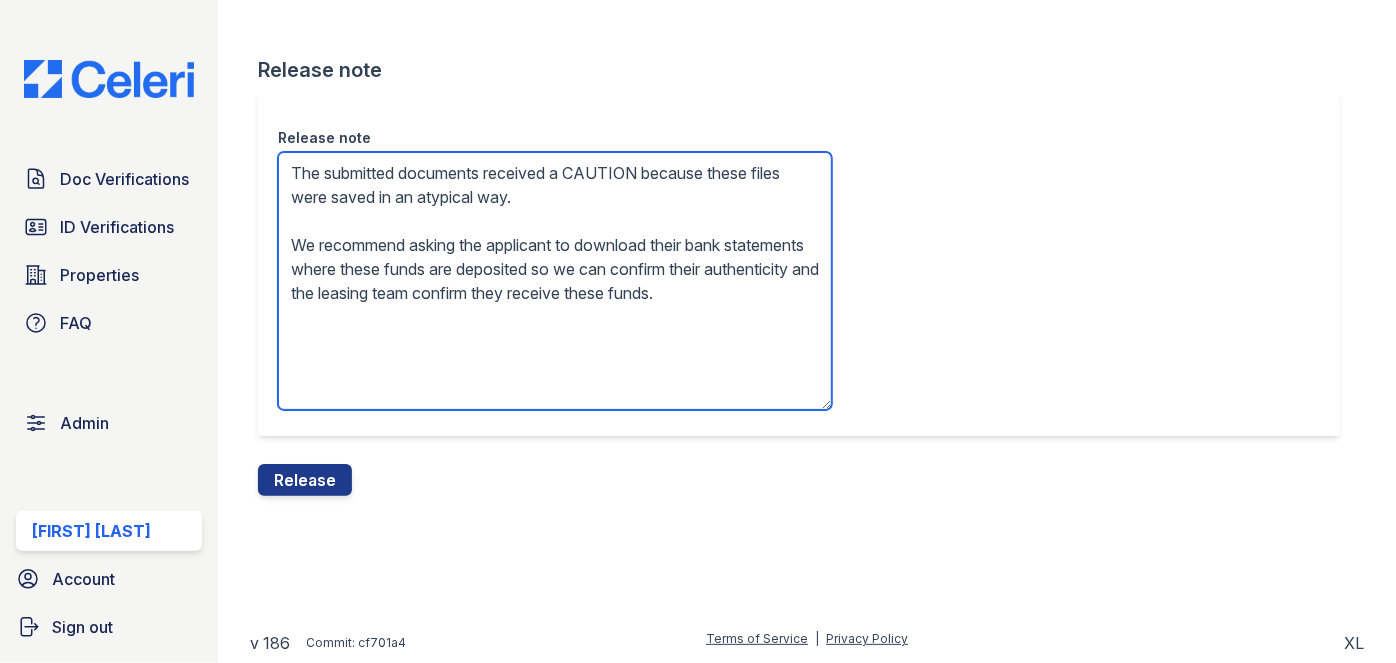 click on "The submitted documents received a CAUTION because these files were saved in an atypical way.
We recommend asking the applicant to download their bank statements where these funds are deposited so we can confirm their authenticity and the leasing team confirm they receive these funds." at bounding box center [555, 281] 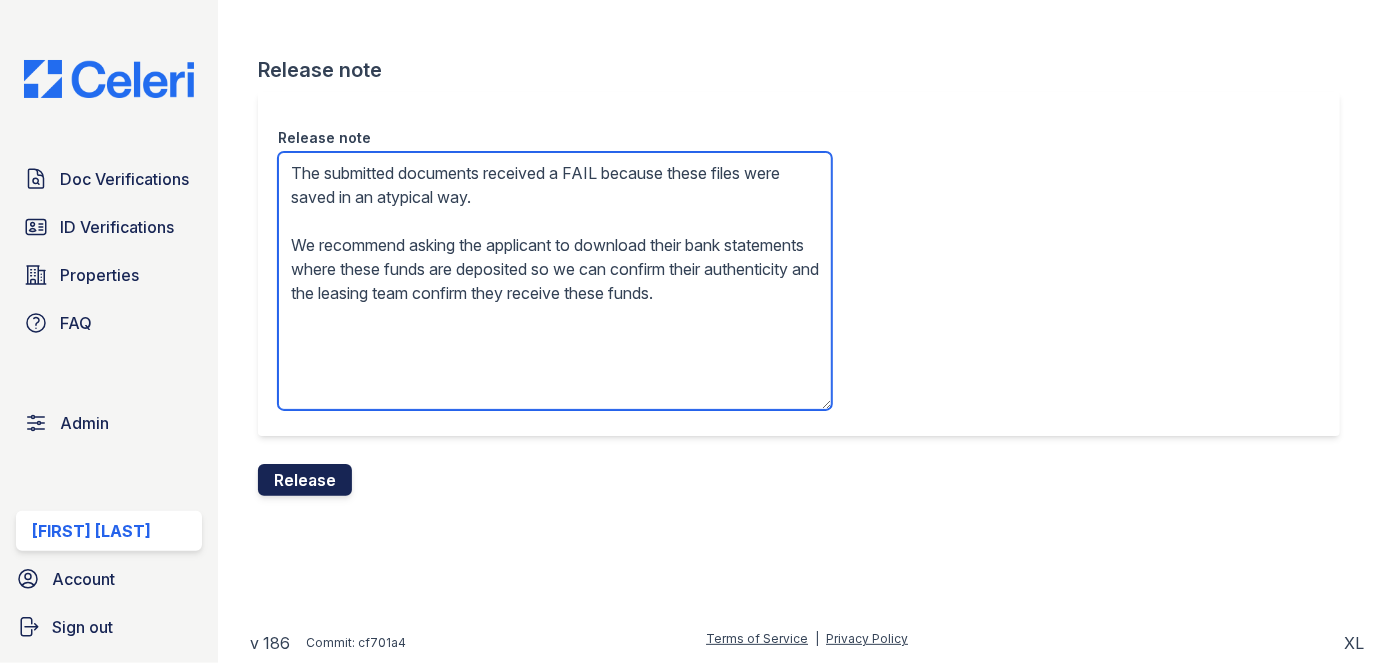 type on "The submitted documents received a FAIL because these files were saved in an atypical way.
We recommend asking the applicant to download their bank statements where these funds are deposited so we can confirm their authenticity and the leasing team confirm they receive these funds." 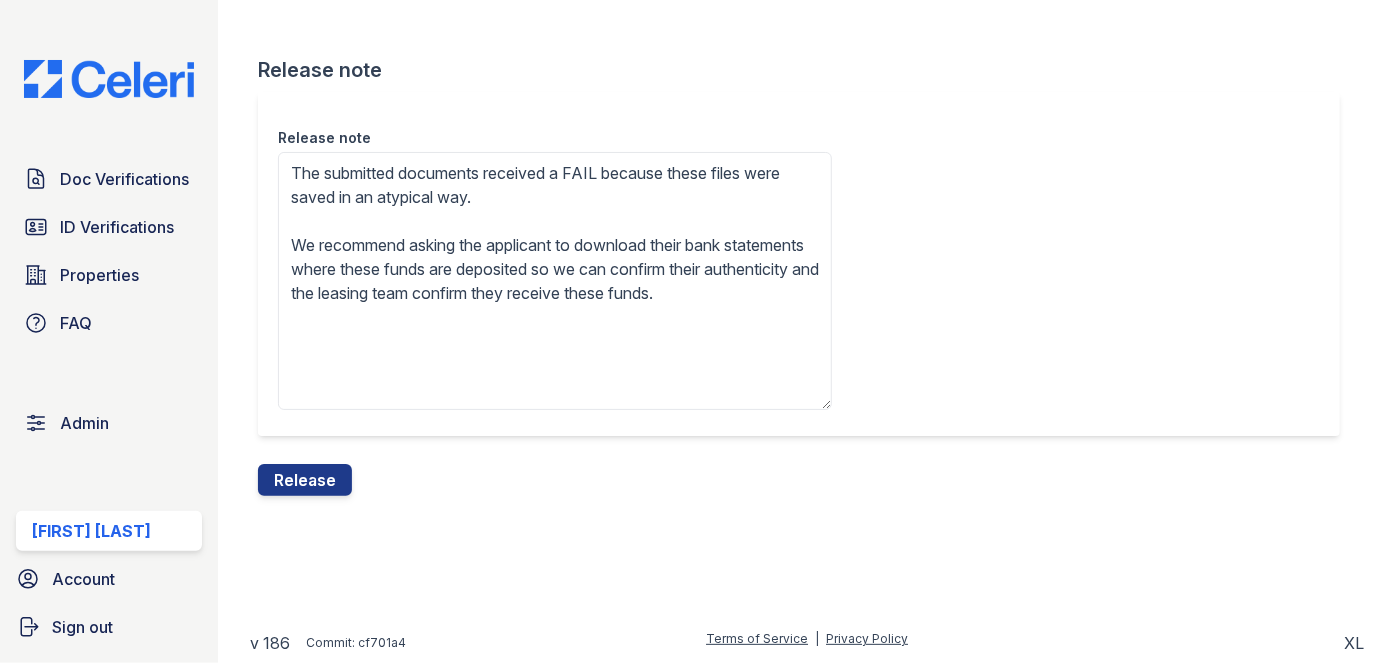 drag, startPoint x: 329, startPoint y: 467, endPoint x: 773, endPoint y: 112, distance: 568.47253 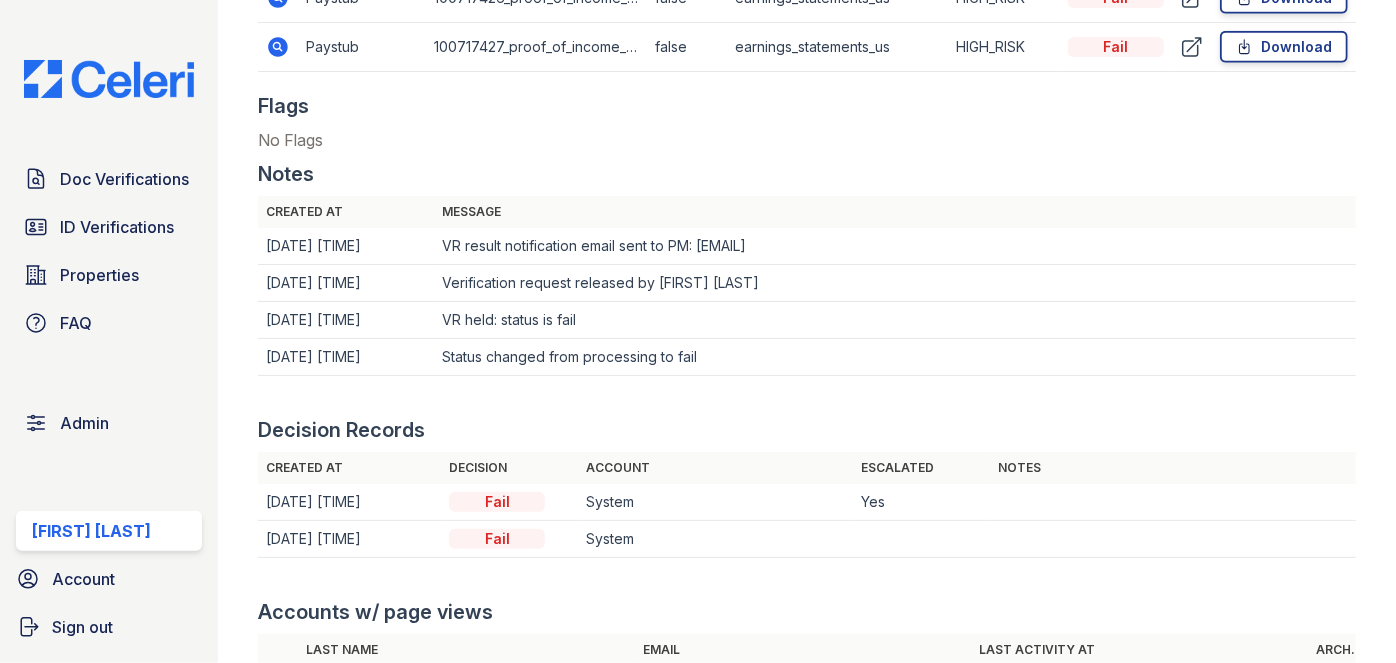 scroll, scrollTop: 1181, scrollLeft: 0, axis: vertical 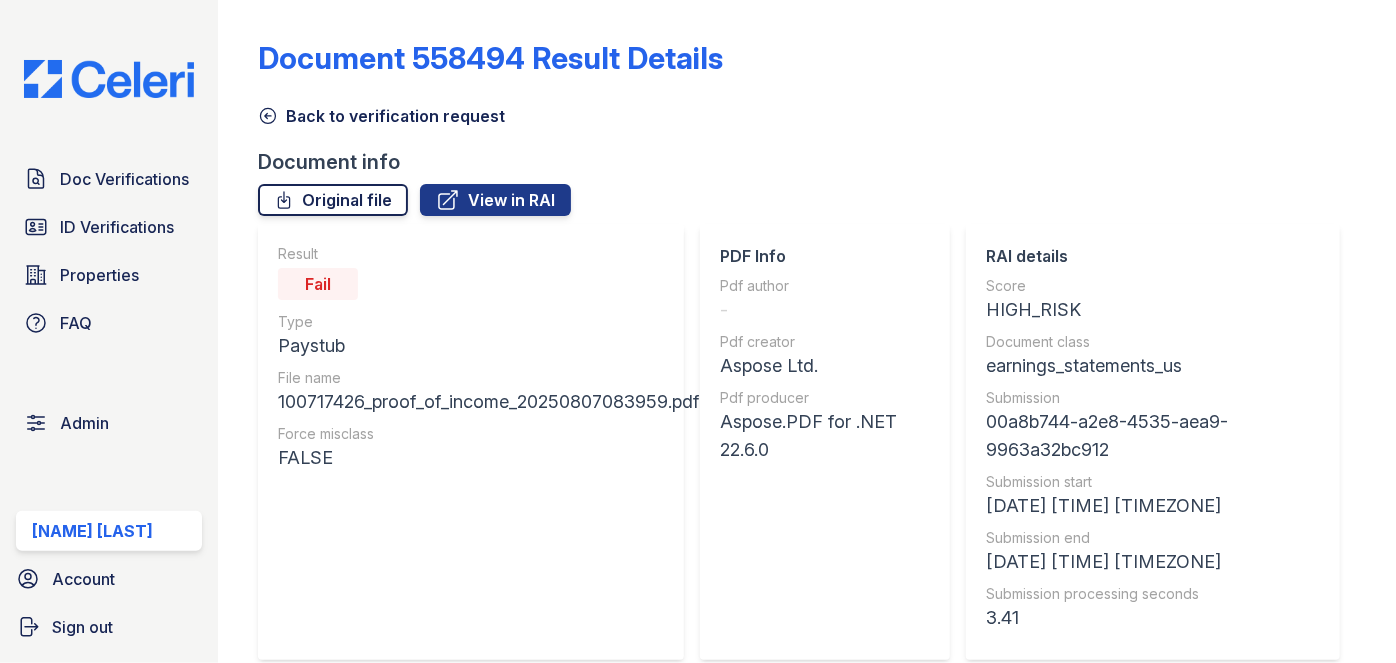 click on "Original file" at bounding box center (333, 200) 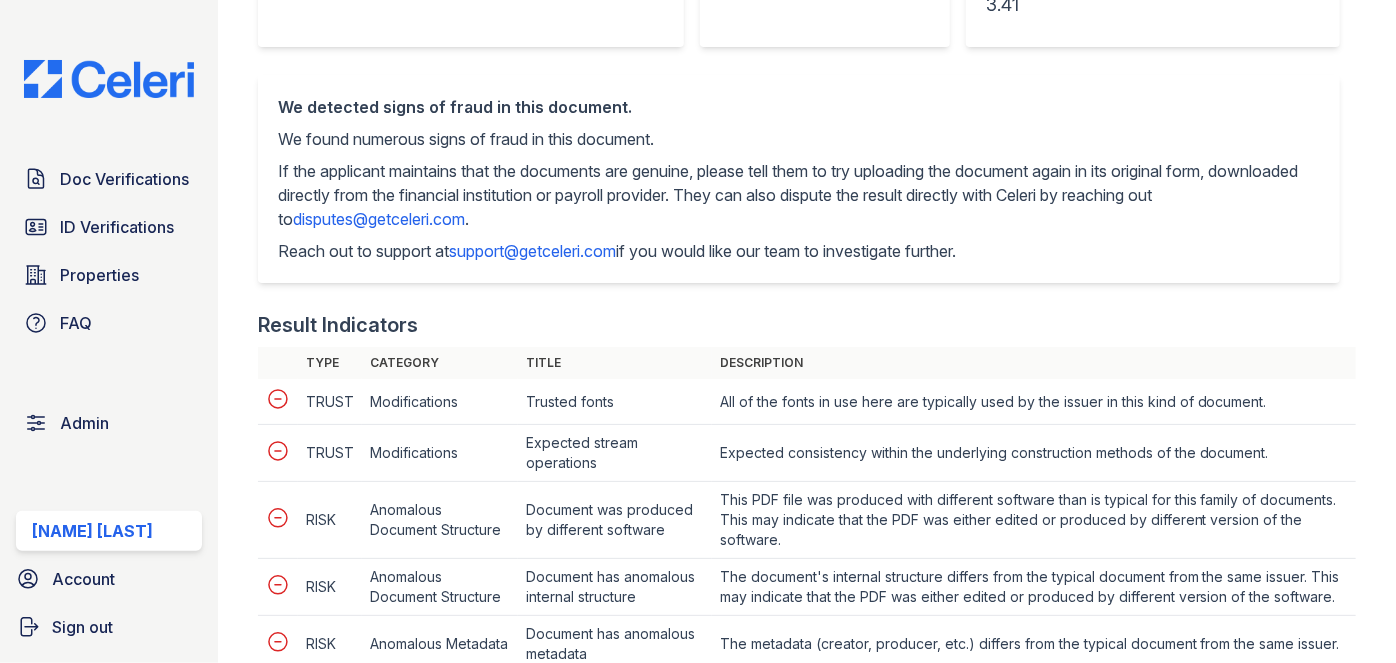 scroll, scrollTop: 545, scrollLeft: 0, axis: vertical 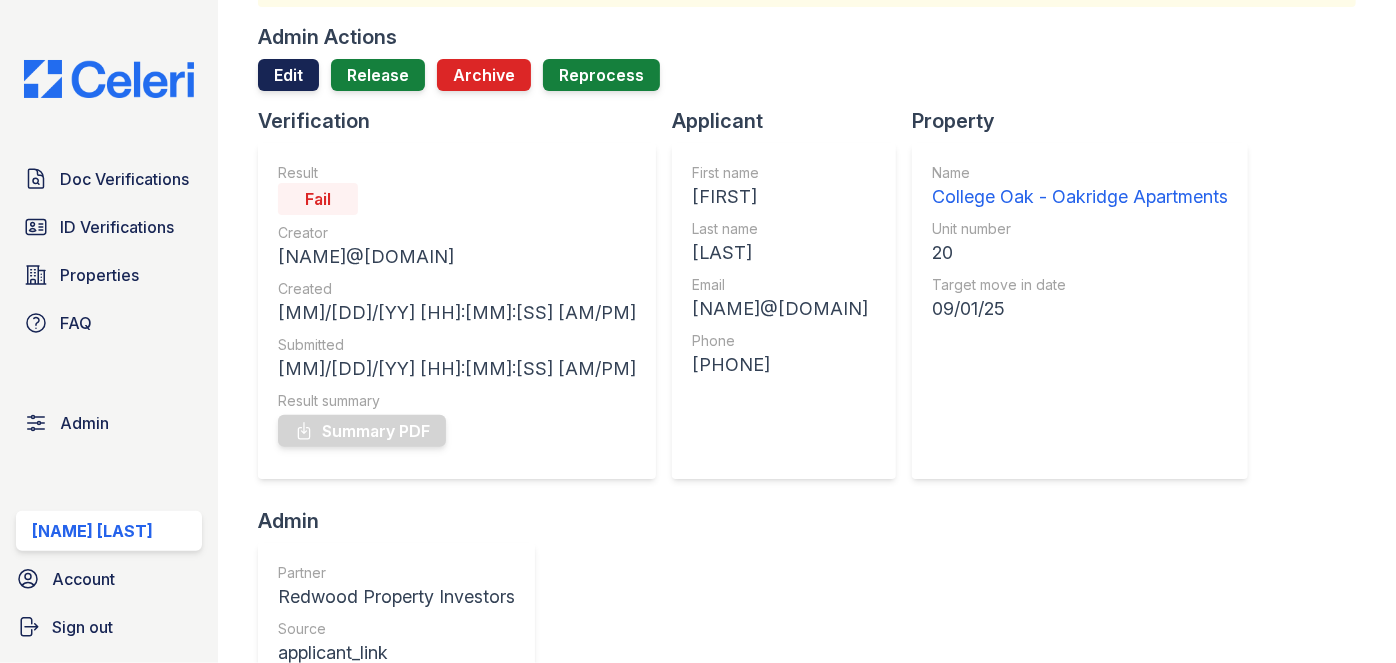 click on "Edit" at bounding box center (288, 75) 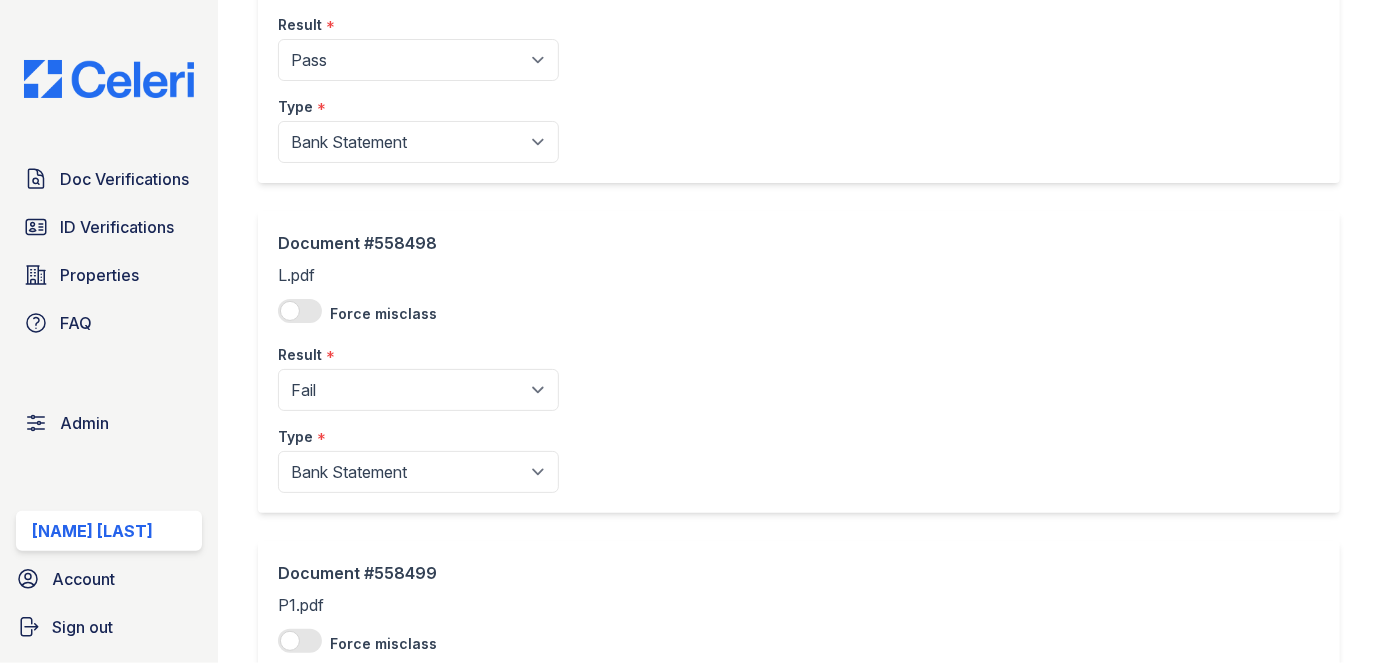 scroll, scrollTop: 727, scrollLeft: 0, axis: vertical 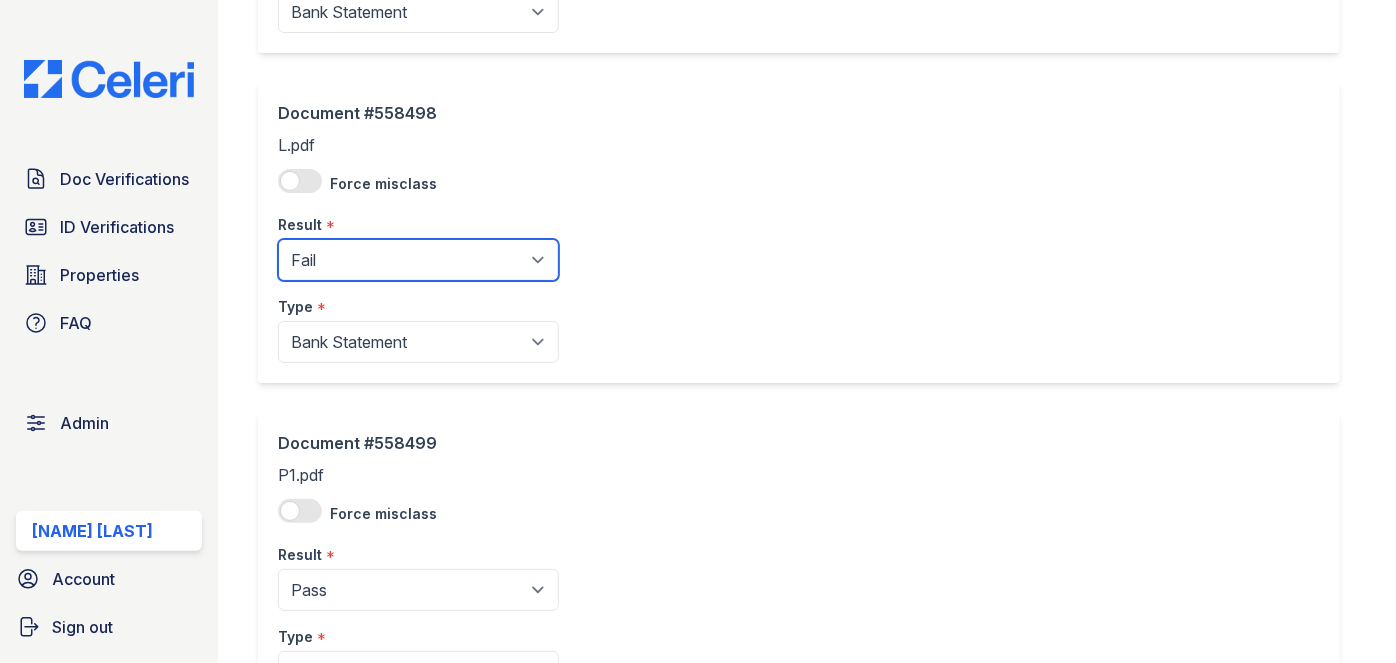 click on "Pending
Sent
Started
Processing
Pass
Fail
Caution
Error
N/A" at bounding box center [418, 260] 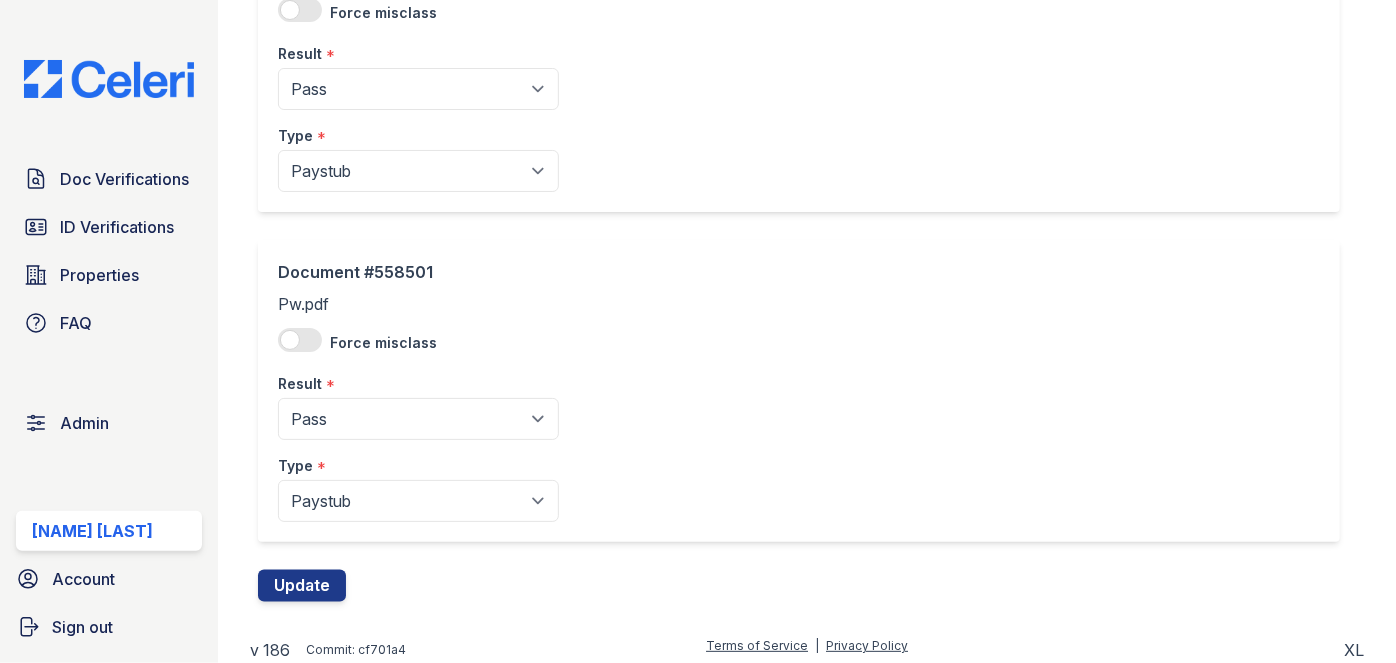scroll, scrollTop: 1561, scrollLeft: 0, axis: vertical 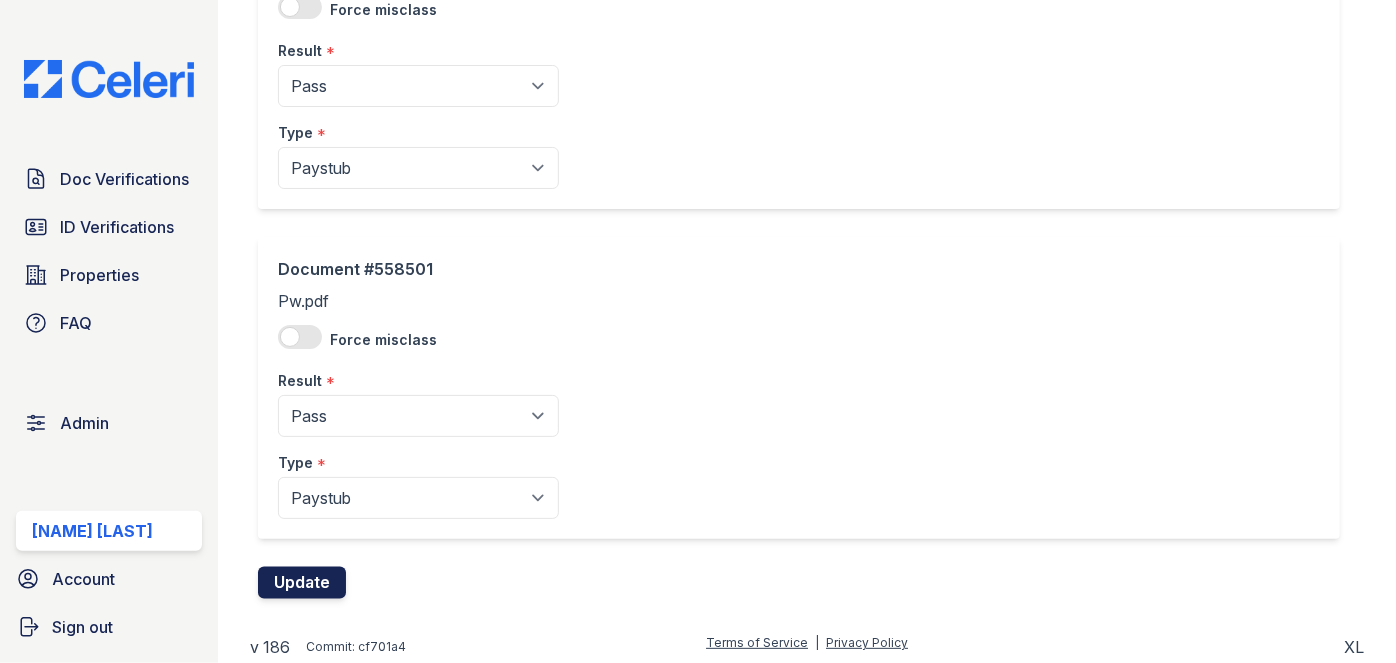 click on "Update" at bounding box center (302, 583) 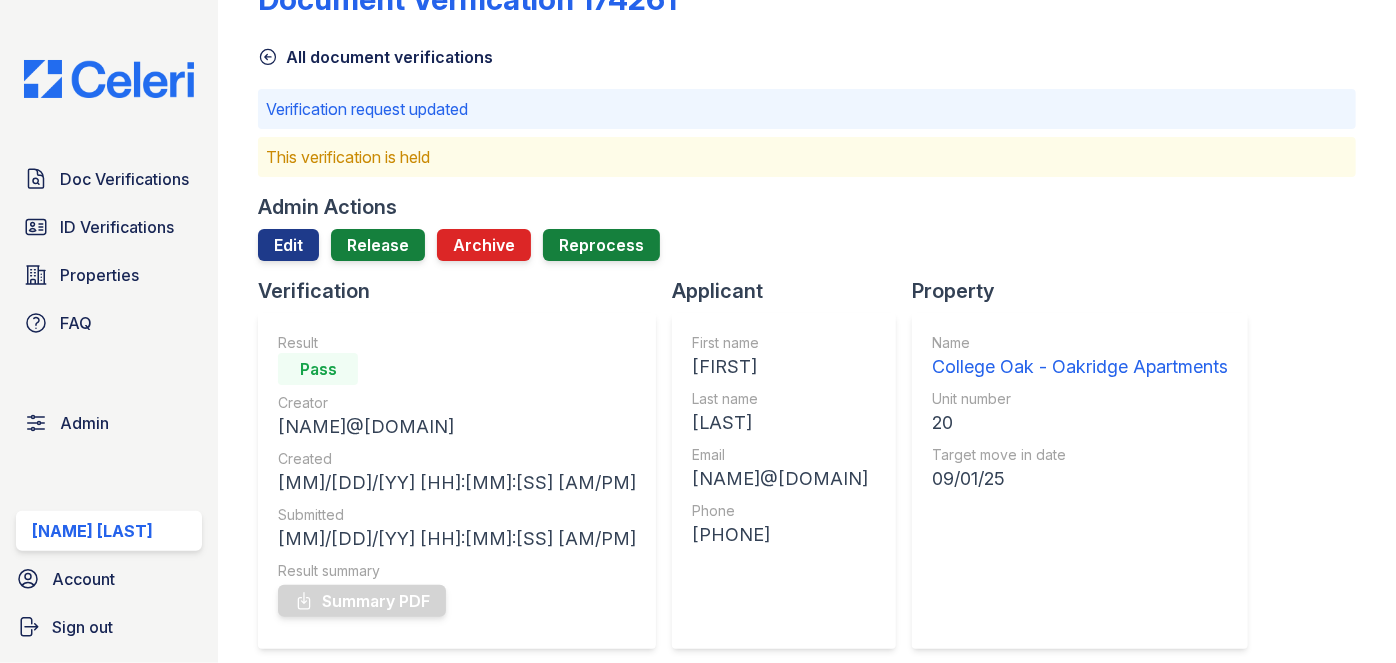scroll, scrollTop: 90, scrollLeft: 0, axis: vertical 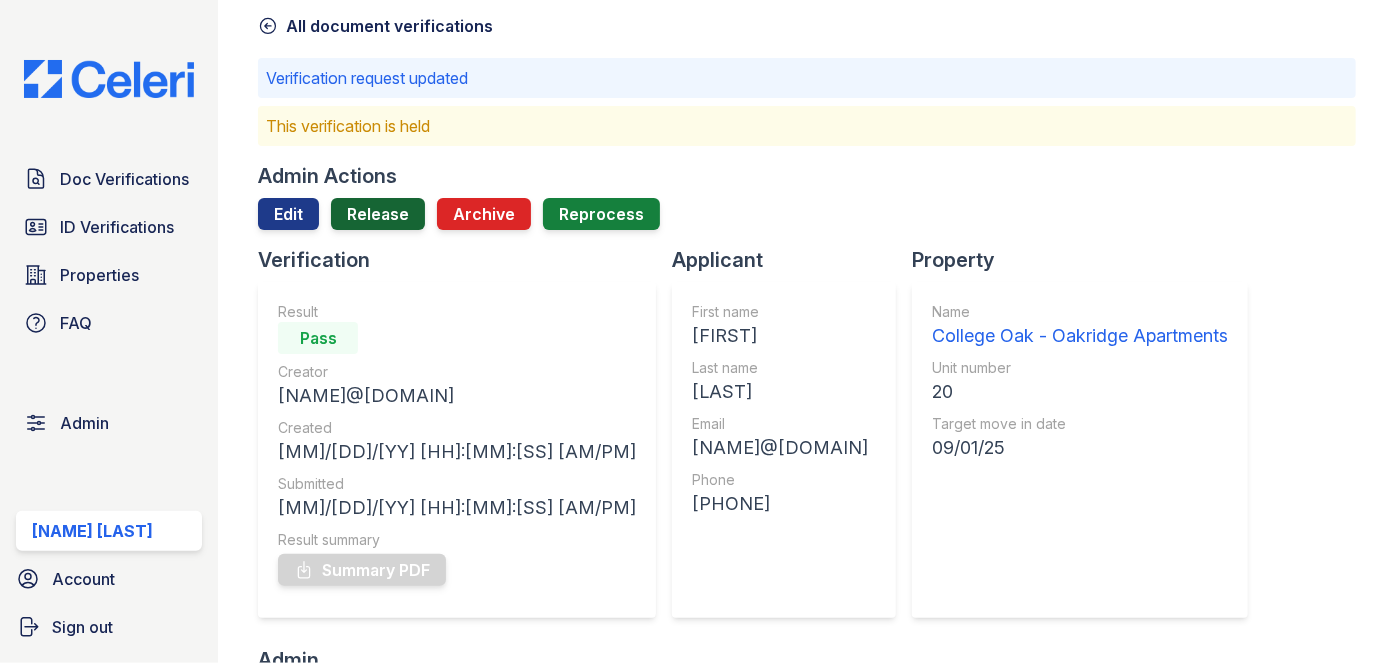 click on "Release" at bounding box center (378, 214) 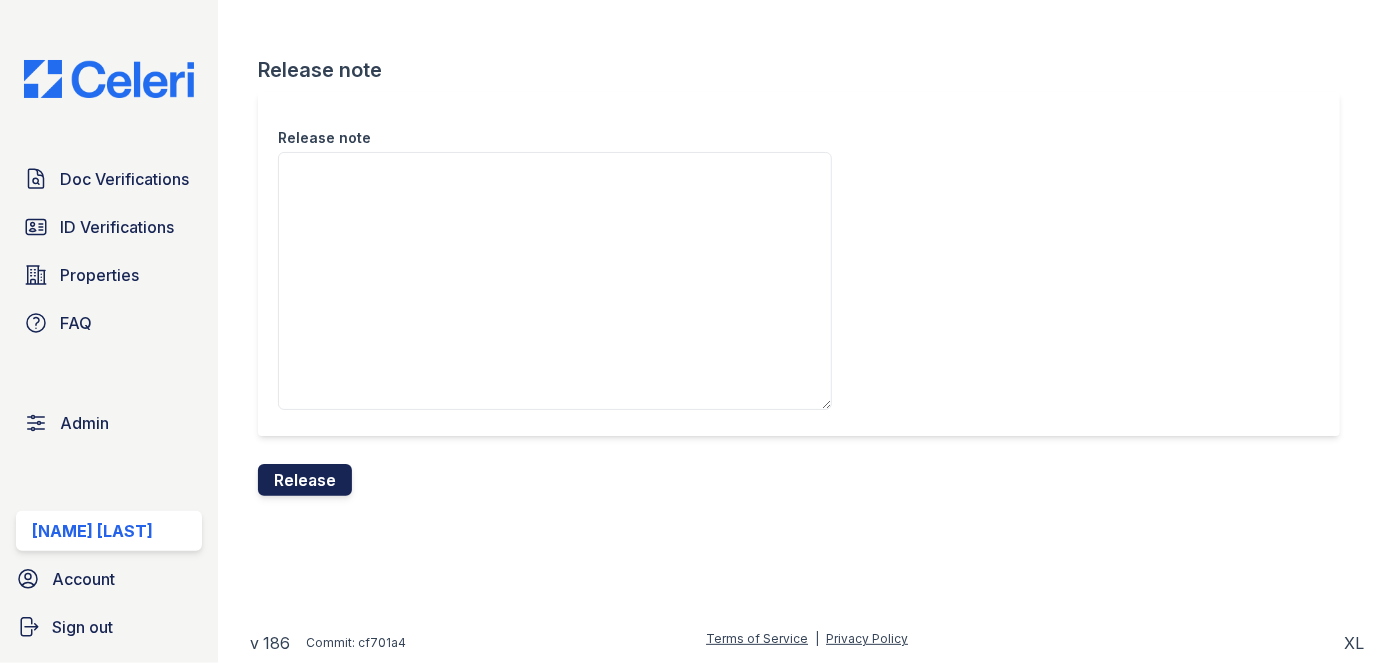 click on "Release" at bounding box center (305, 480) 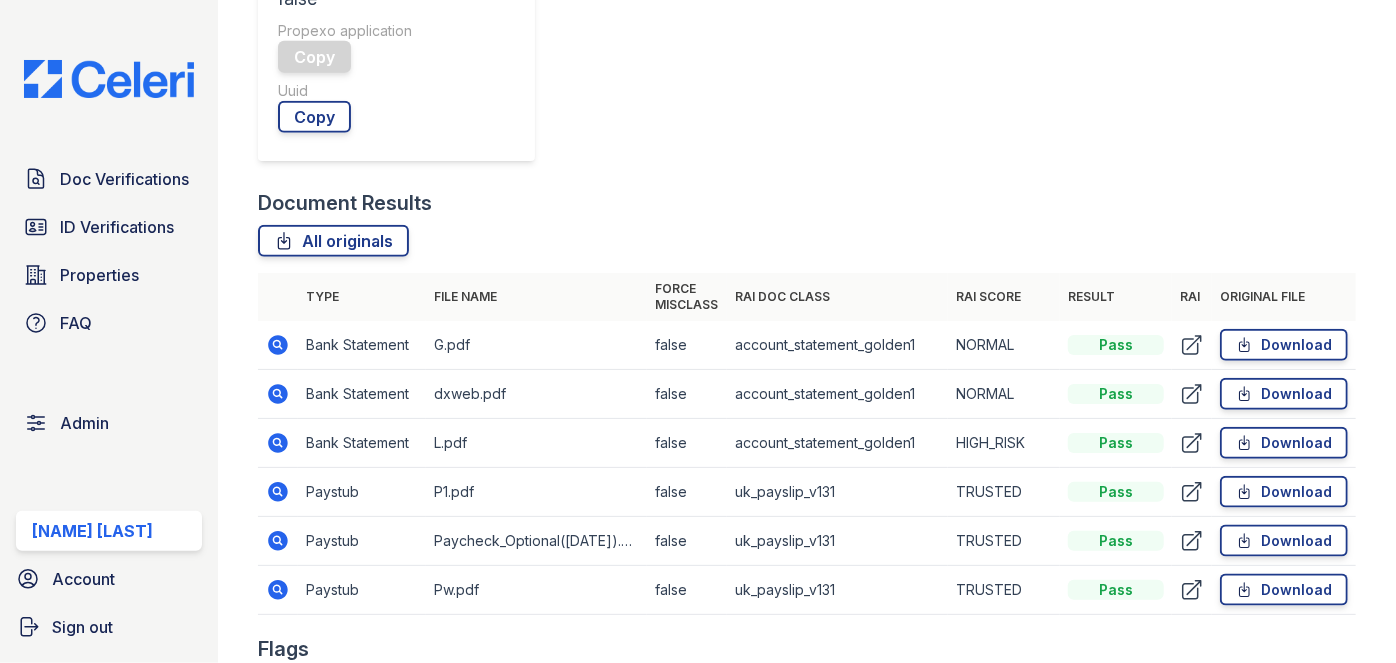 scroll, scrollTop: 1090, scrollLeft: 0, axis: vertical 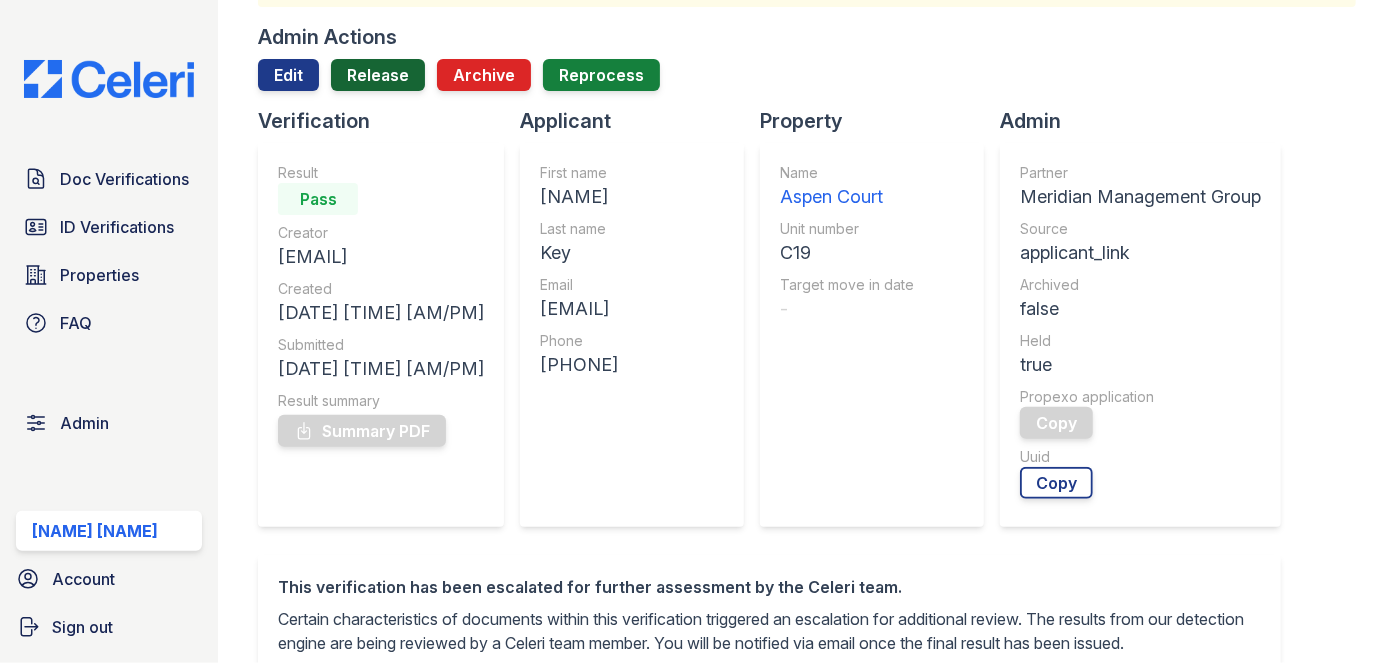 click on "Release" at bounding box center [378, 75] 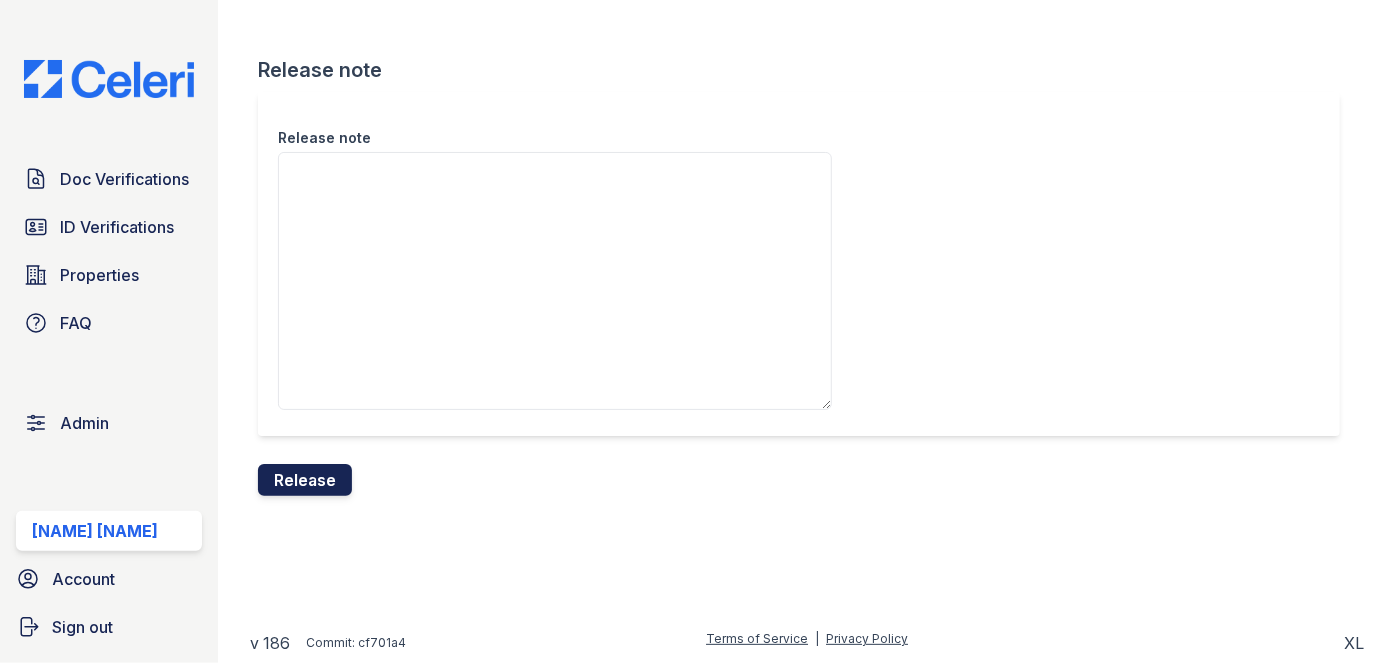 click on "Release" at bounding box center [305, 480] 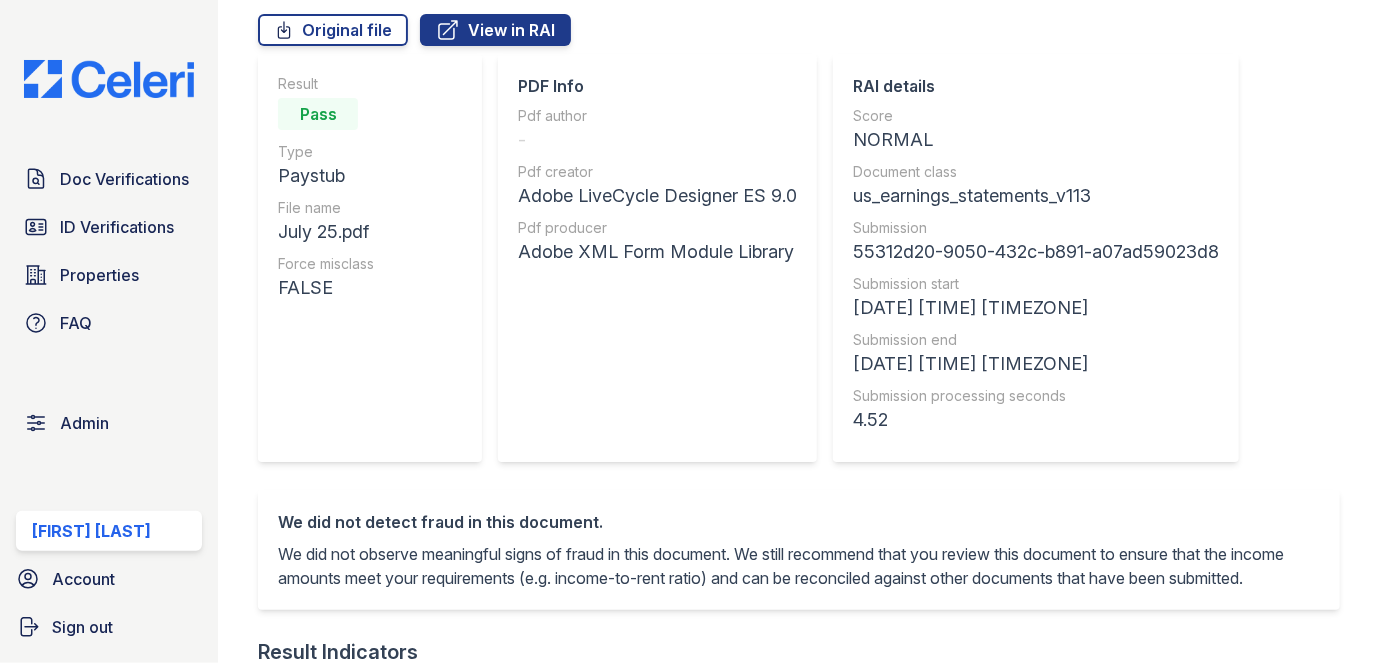 scroll, scrollTop: 0, scrollLeft: 0, axis: both 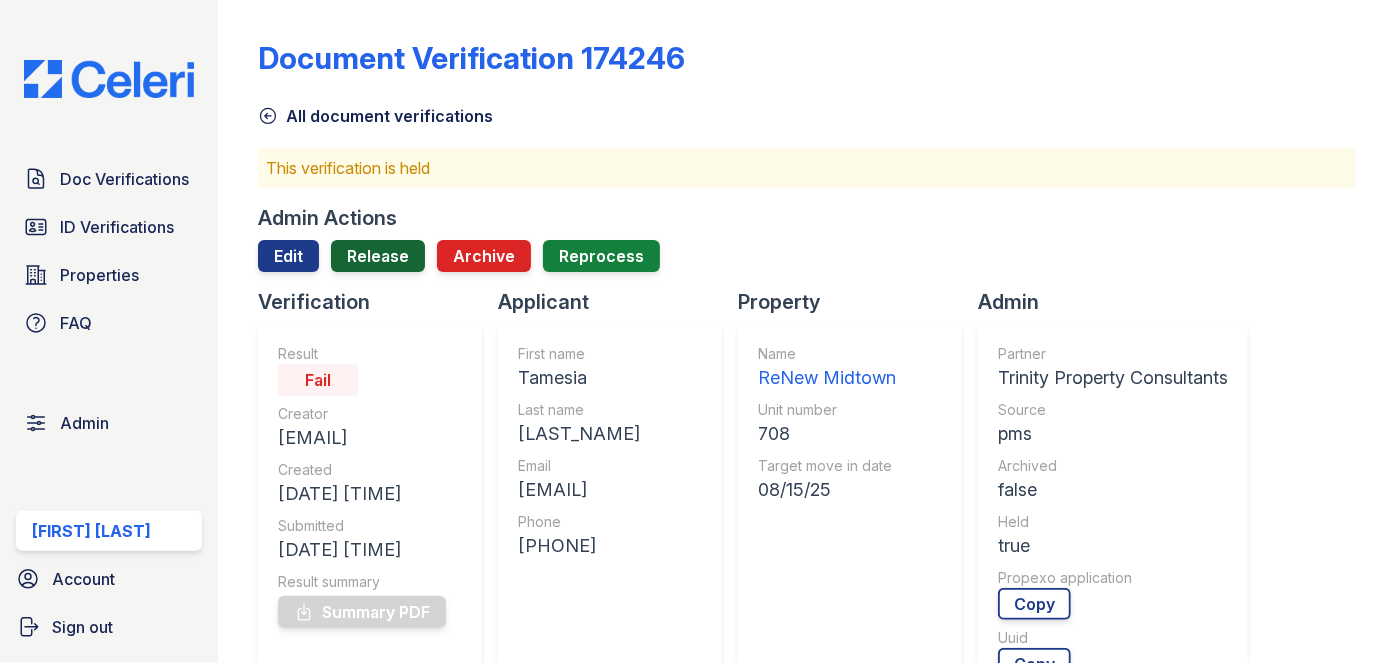 click on "Release" at bounding box center (378, 256) 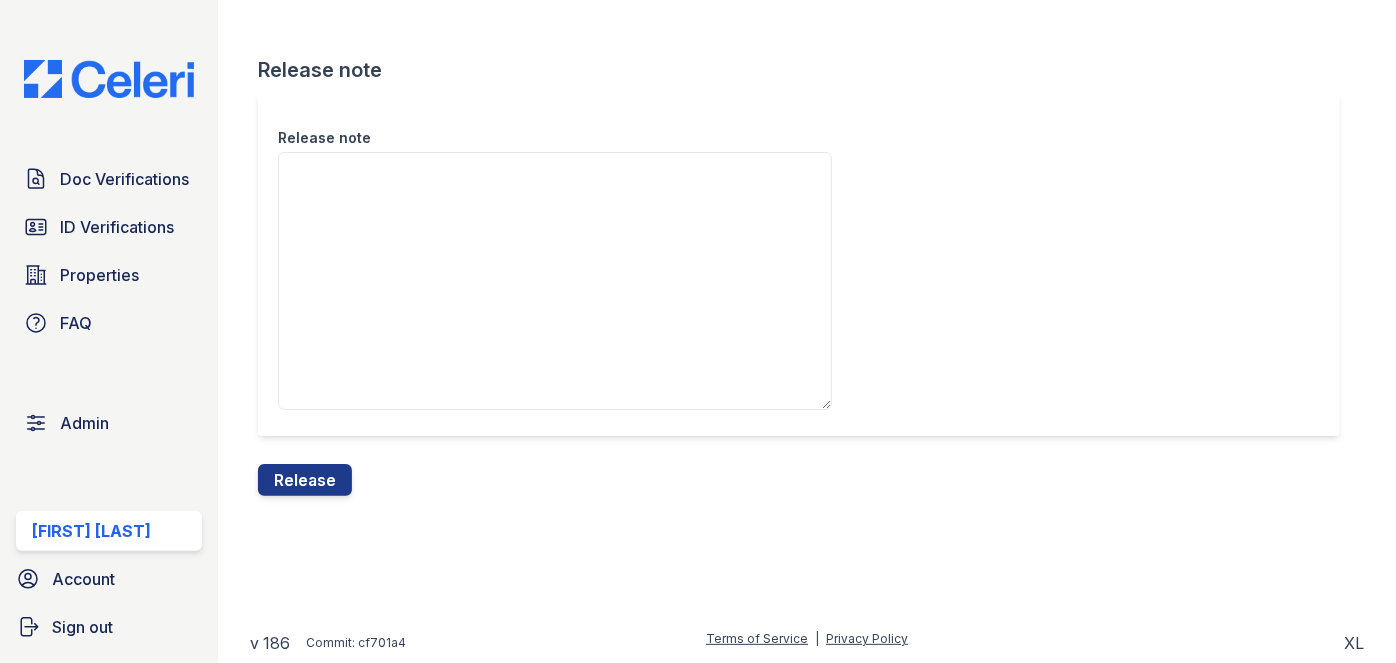 click on "Release note
Release note
Release" at bounding box center (807, 264) 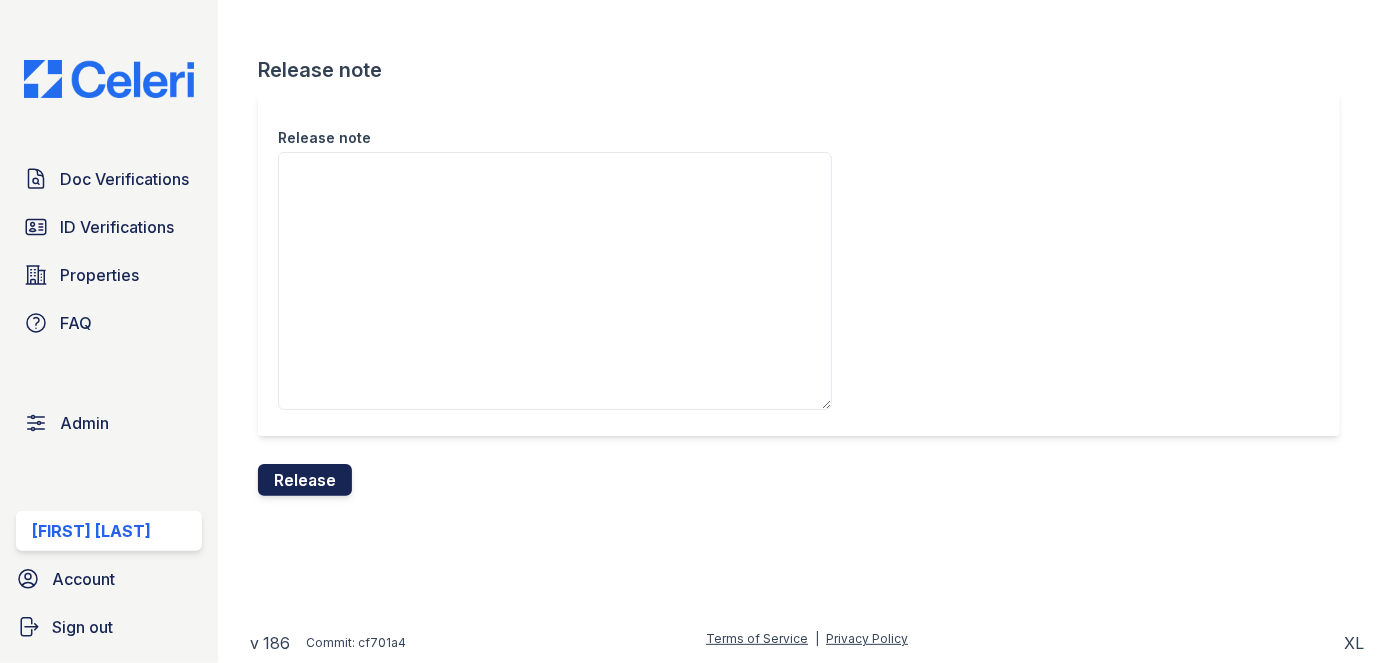 click on "Release" at bounding box center (305, 480) 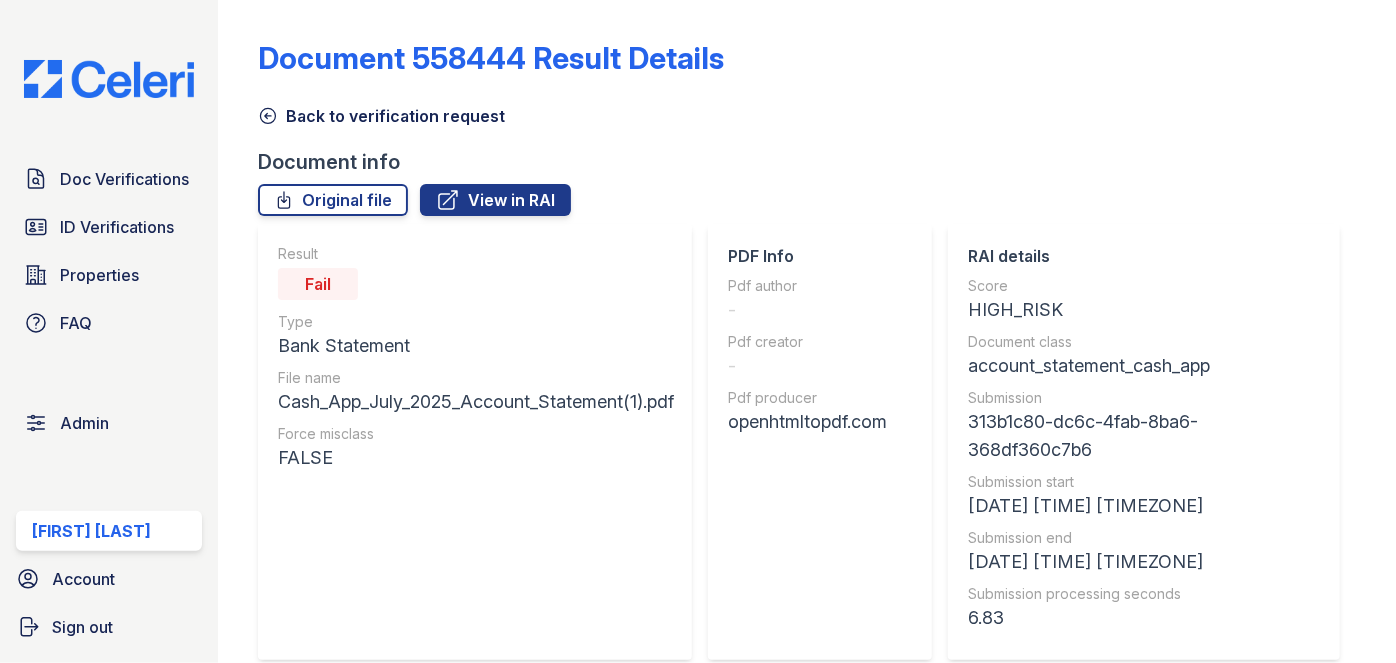 scroll, scrollTop: 0, scrollLeft: 0, axis: both 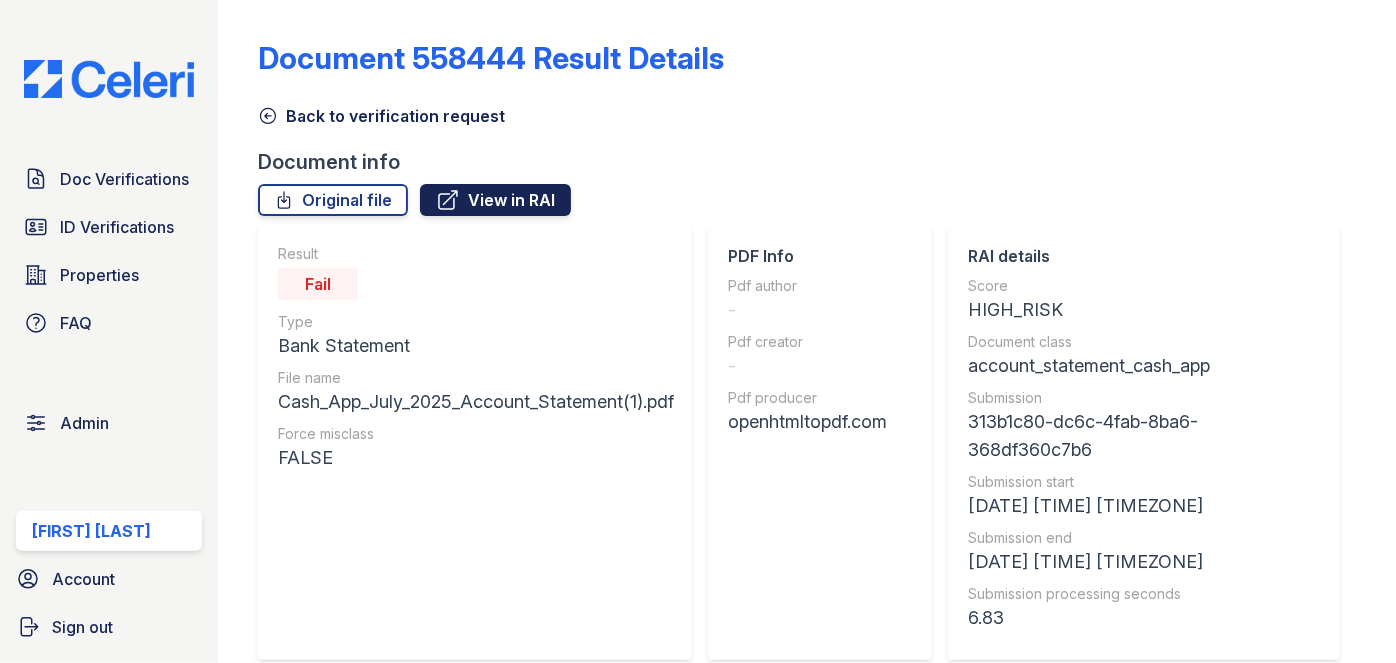 click on "View in RAI" at bounding box center (495, 200) 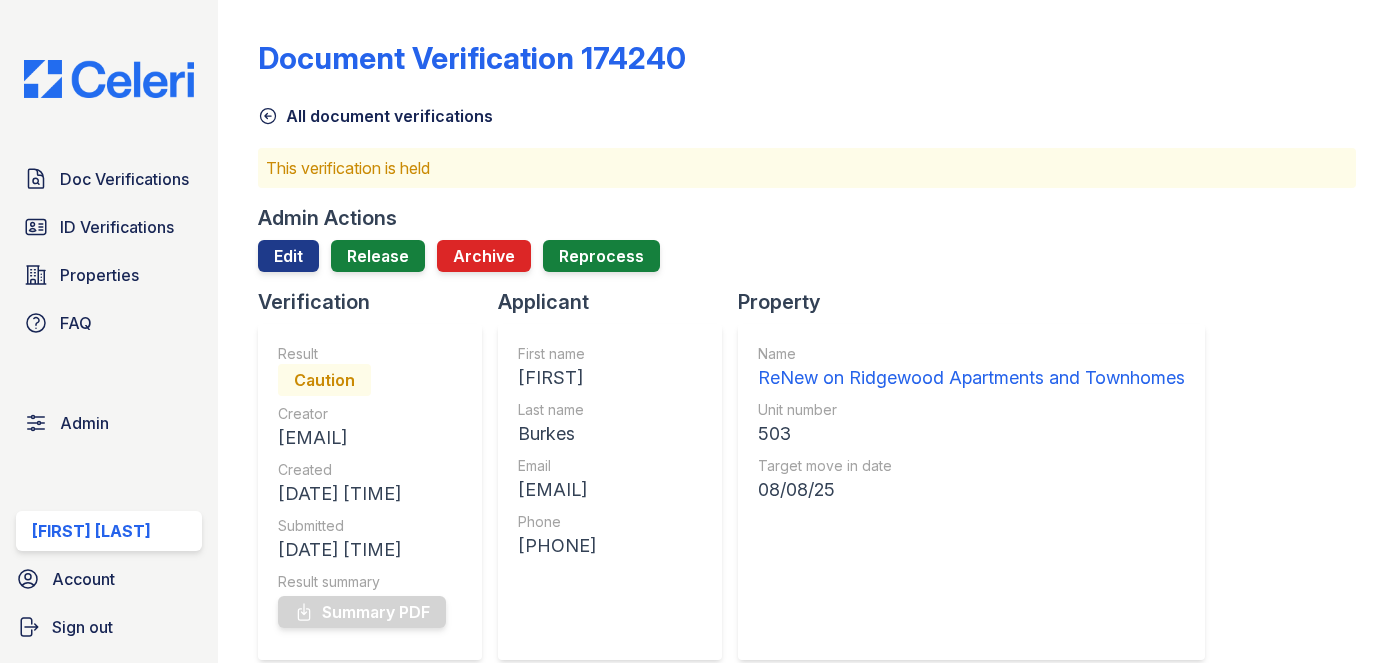 scroll, scrollTop: 0, scrollLeft: 0, axis: both 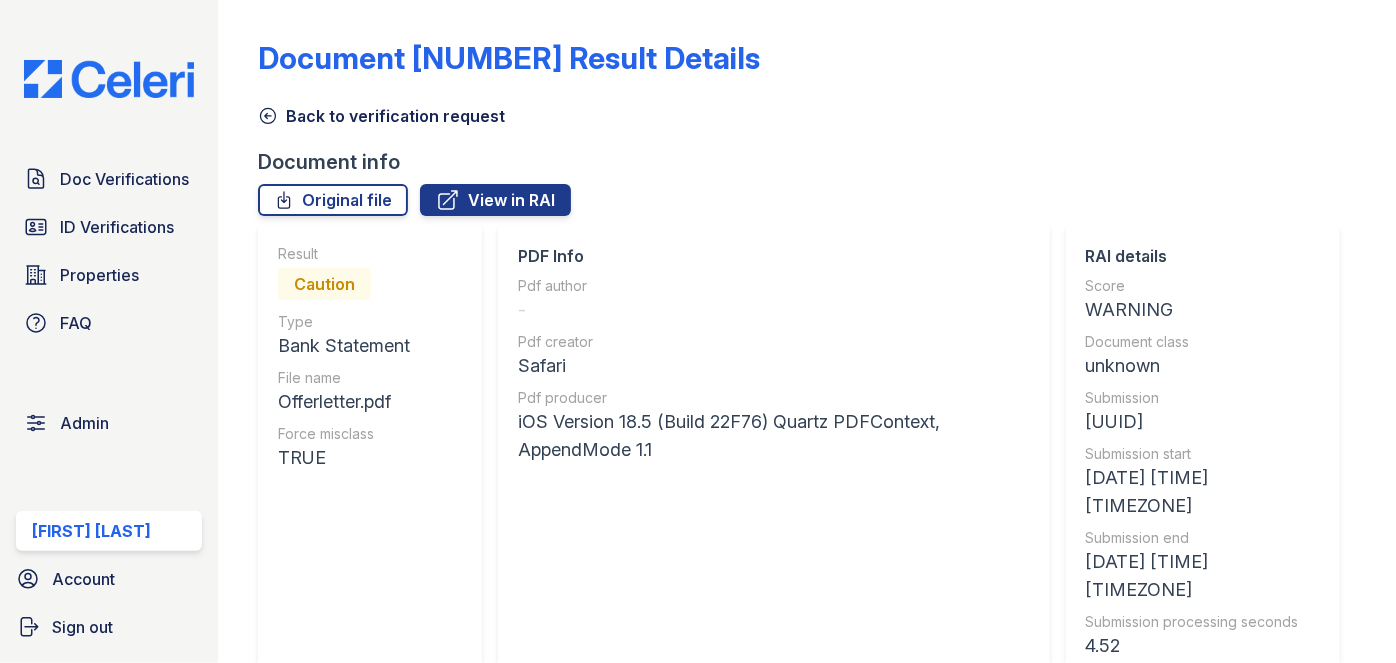 click 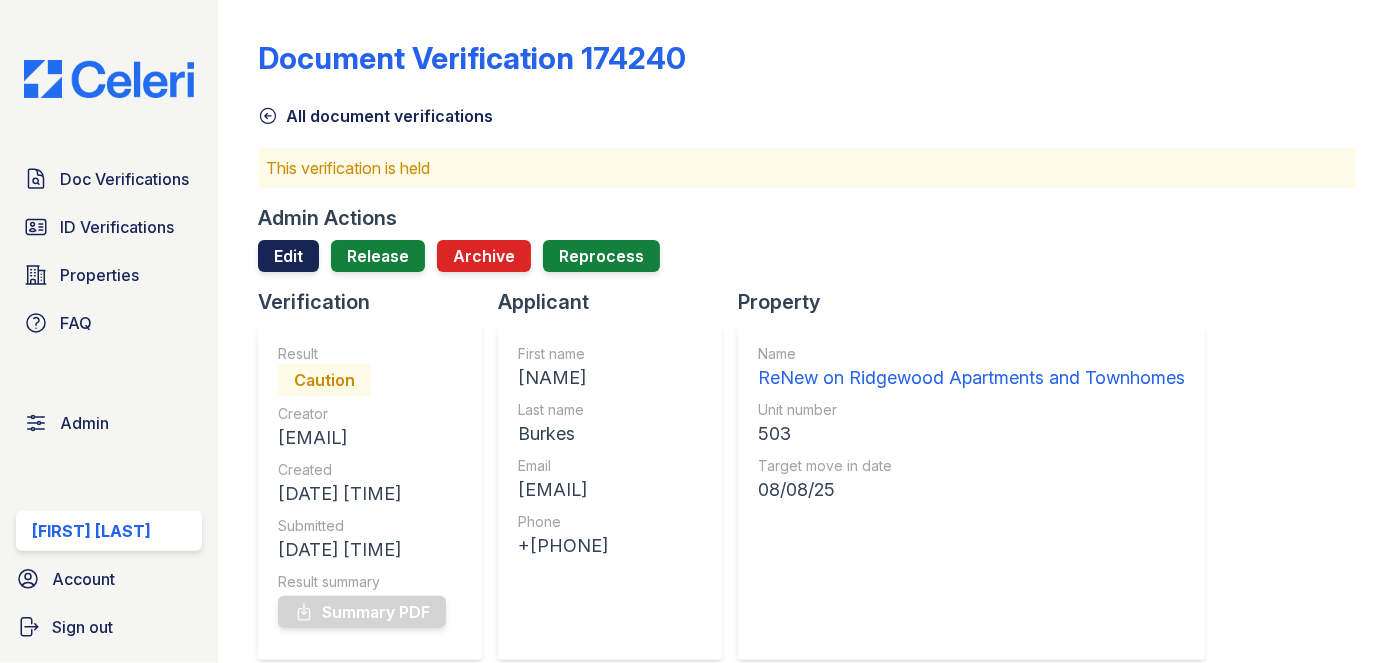 click on "Edit" at bounding box center [288, 256] 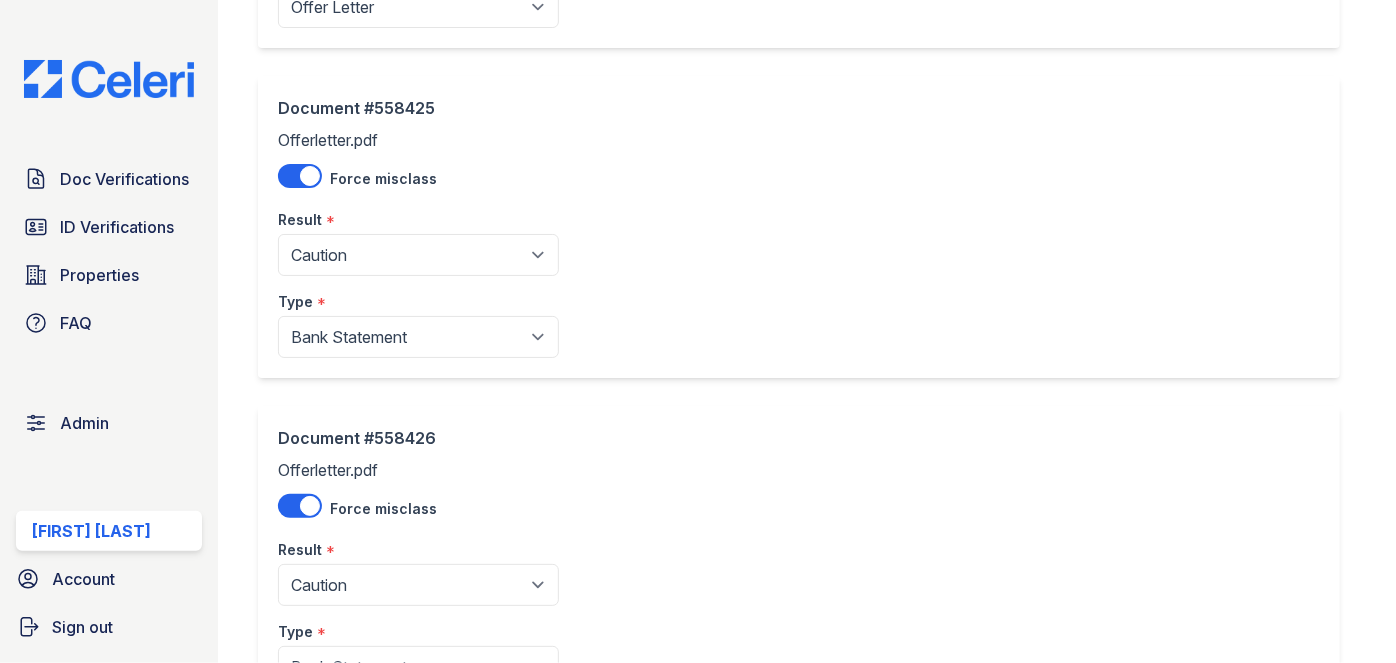 scroll, scrollTop: 454, scrollLeft: 0, axis: vertical 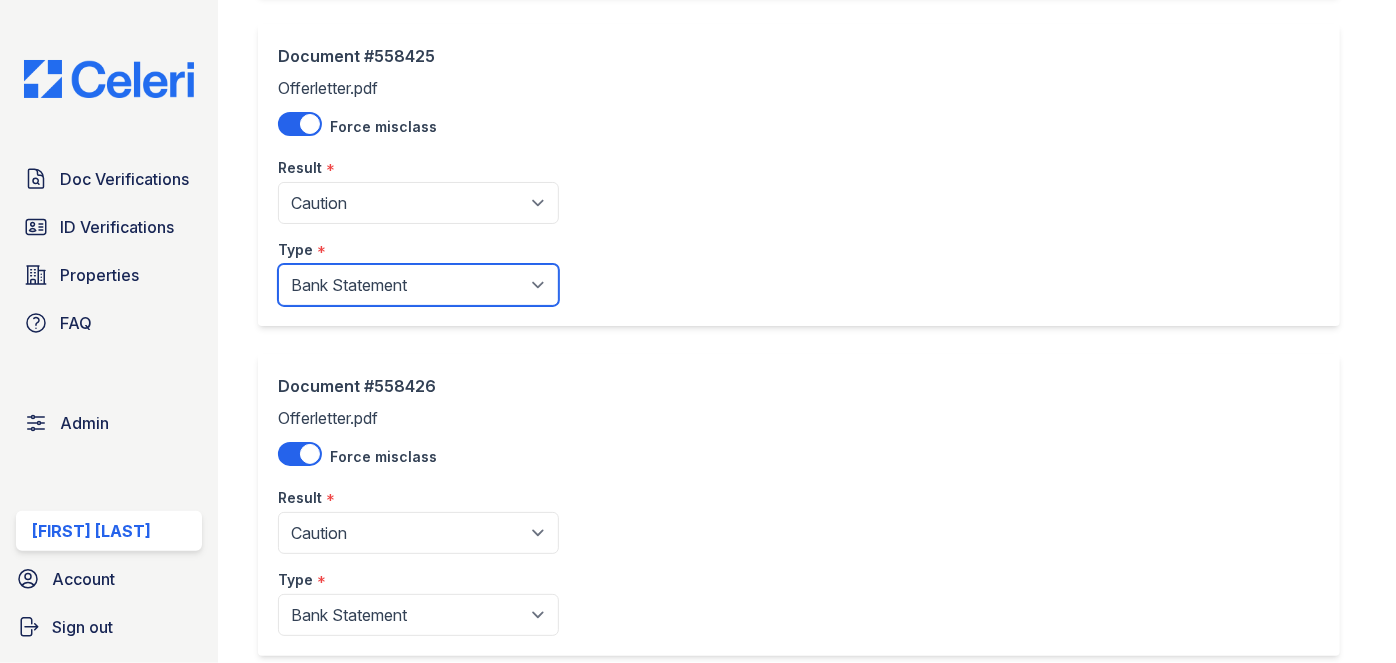 click on "Paystub
Bank Statement
Offer Letter
Tax Documents
Benefit Award Letter
Investment Account Statement
Other" at bounding box center (418, 285) 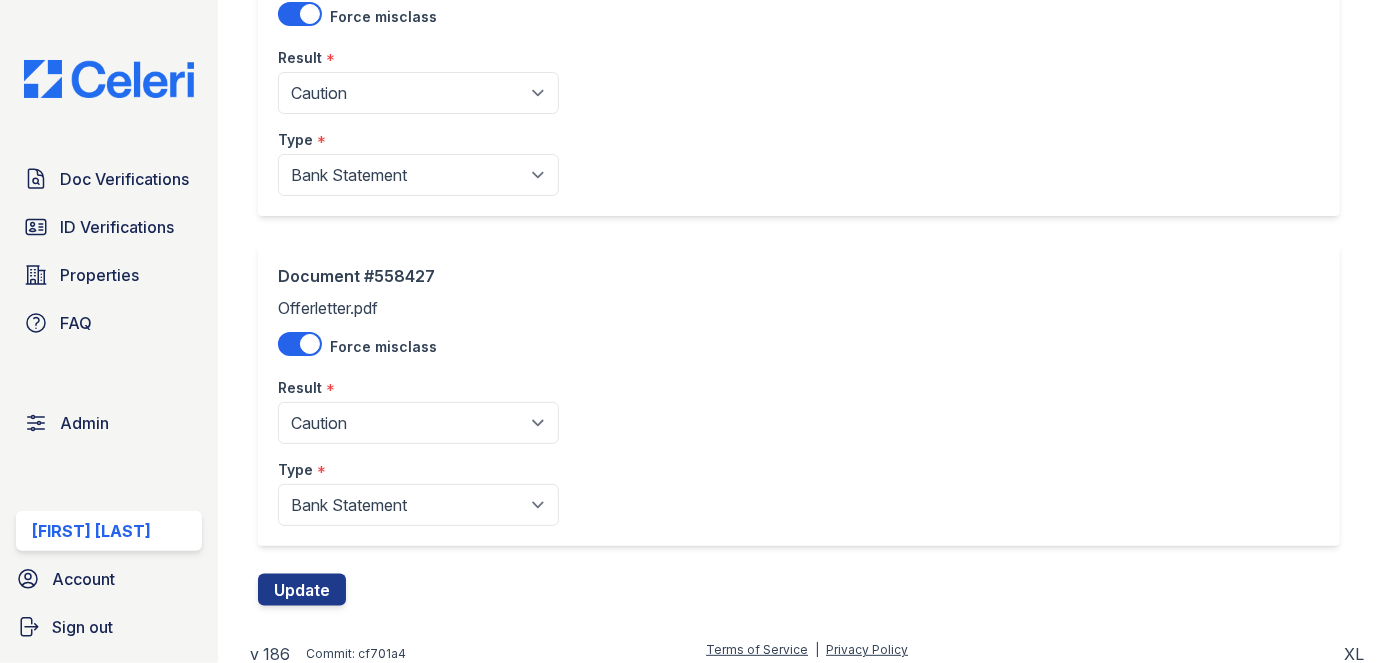 scroll, scrollTop: 902, scrollLeft: 0, axis: vertical 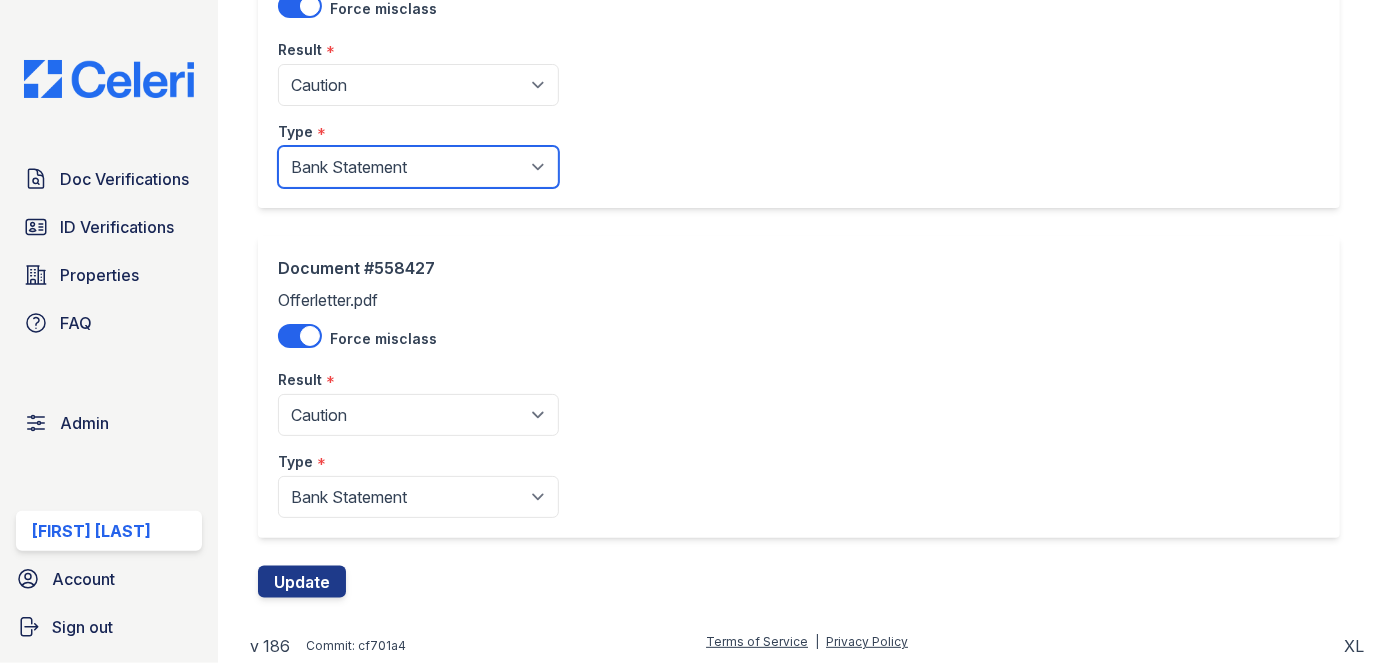 click on "Paystub
Bank Statement
Offer Letter
Tax Documents
Benefit Award Letter
Investment Account Statement
Other" at bounding box center [418, 167] 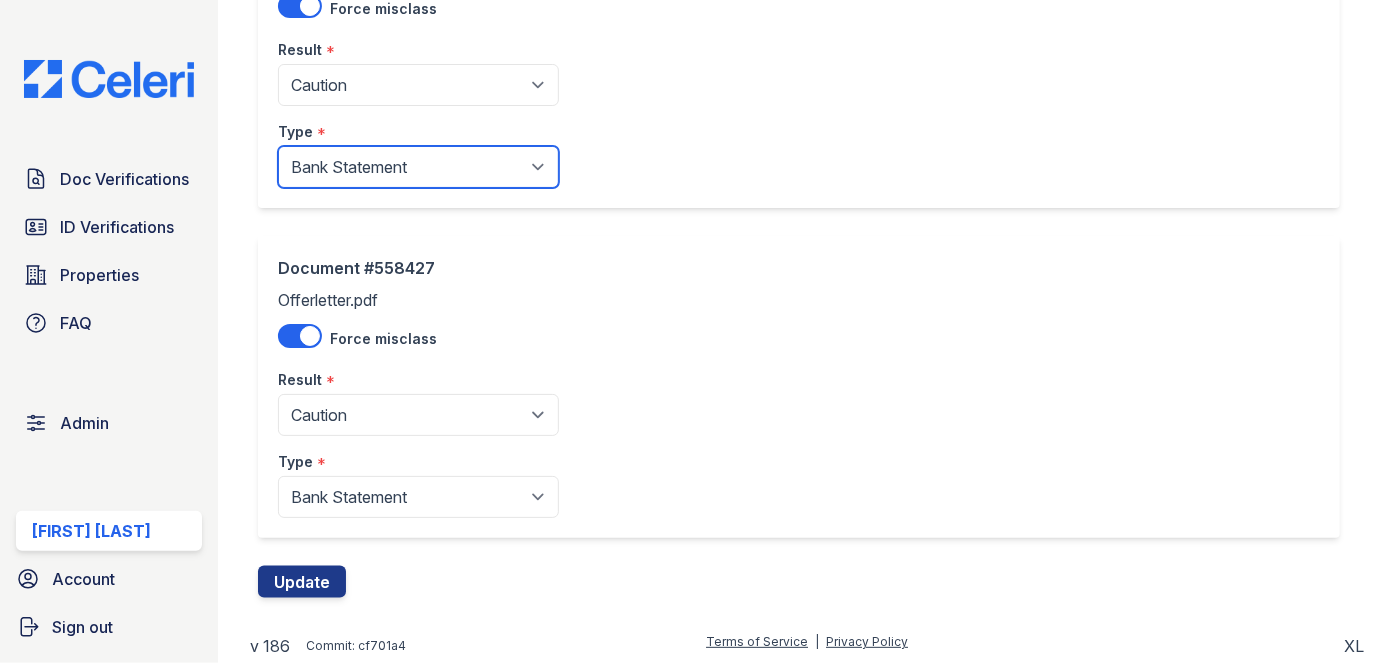 select on "offer_letter" 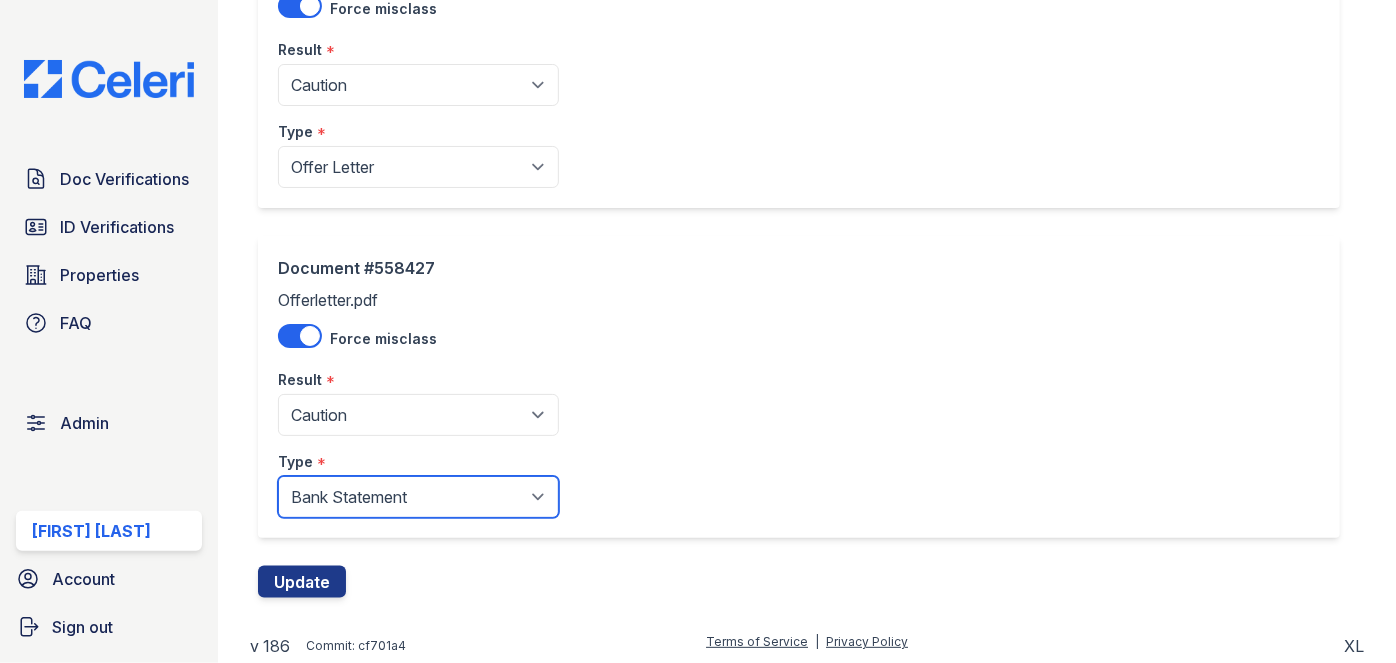 click on "Paystub
Bank Statement
Offer Letter
Tax Documents
Benefit Award Letter
Investment Account Statement
Other" at bounding box center [418, 497] 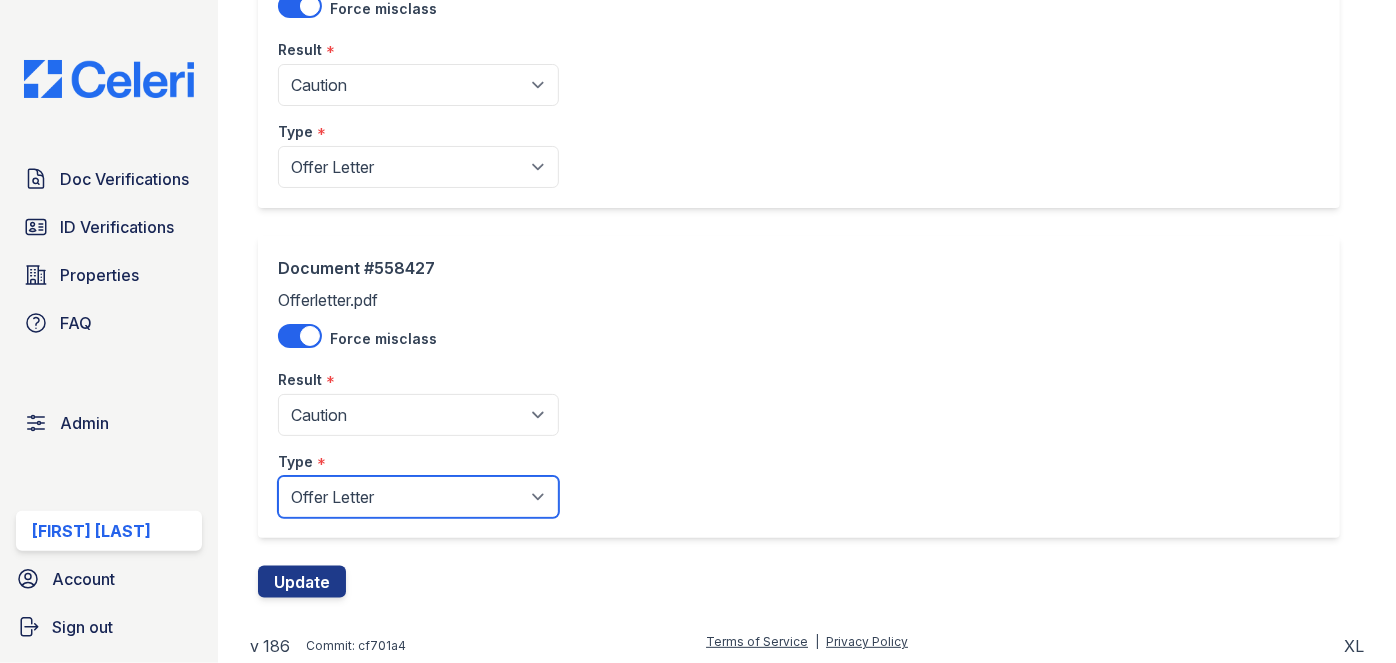 click on "Paystub
Bank Statement
Offer Letter
Tax Documents
Benefit Award Letter
Investment Account Statement
Other" at bounding box center (418, 497) 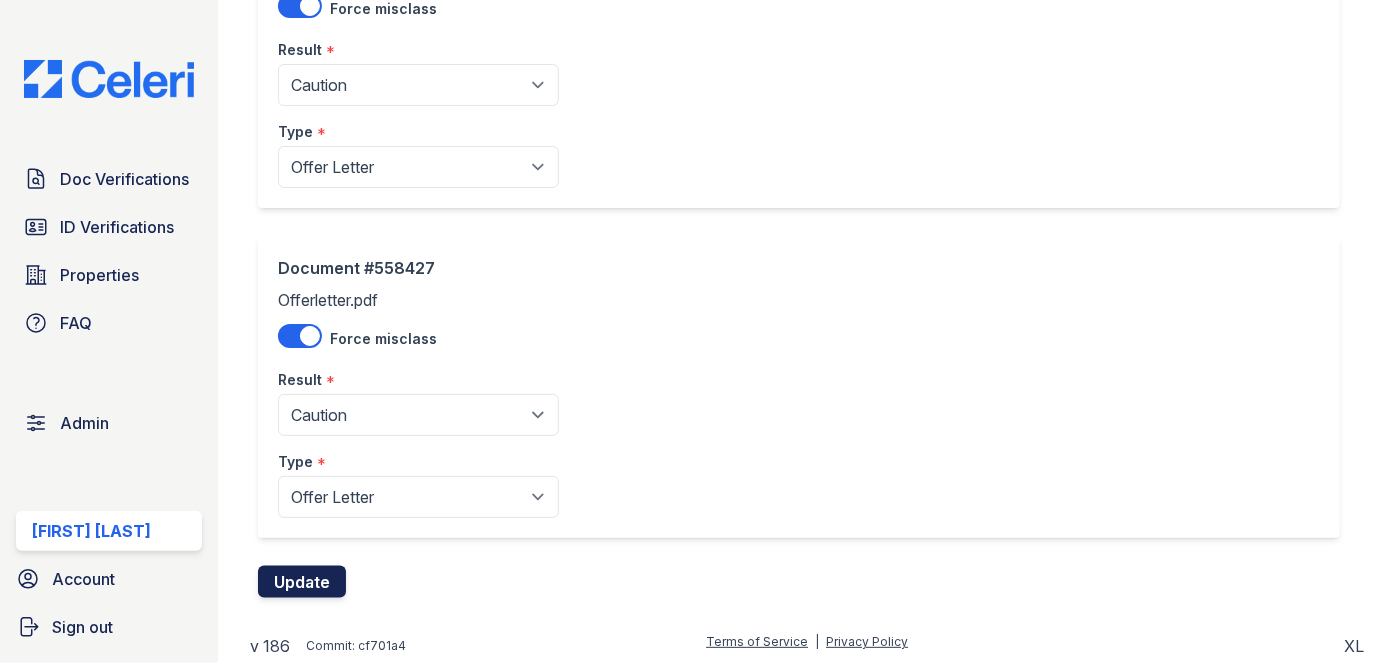 click on "Update" at bounding box center [302, 582] 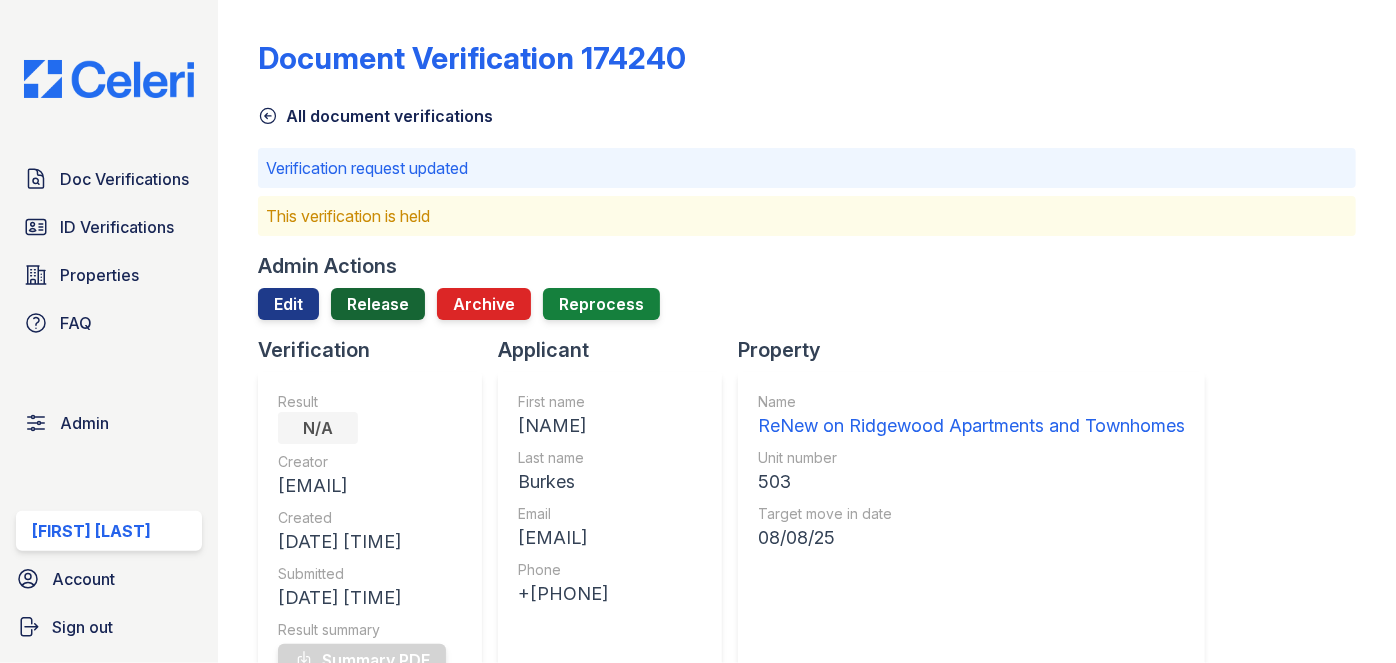 click on "Release" at bounding box center [378, 304] 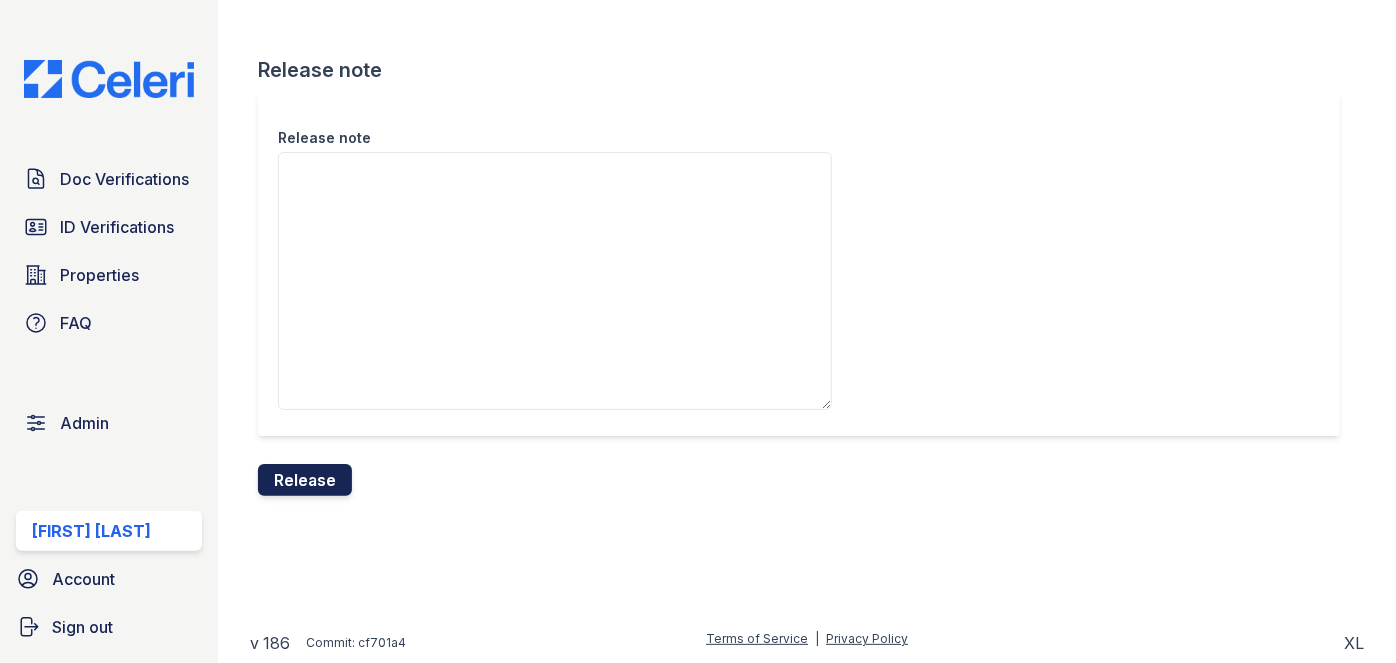 click on "Release" at bounding box center [305, 480] 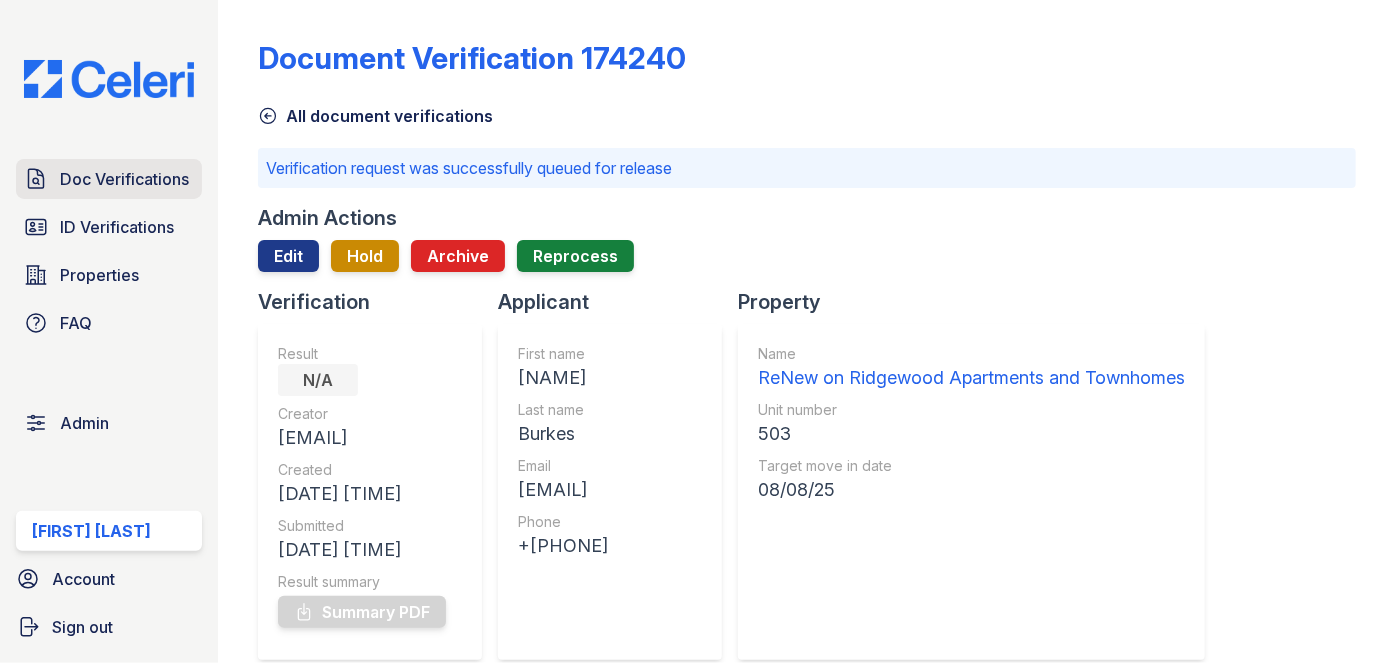 click on "Doc Verifications" at bounding box center [124, 179] 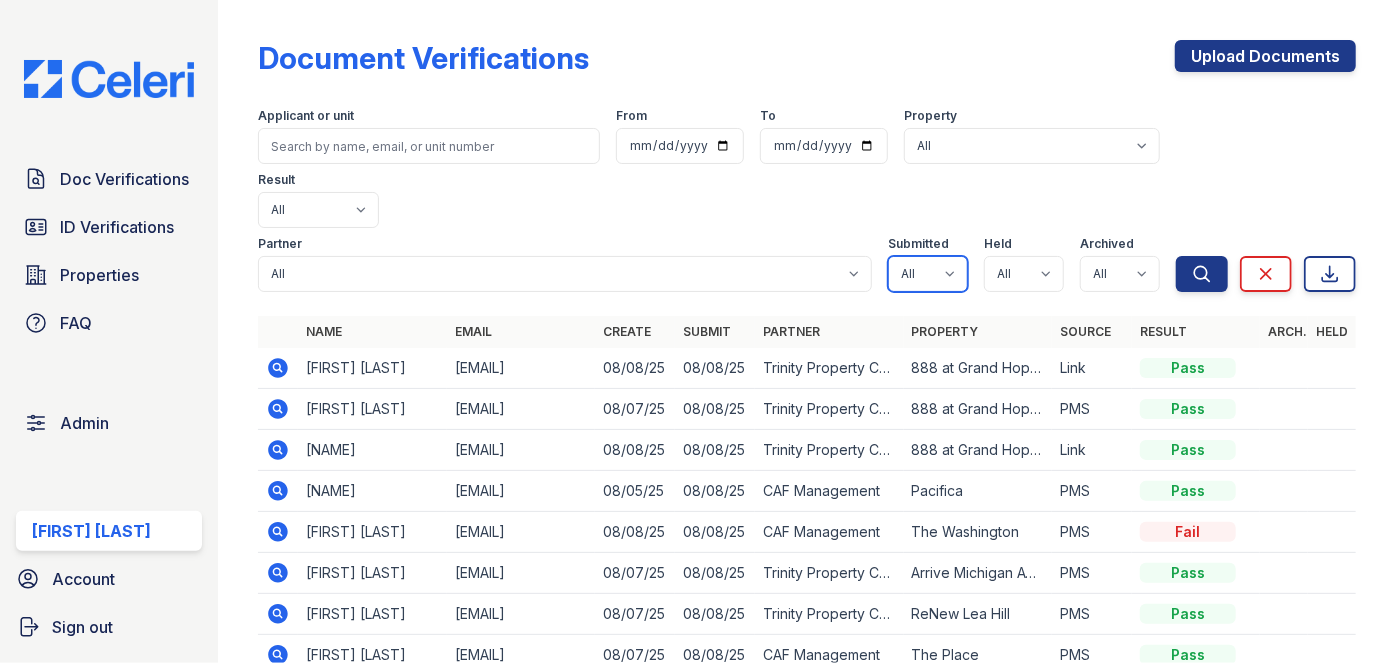 click on "All
true
false" at bounding box center [928, 274] 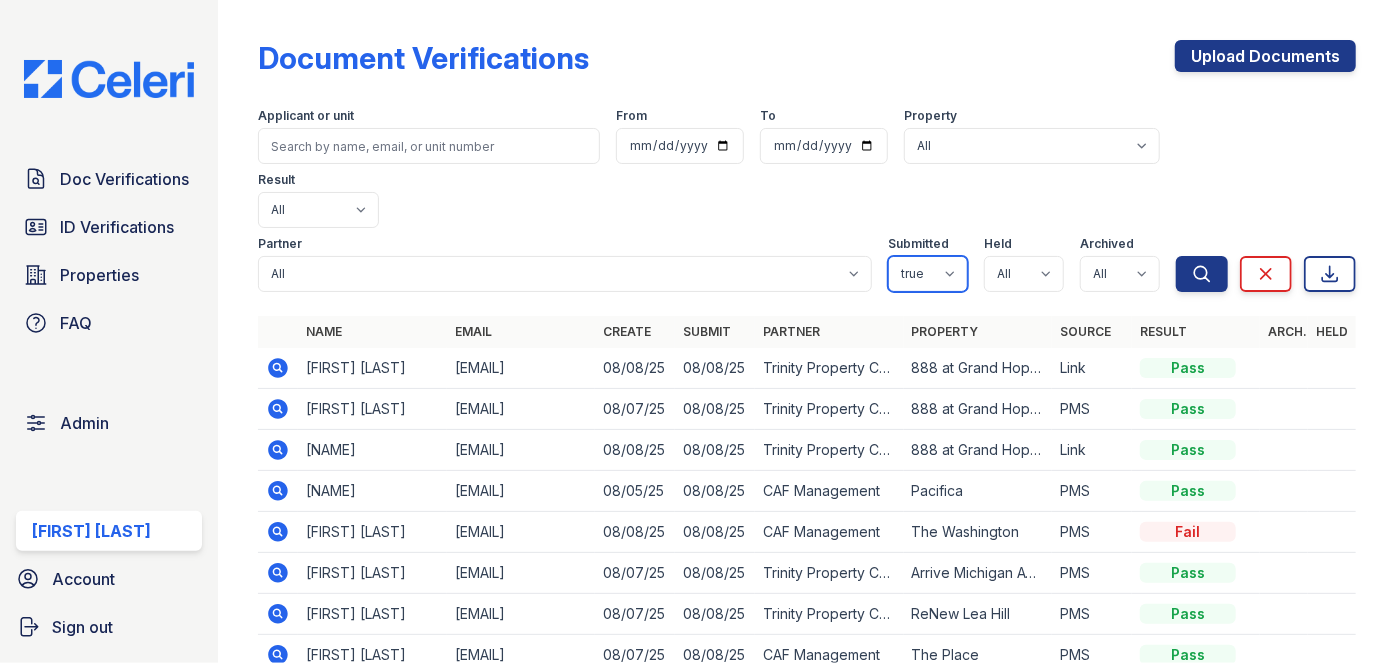 click on "All
true
false" at bounding box center (928, 274) 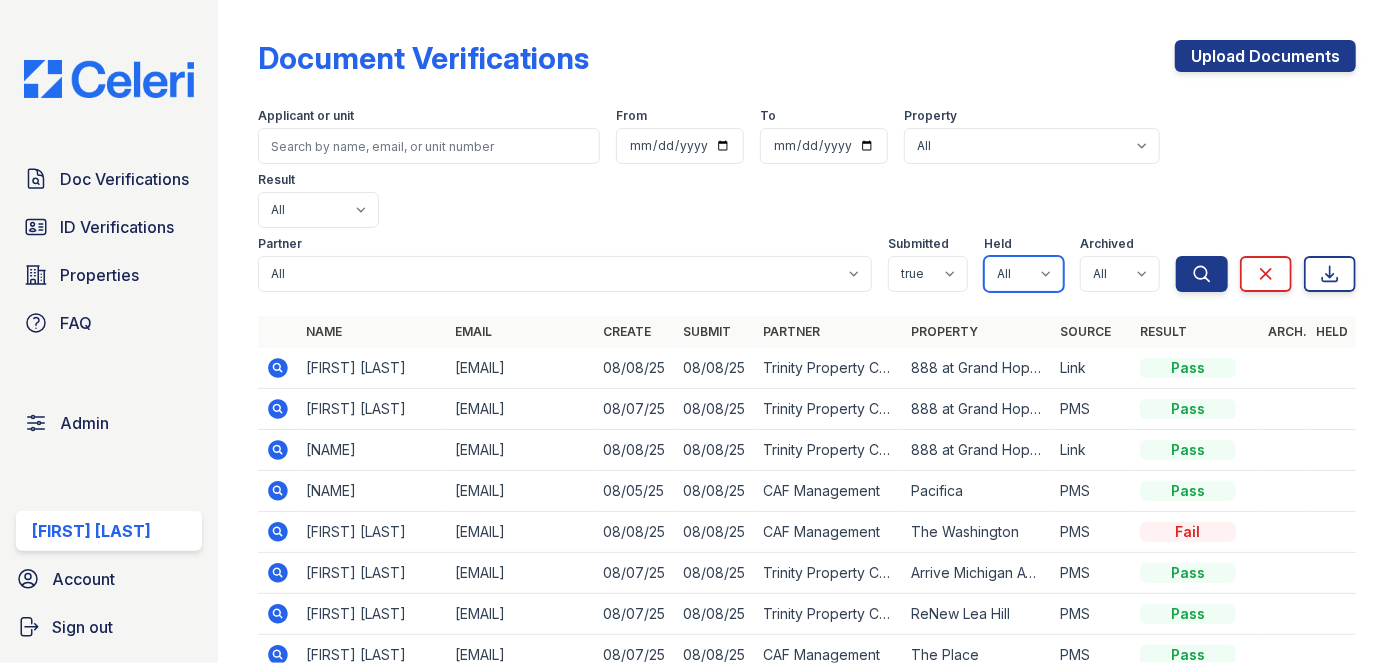 click on "All
true
false" at bounding box center [1024, 274] 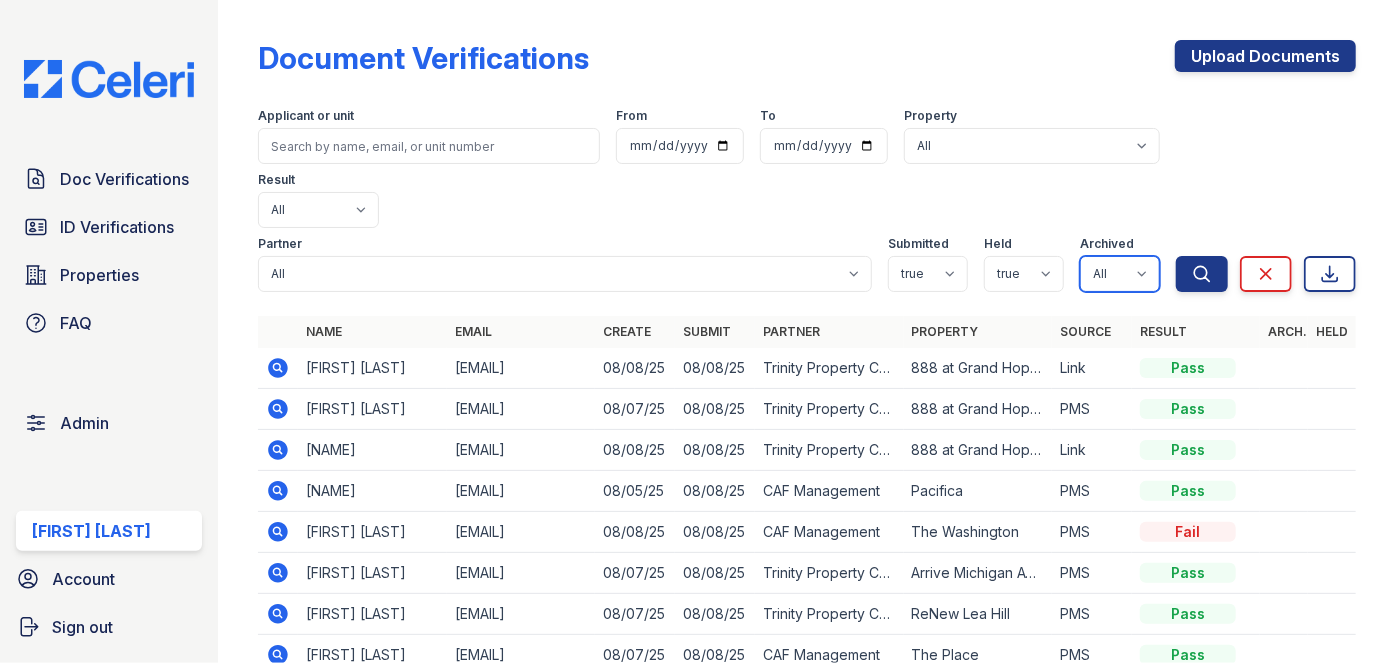 click on "All
true
false" at bounding box center (1120, 274) 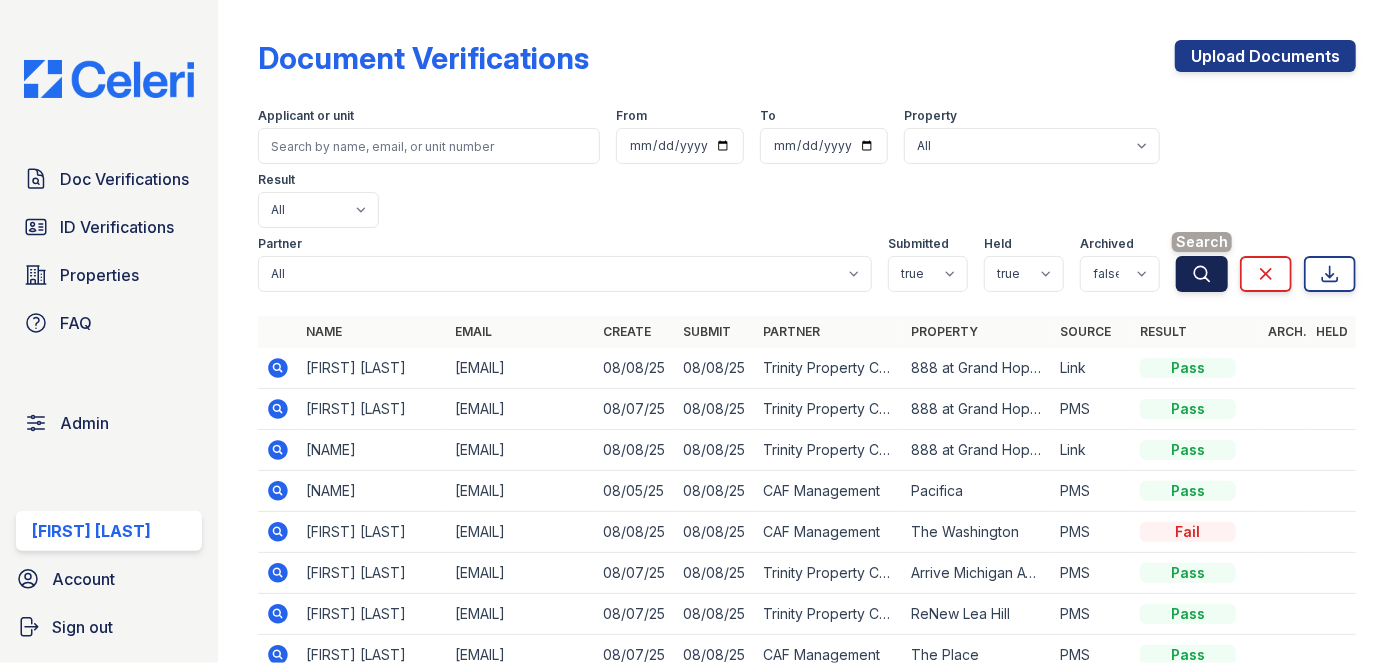 click on "Search" at bounding box center (1202, 274) 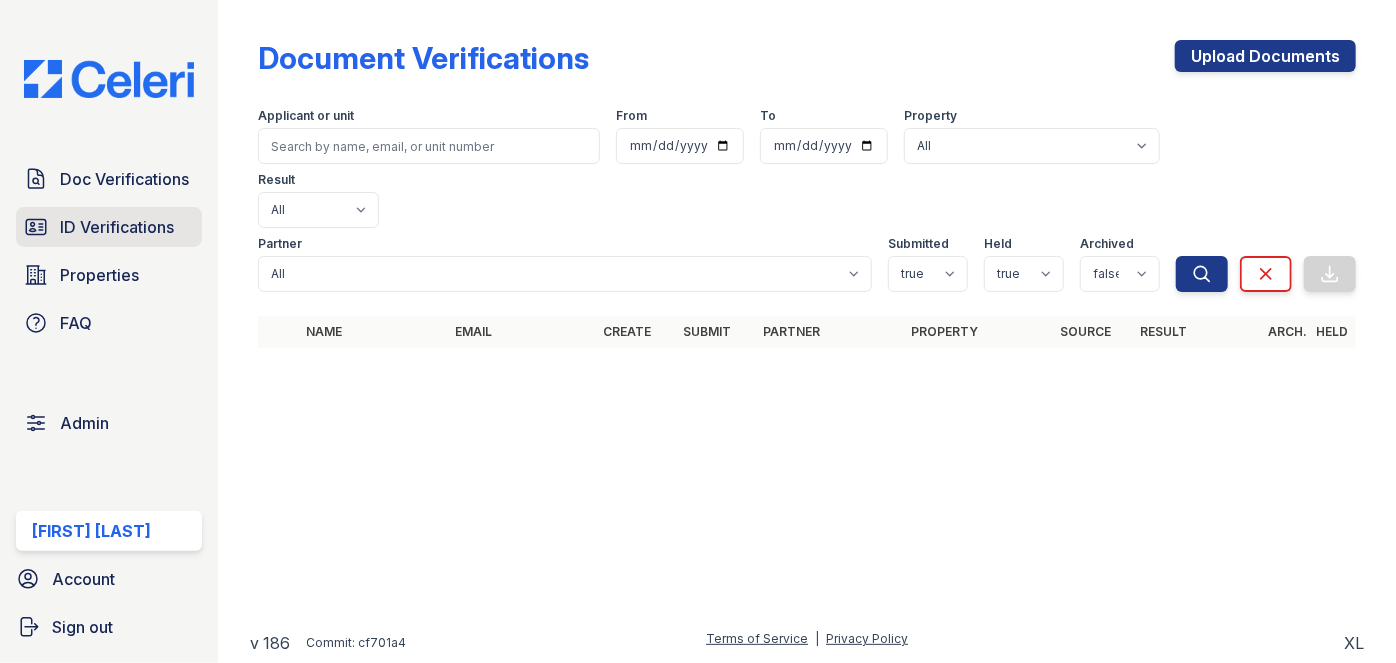 click on "ID Verifications" at bounding box center [109, 227] 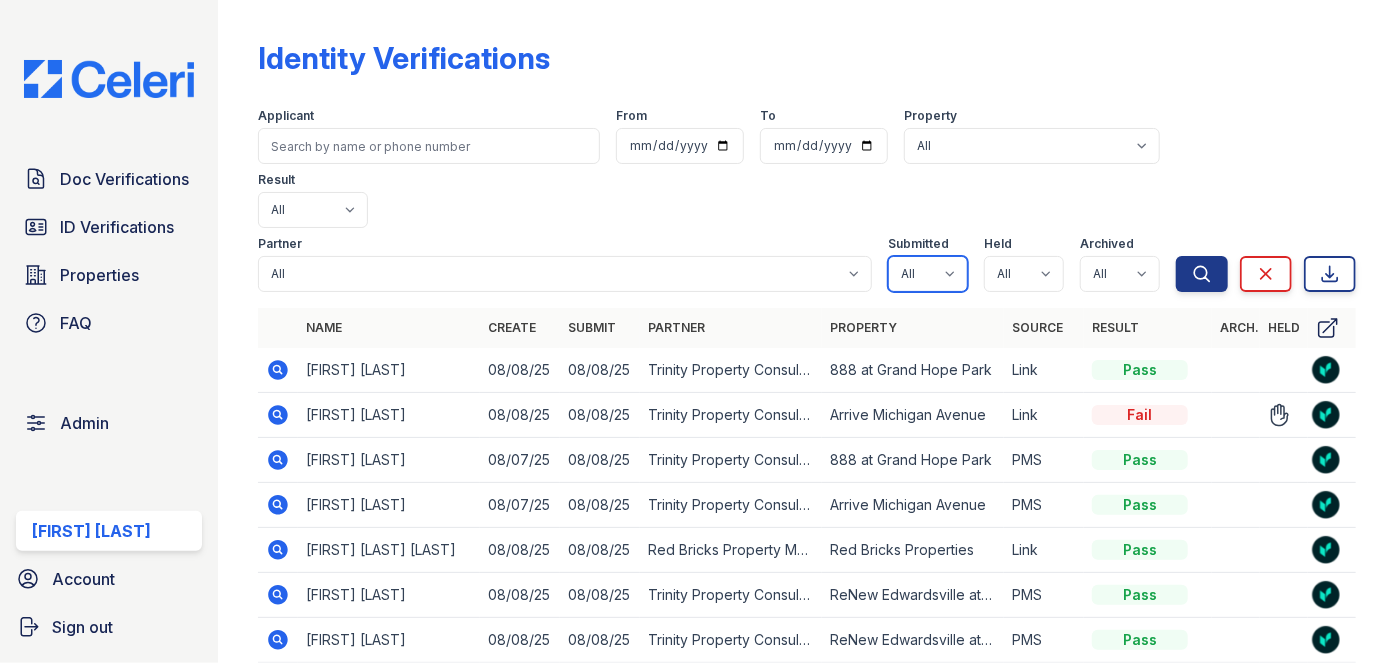 click on "All
true
false" at bounding box center [928, 274] 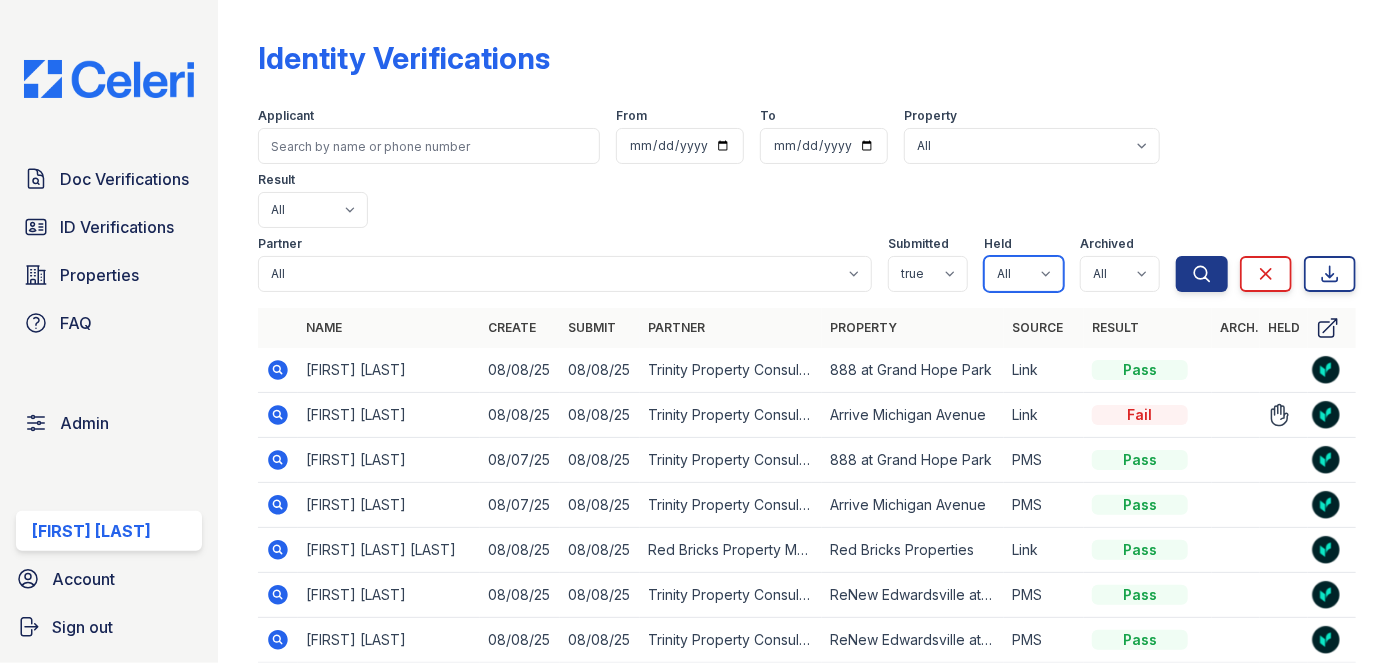 click on "All
true
false" at bounding box center (1024, 274) 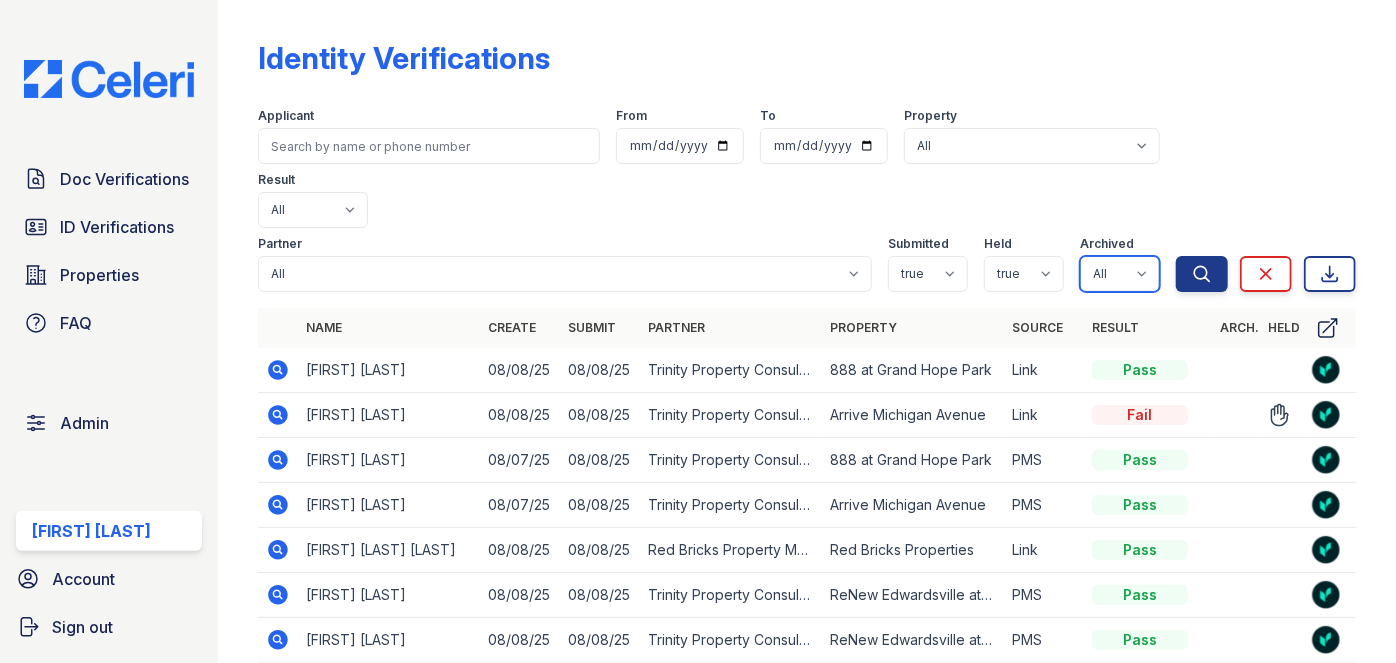 drag, startPoint x: 1135, startPoint y: 211, endPoint x: 1126, endPoint y: 223, distance: 15 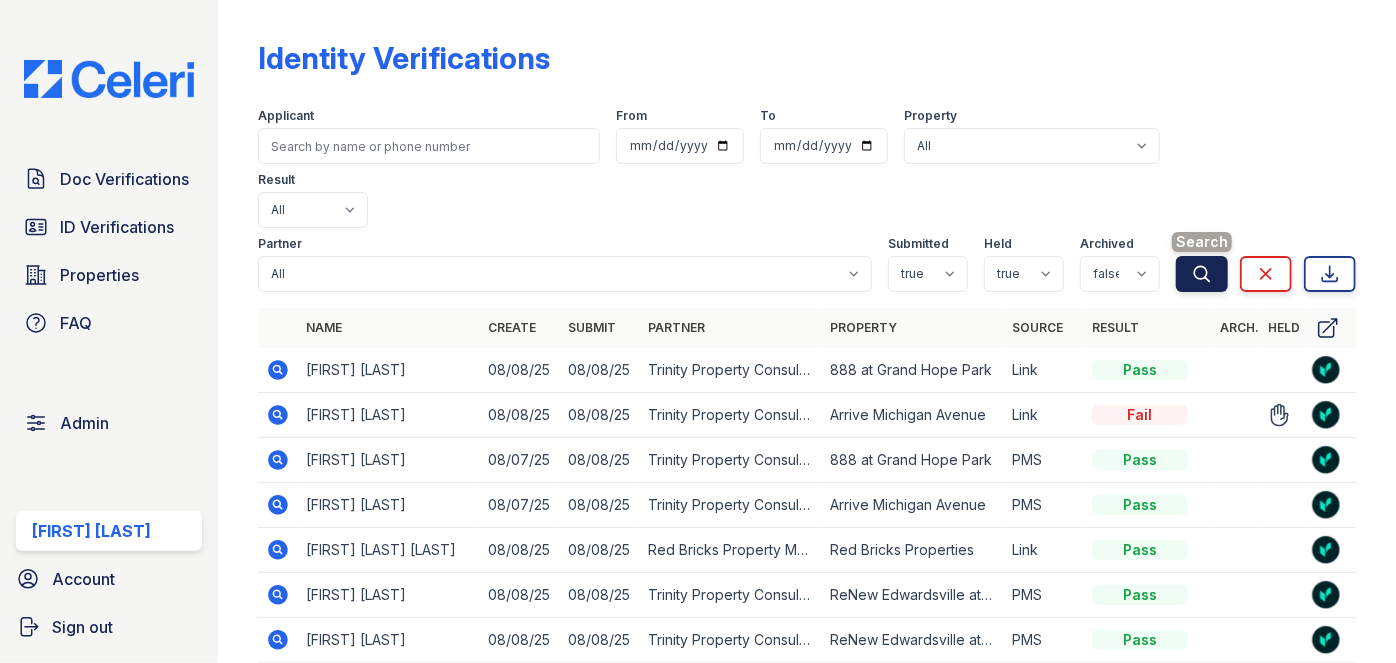 click 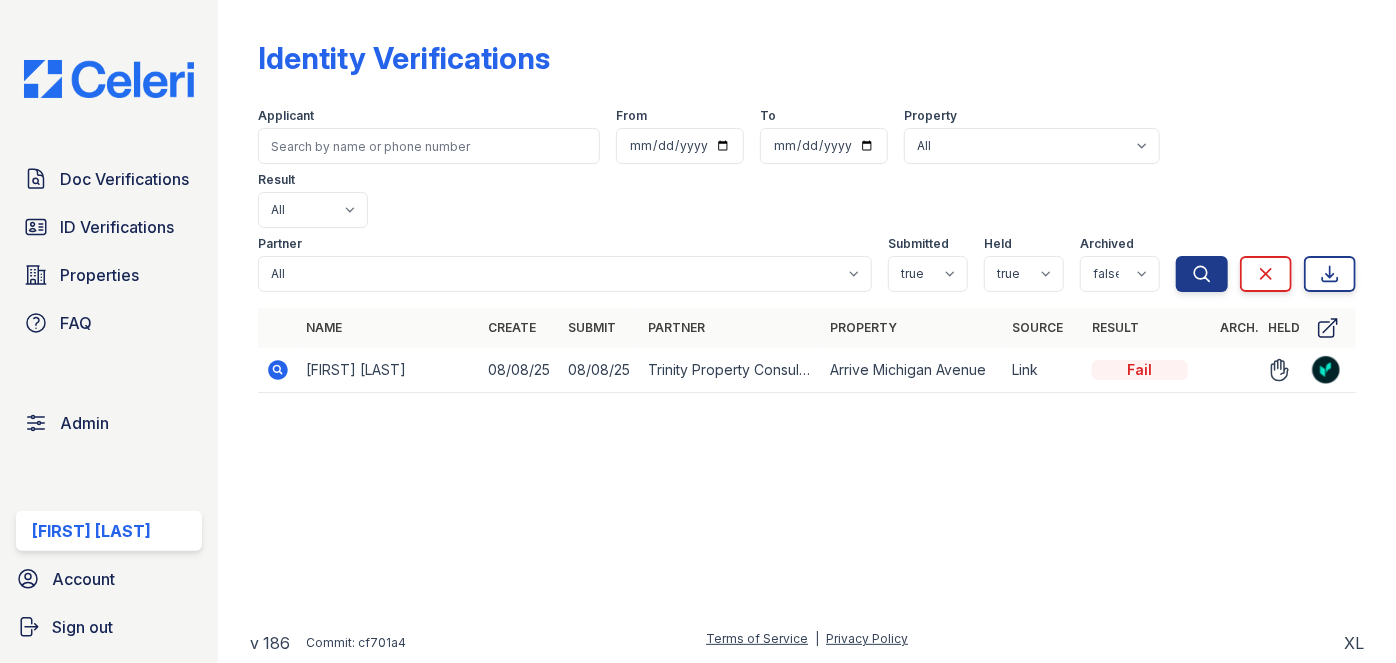 click 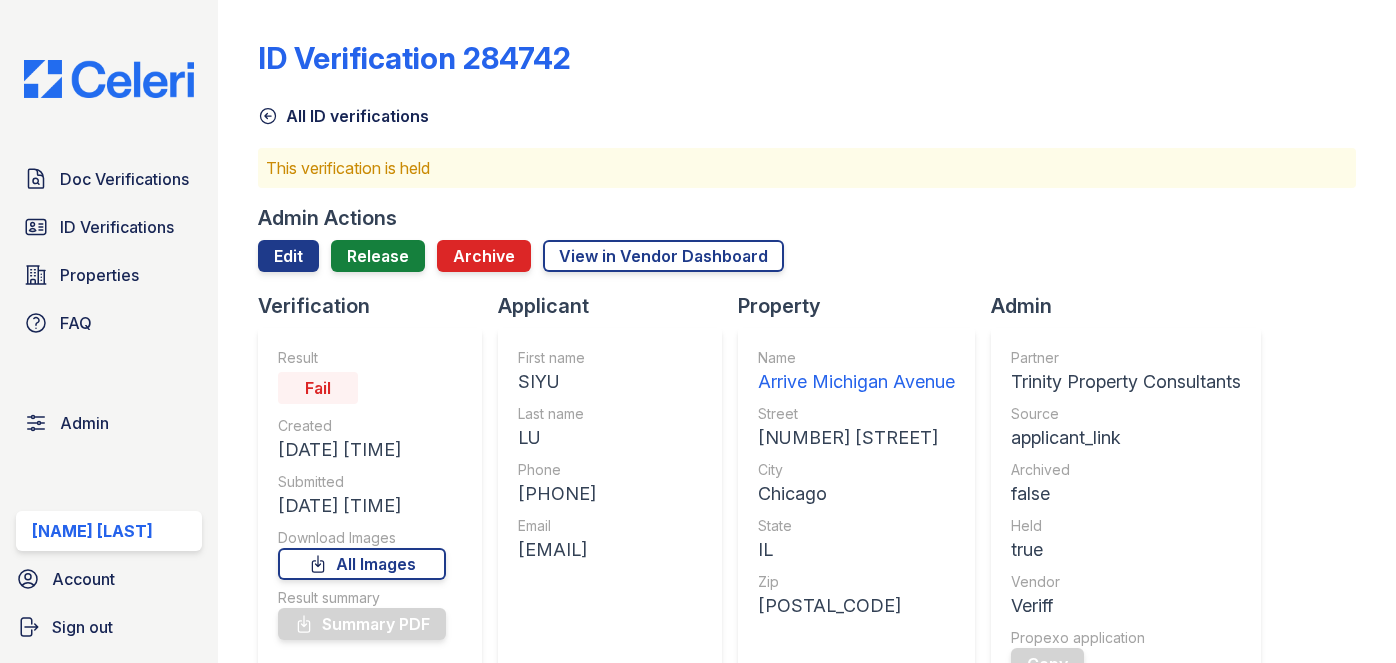 scroll, scrollTop: 0, scrollLeft: 0, axis: both 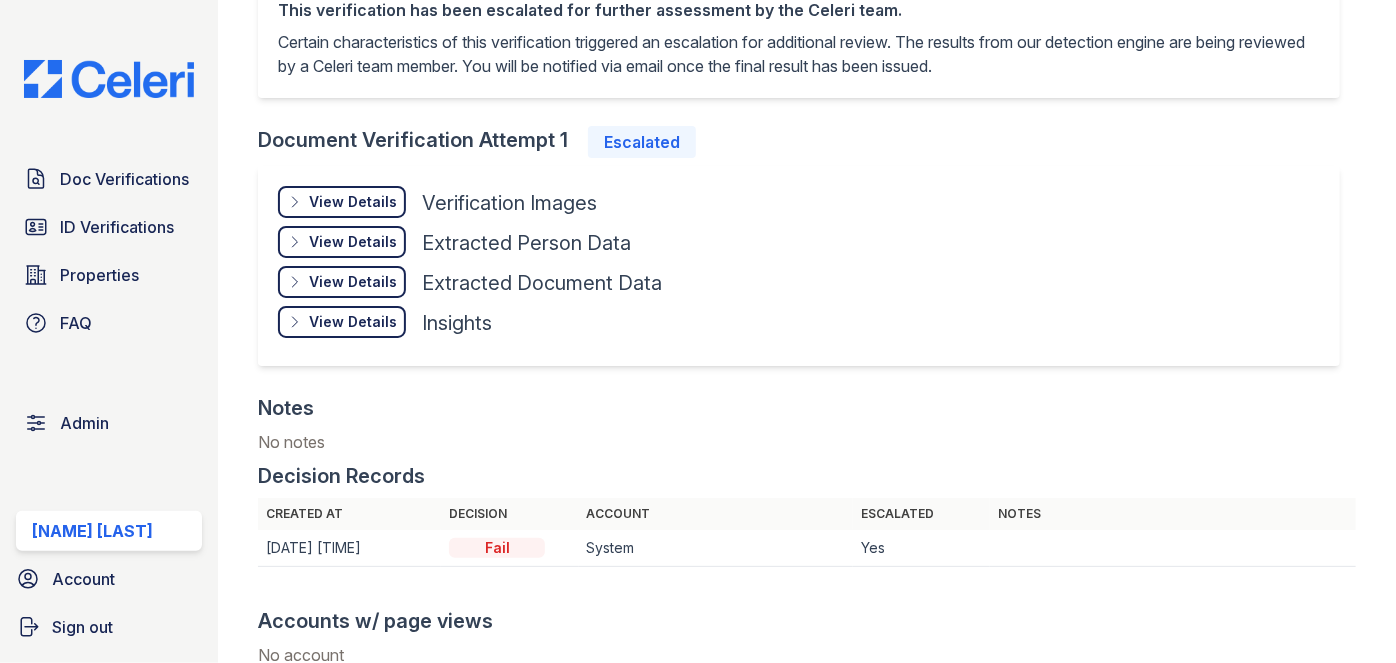 click on "View Details
Details" at bounding box center (342, 202) 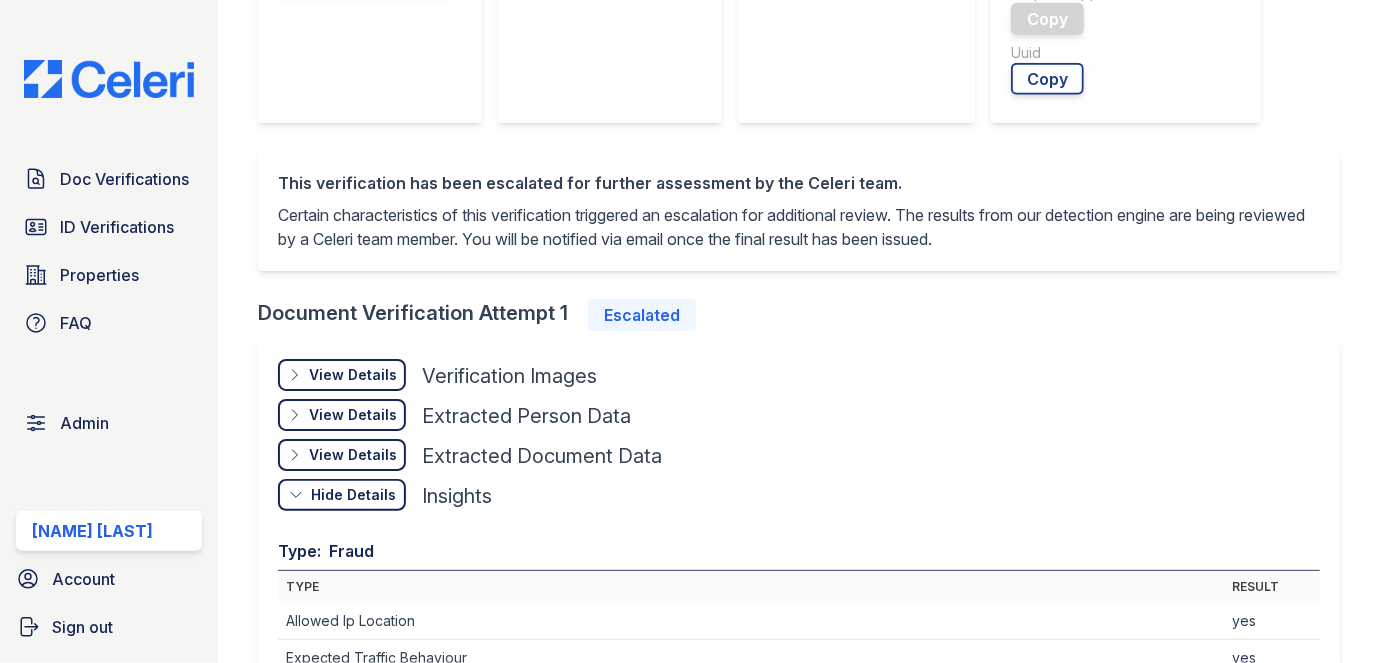 scroll, scrollTop: 636, scrollLeft: 0, axis: vertical 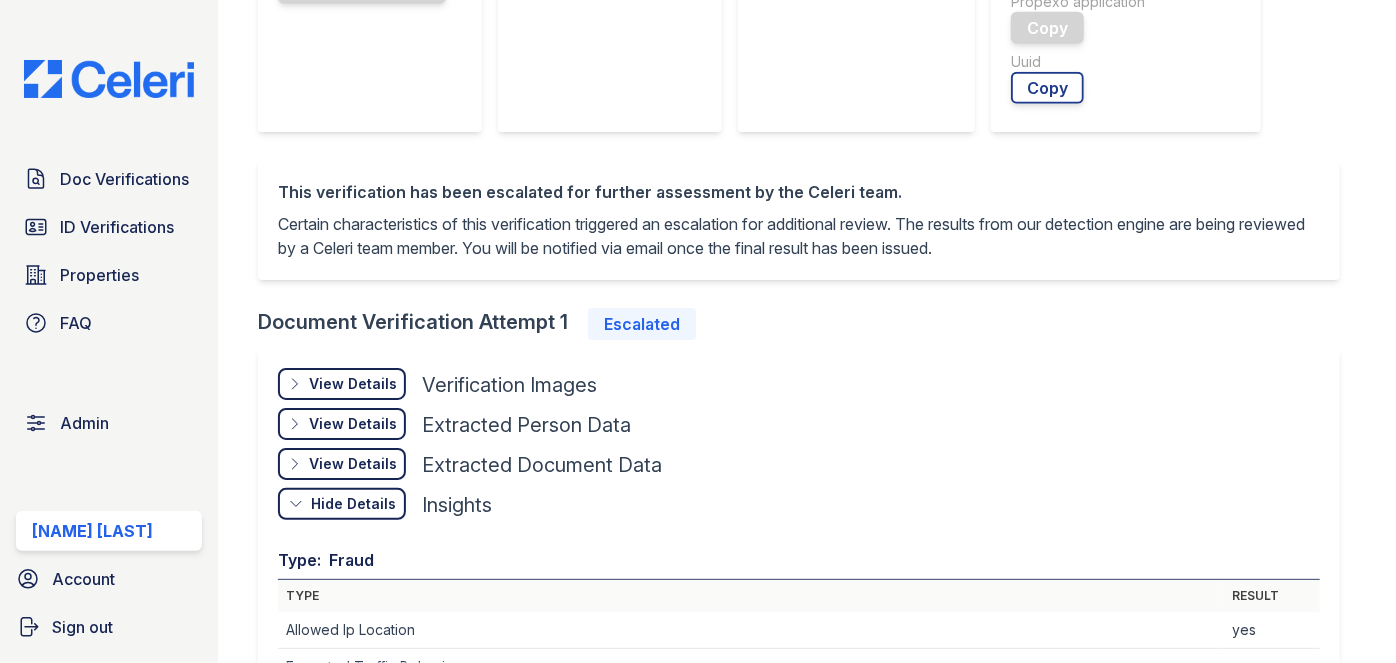 click on "View Details" at bounding box center [353, 384] 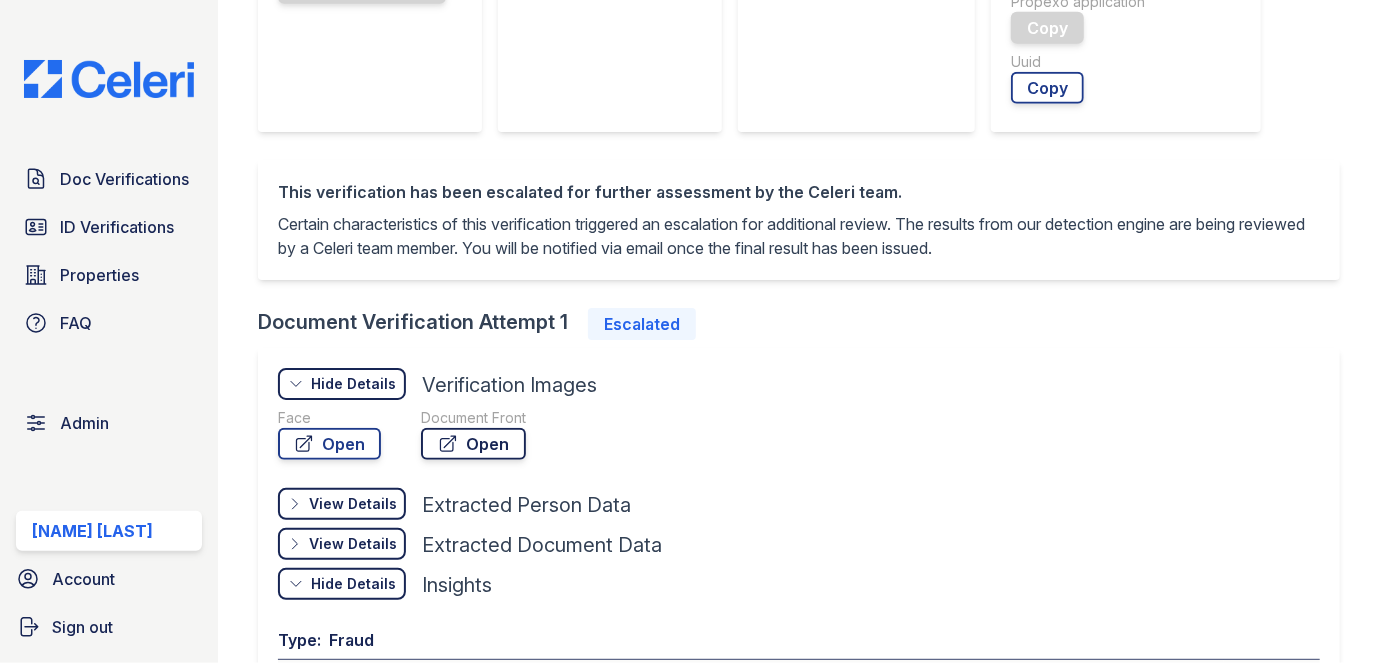 click on "Open" at bounding box center (473, 444) 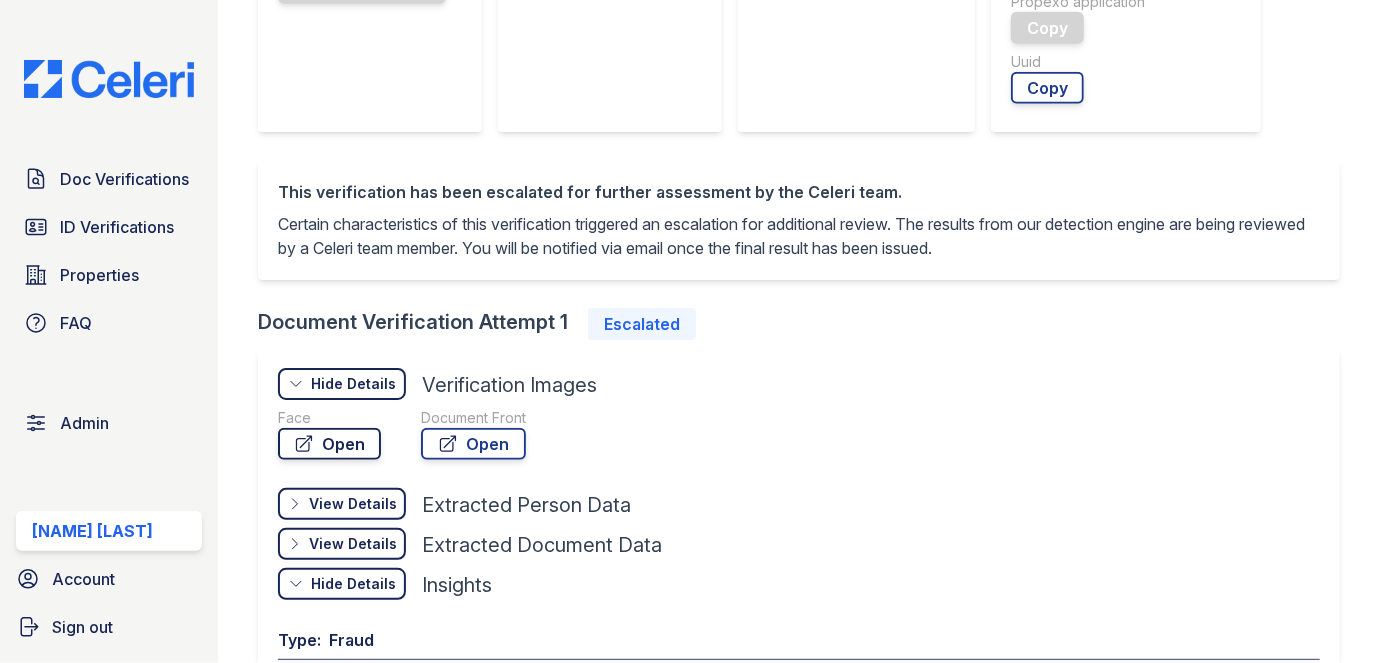 click on "Open" at bounding box center (329, 444) 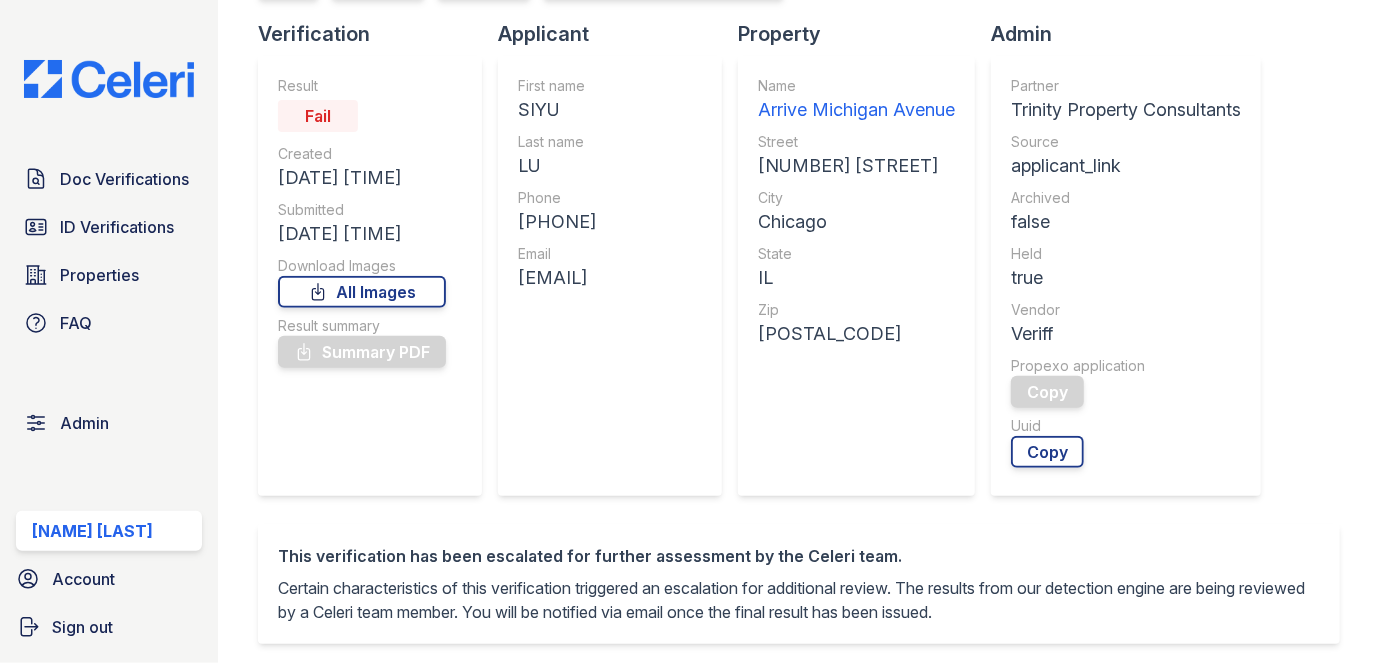 scroll, scrollTop: 0, scrollLeft: 0, axis: both 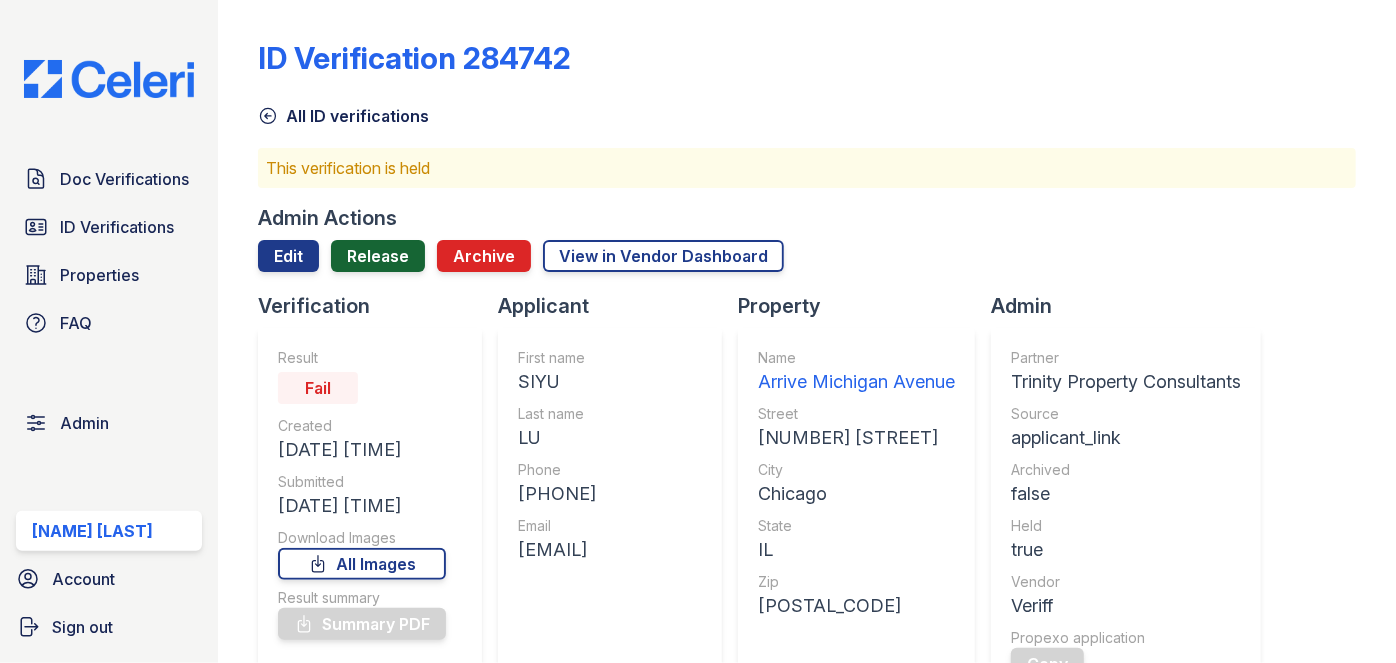 click on "Release" at bounding box center [378, 256] 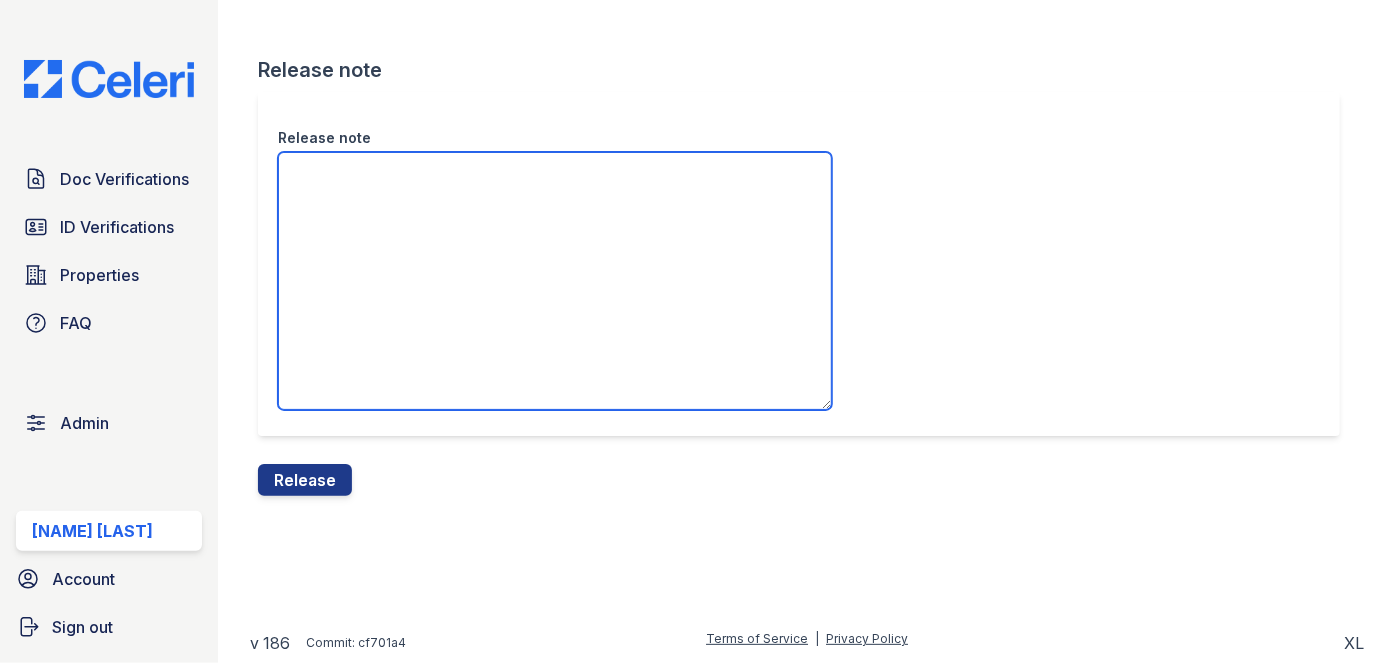 click on "Release note" at bounding box center [555, 281] 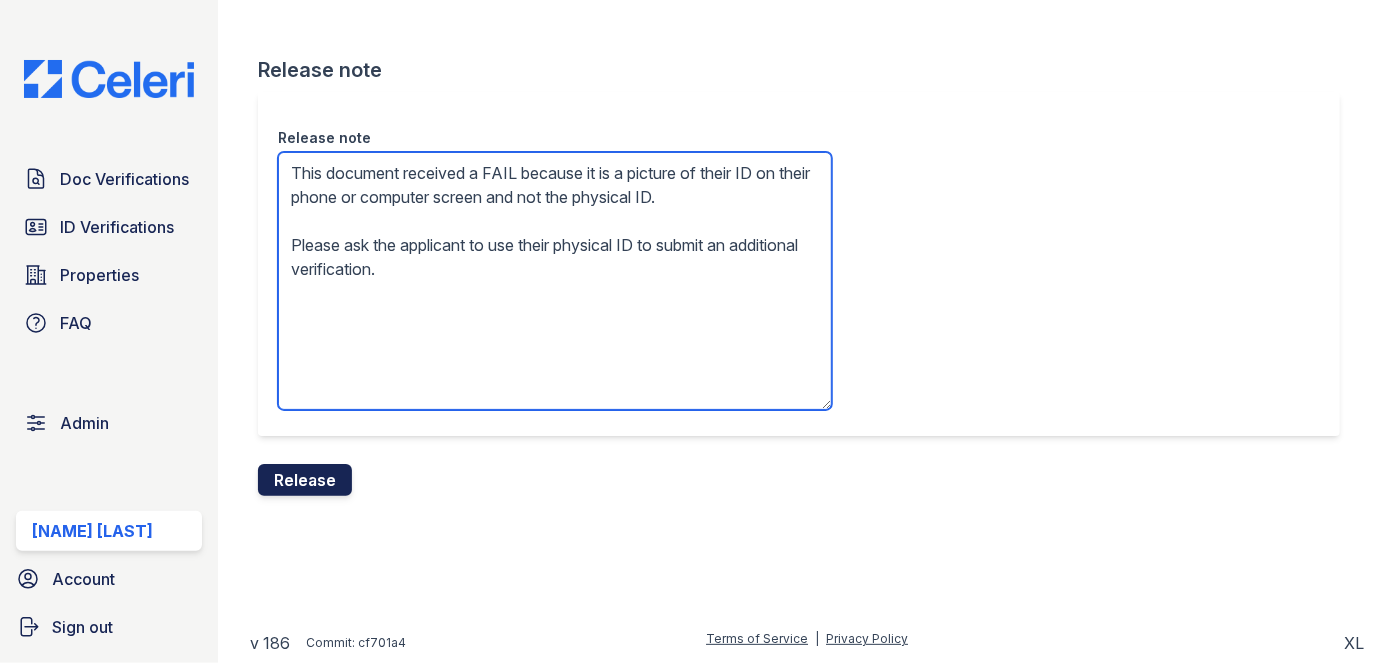 type on "This document received a FAIL because it is a picture of their ID on their phone or computer screen and not the physical ID.
Please ask the applicant to use their physical ID to submit an additional verification." 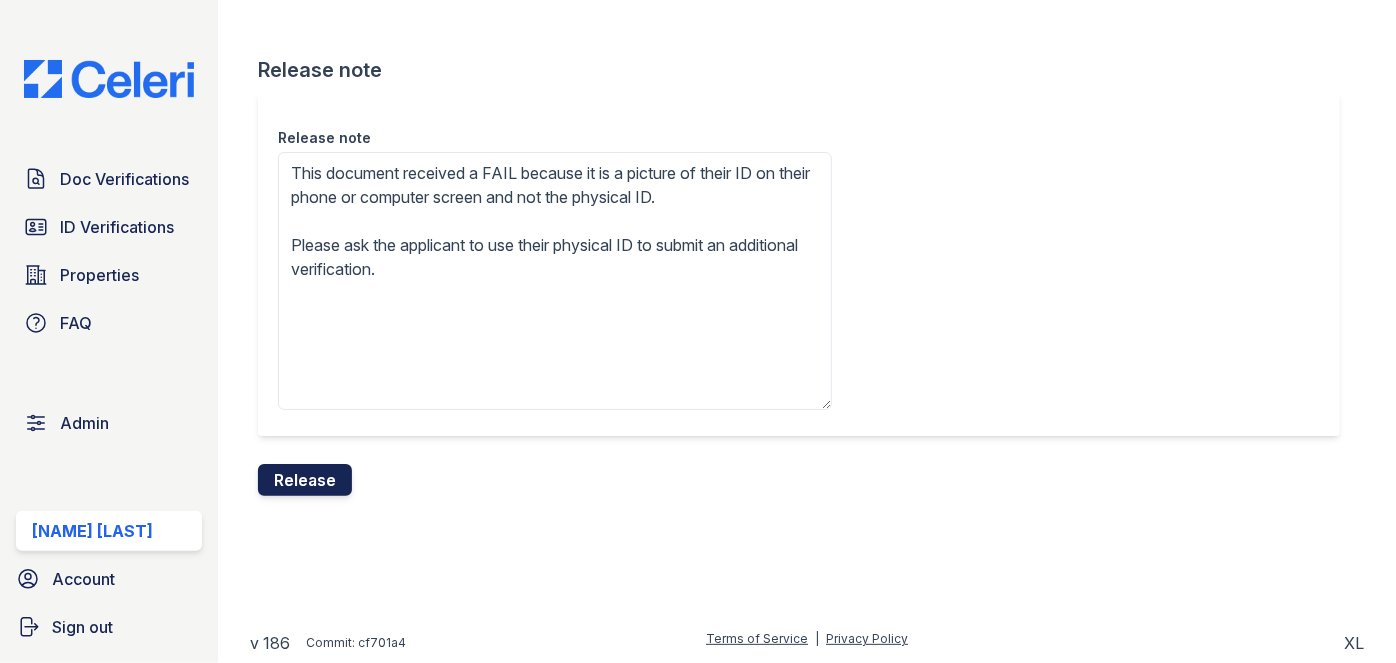 click on "Release" at bounding box center (305, 480) 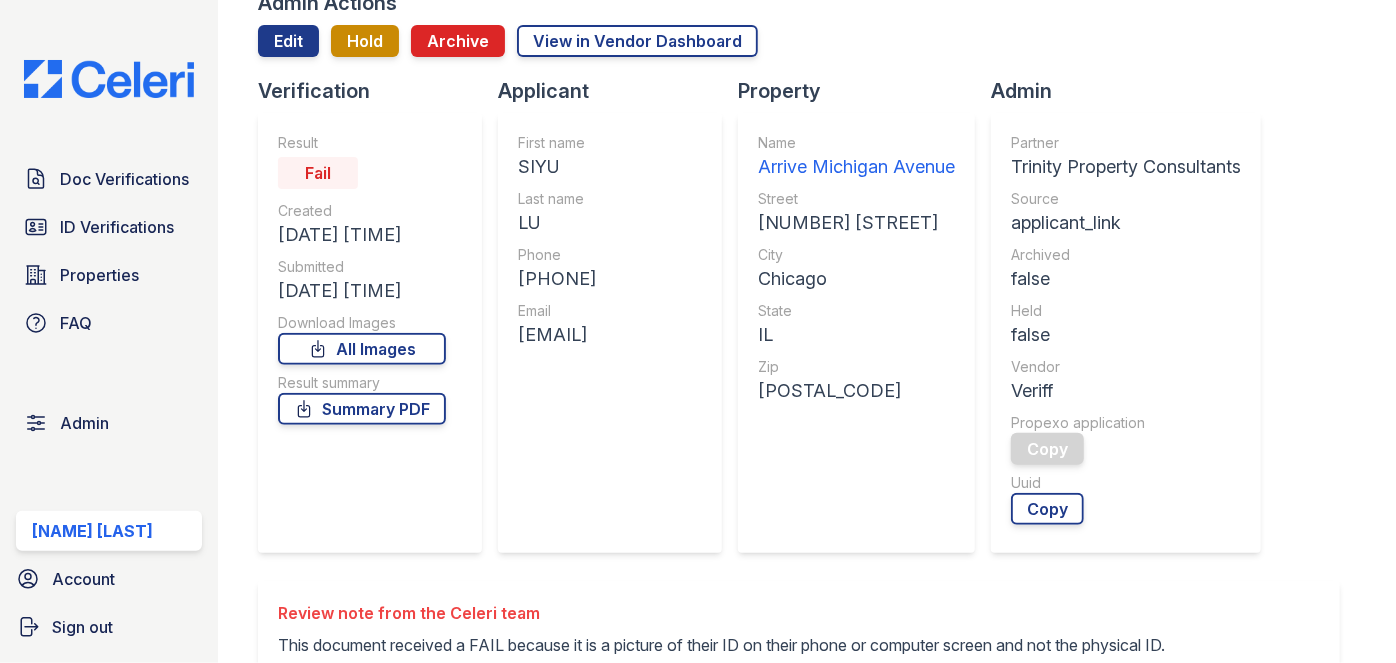 scroll, scrollTop: 363, scrollLeft: 0, axis: vertical 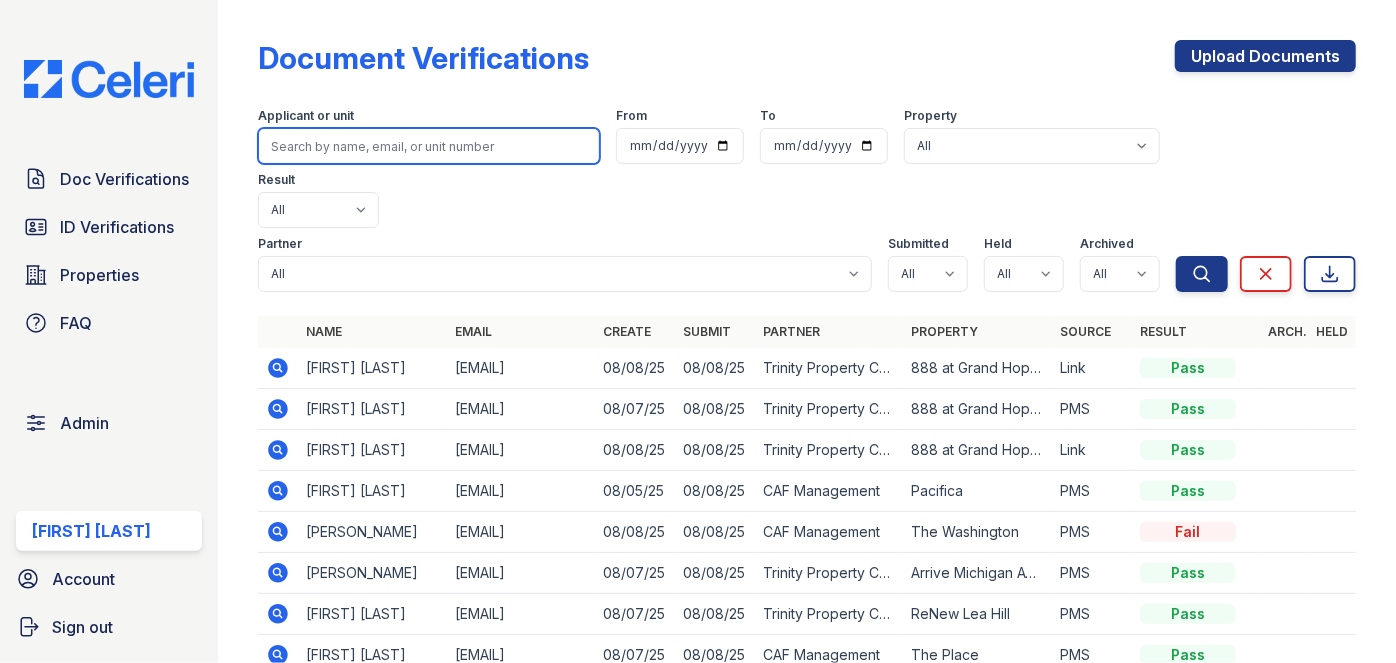click at bounding box center [429, 146] 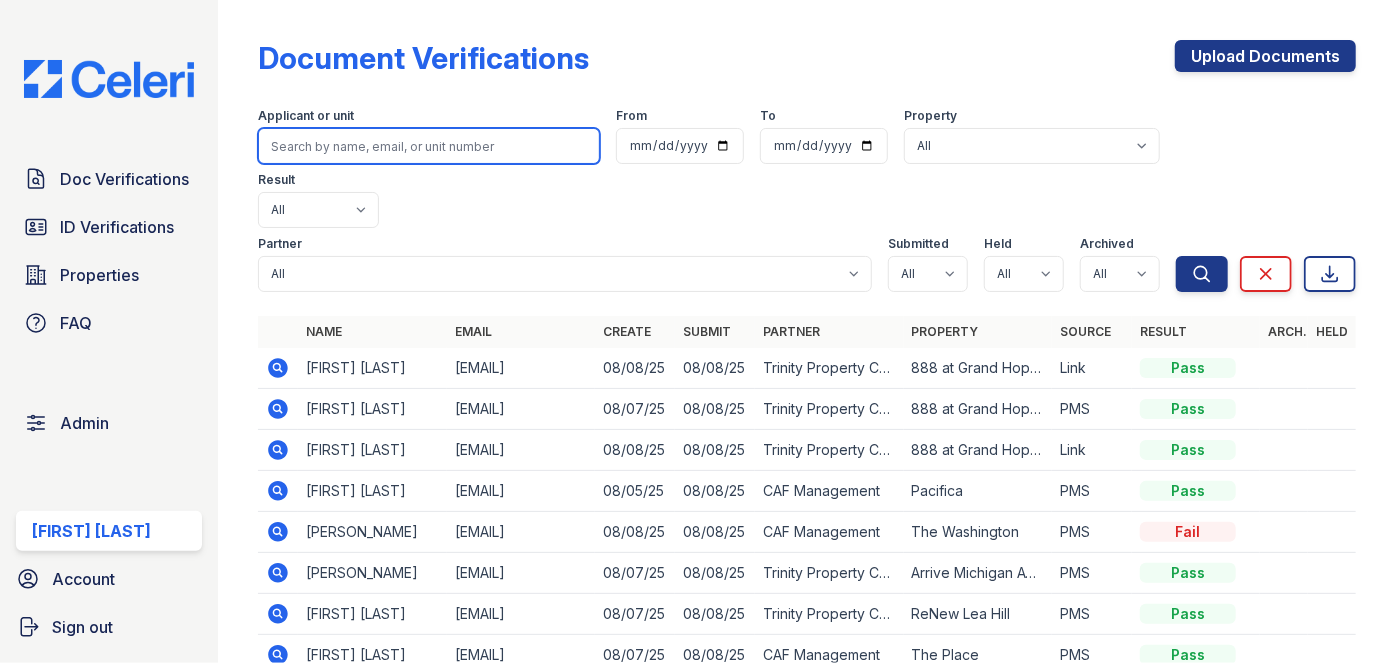 paste on "Chalawrense Dillard" 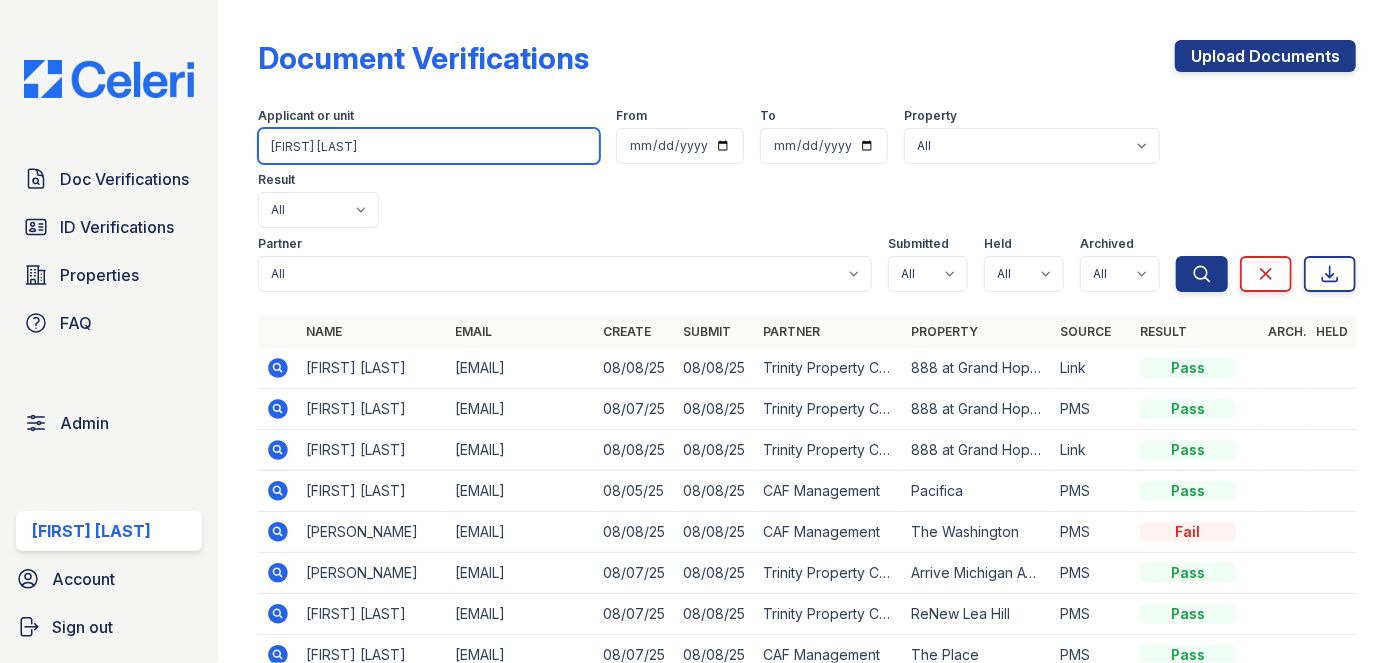 type on "Chalawrense Dillard" 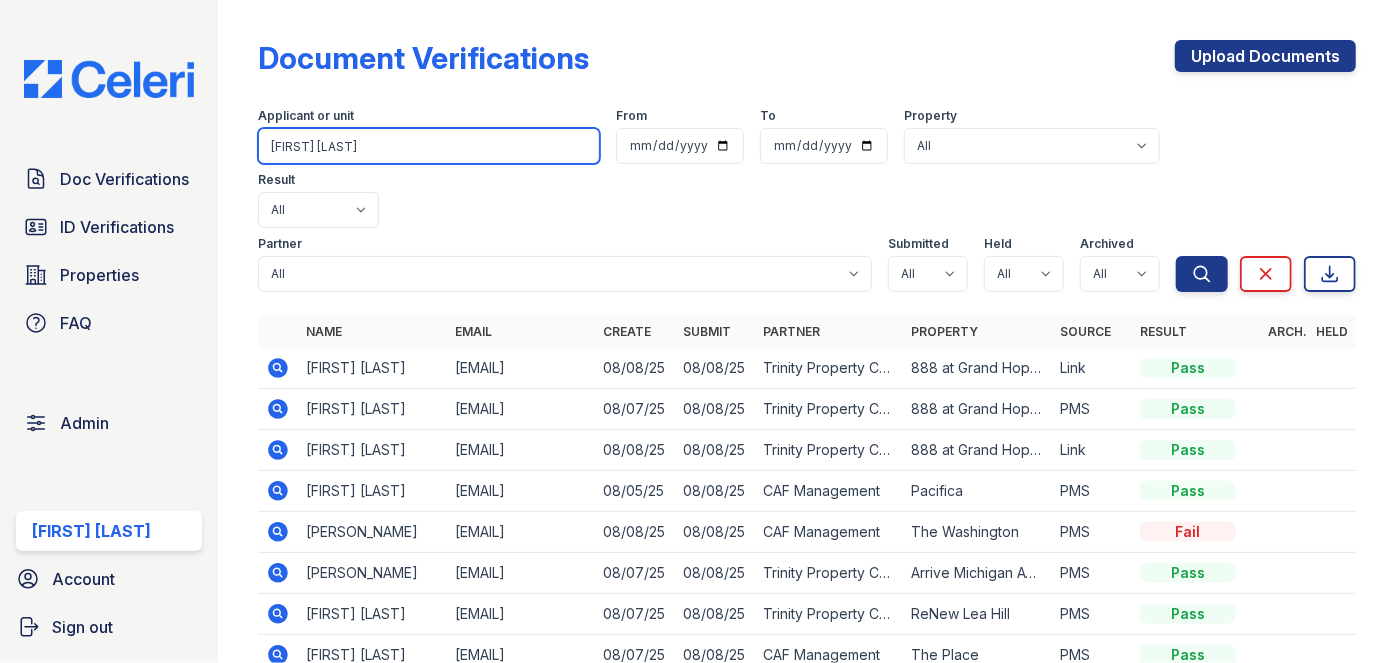click on "Search" at bounding box center [1202, 274] 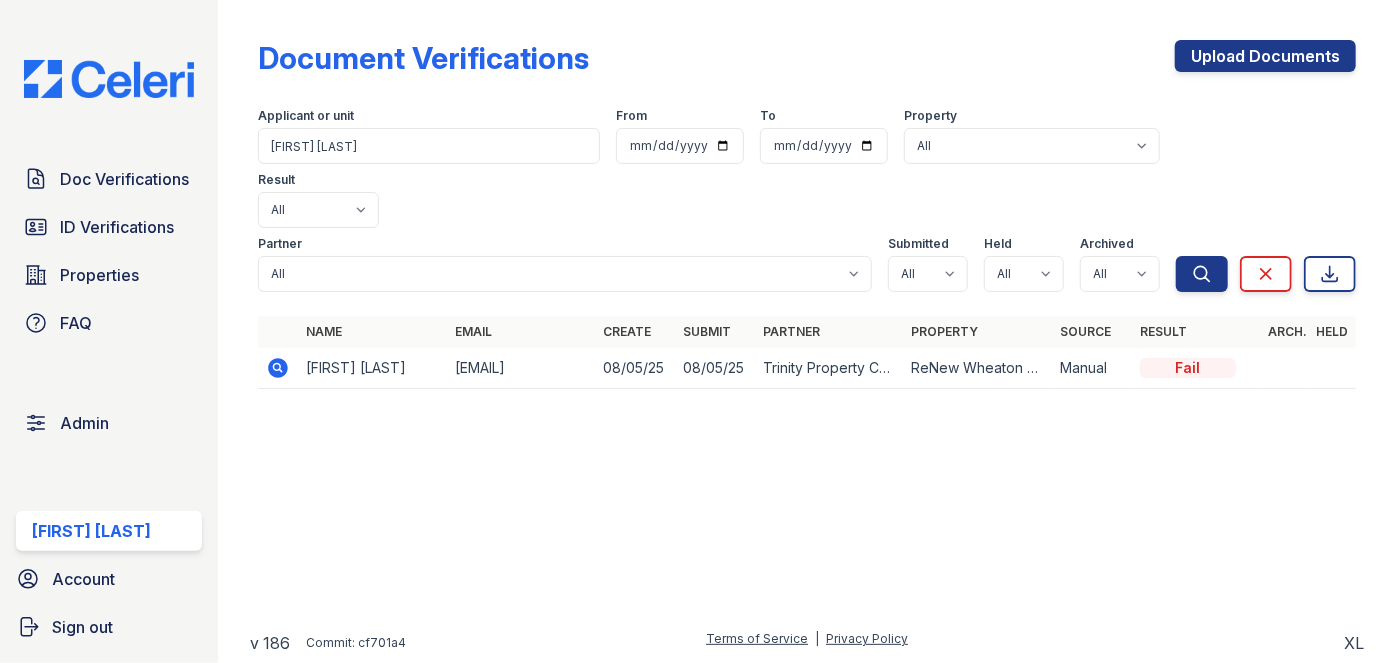 click 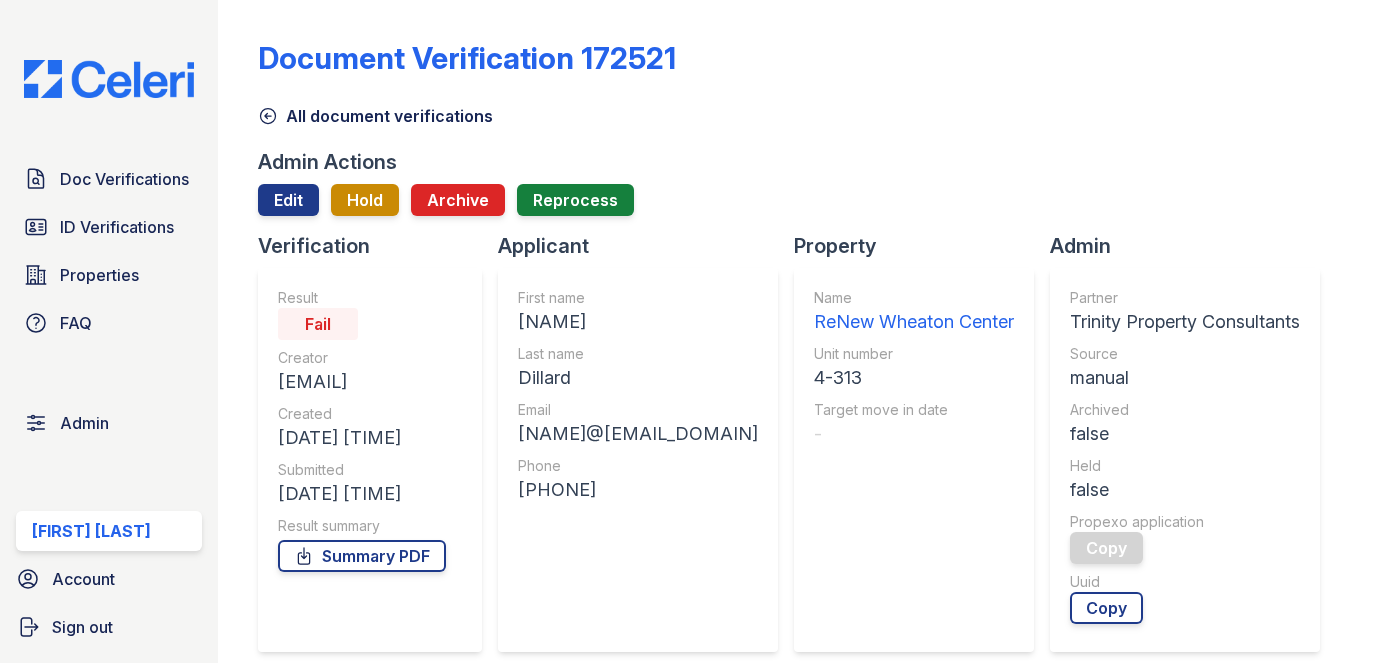 scroll, scrollTop: 0, scrollLeft: 0, axis: both 